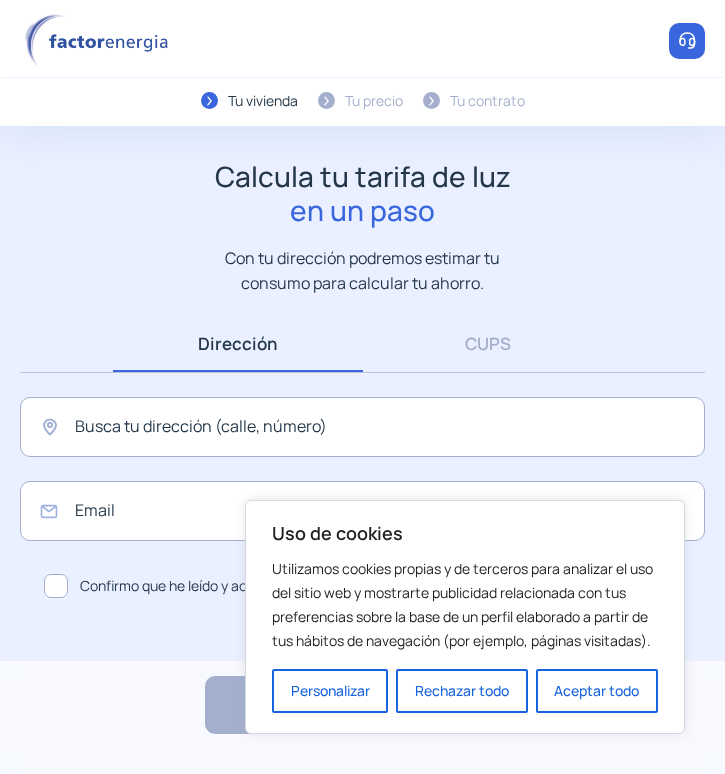 click 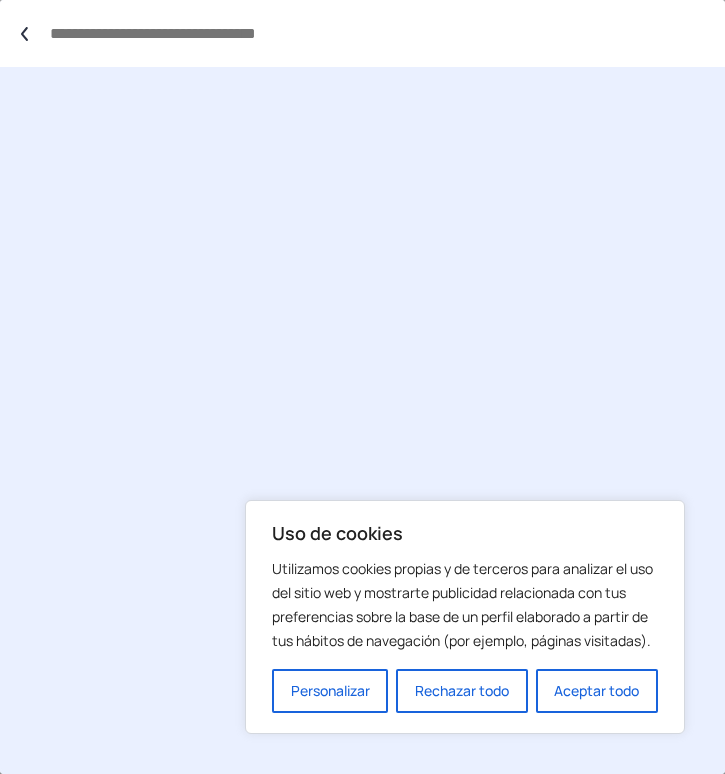 click 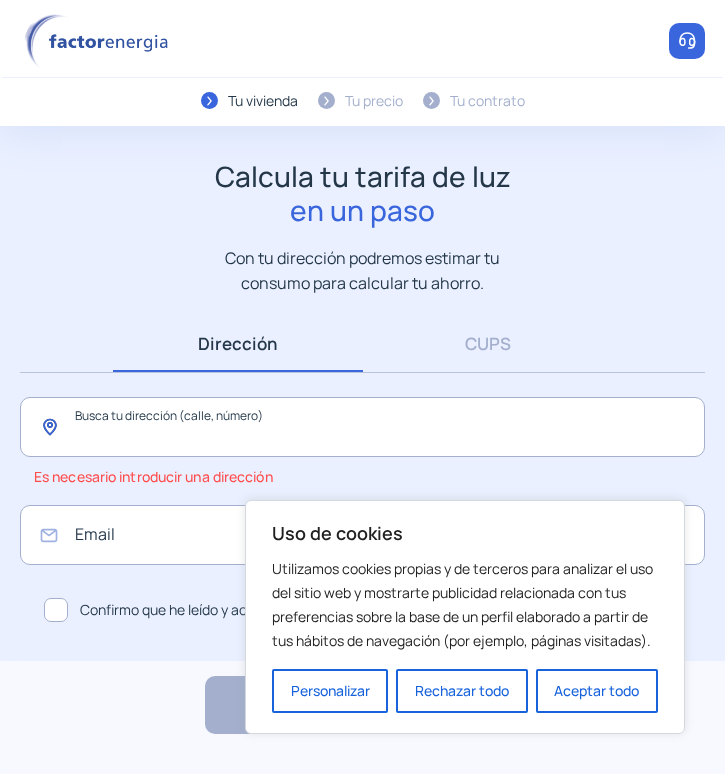 click 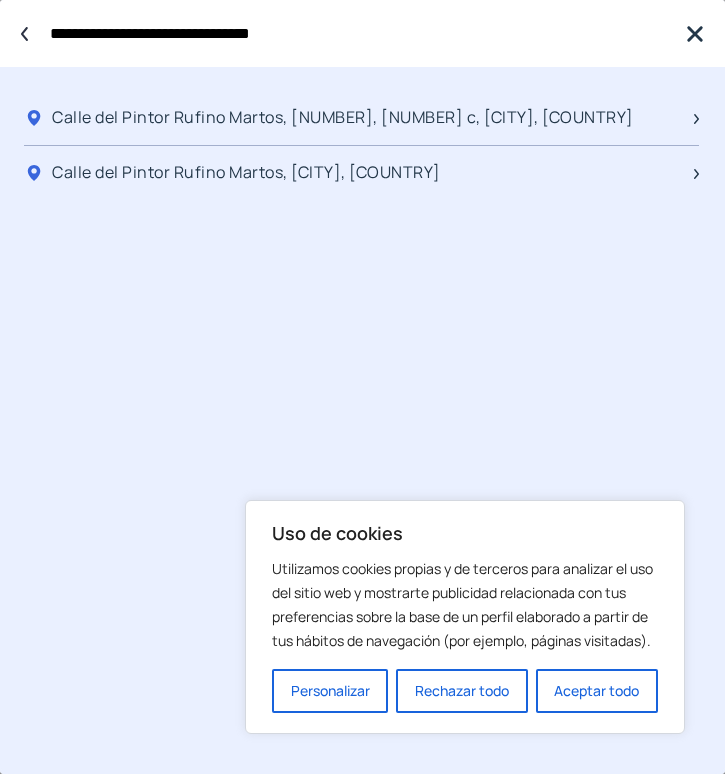 type on "**********" 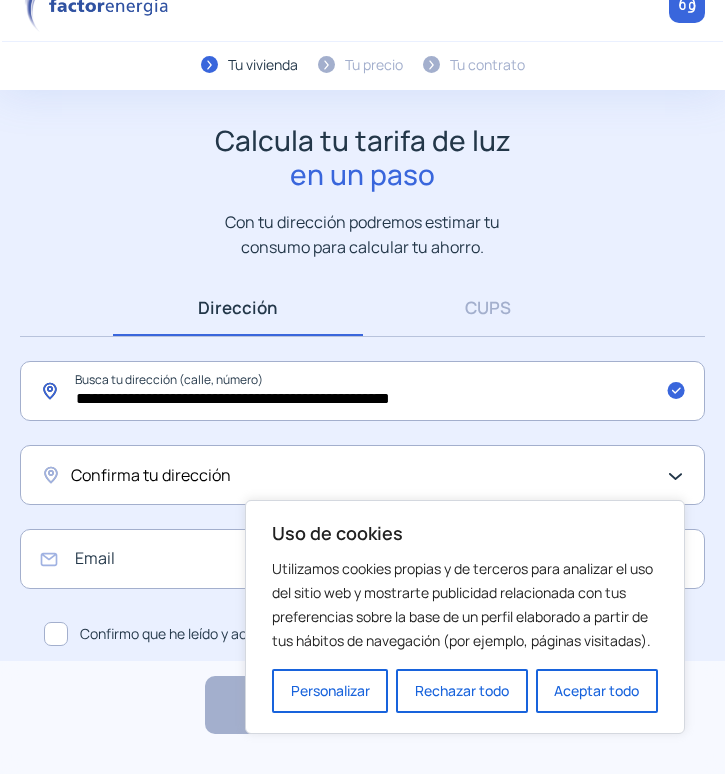 scroll, scrollTop: 38, scrollLeft: 0, axis: vertical 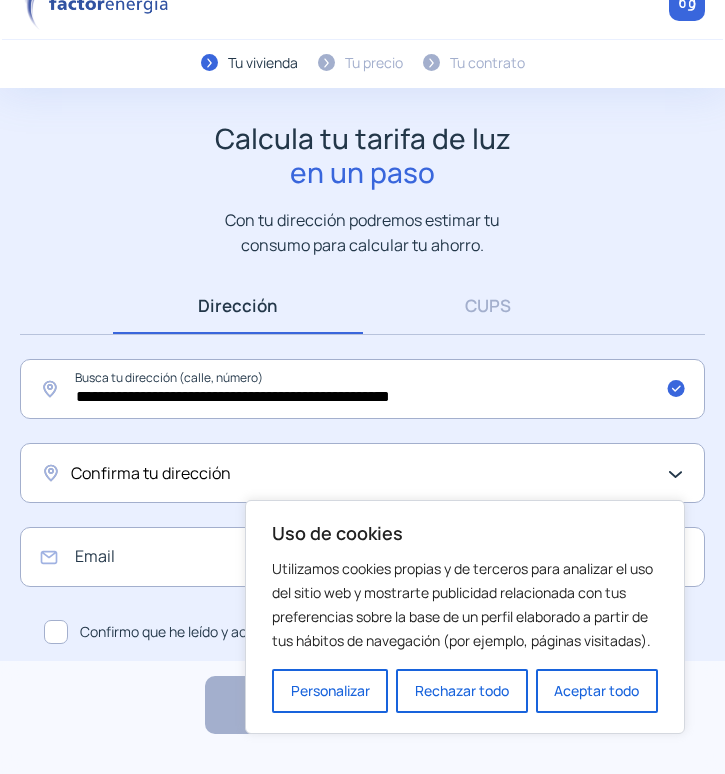 click on "Confirma tu dirección" 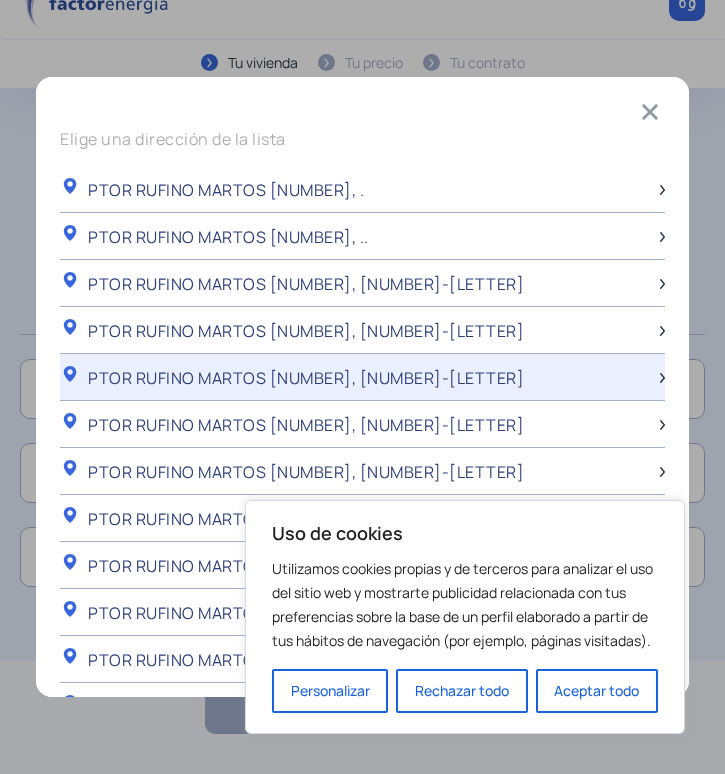 click on "PTOR RUFINO MARTOS 1, 2-C" at bounding box center (306, 378) 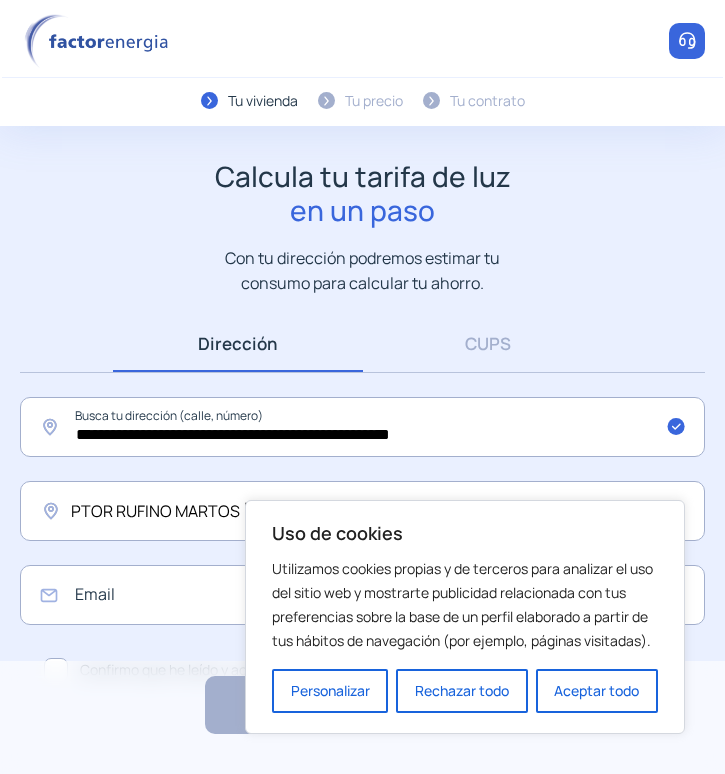 scroll, scrollTop: 38, scrollLeft: 0, axis: vertical 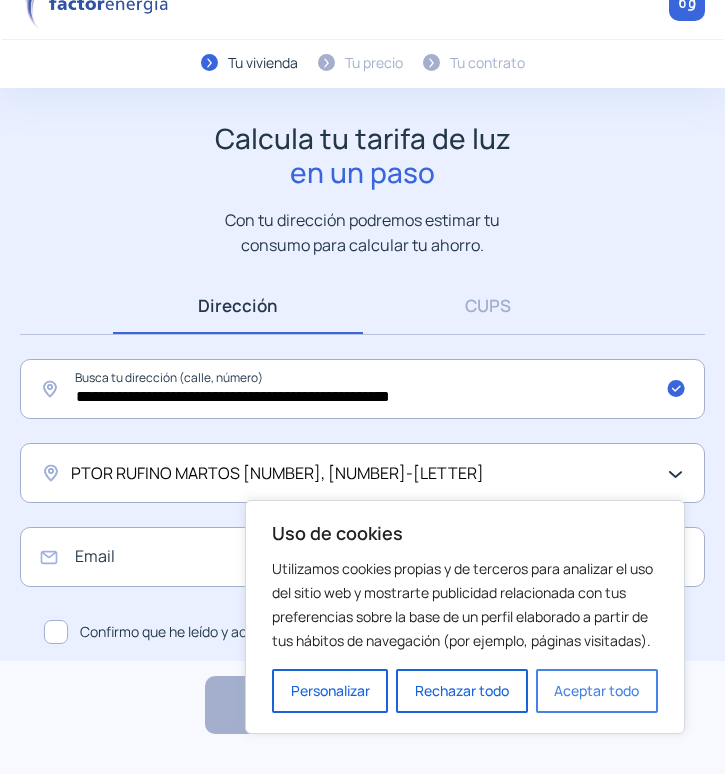 click on "Aceptar todo" at bounding box center (597, 691) 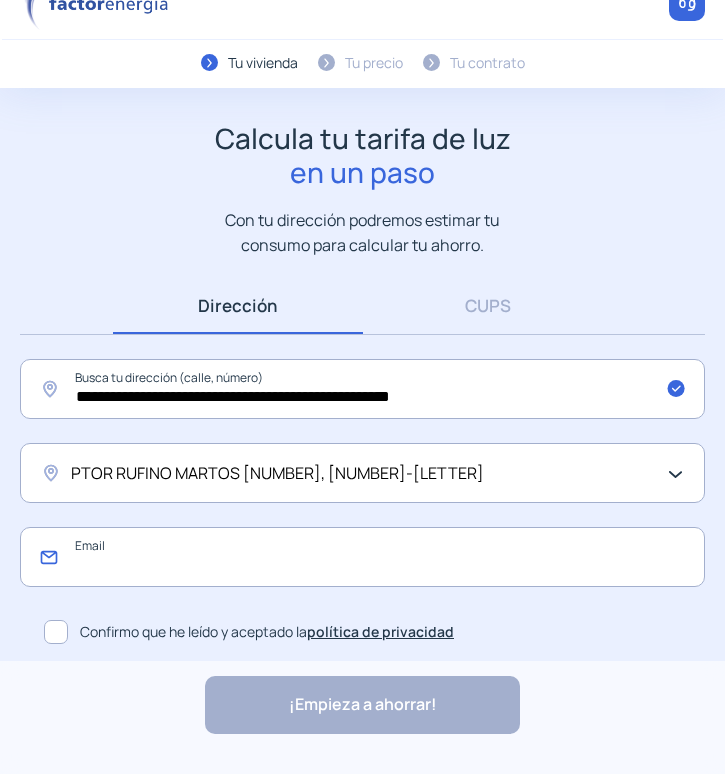 click 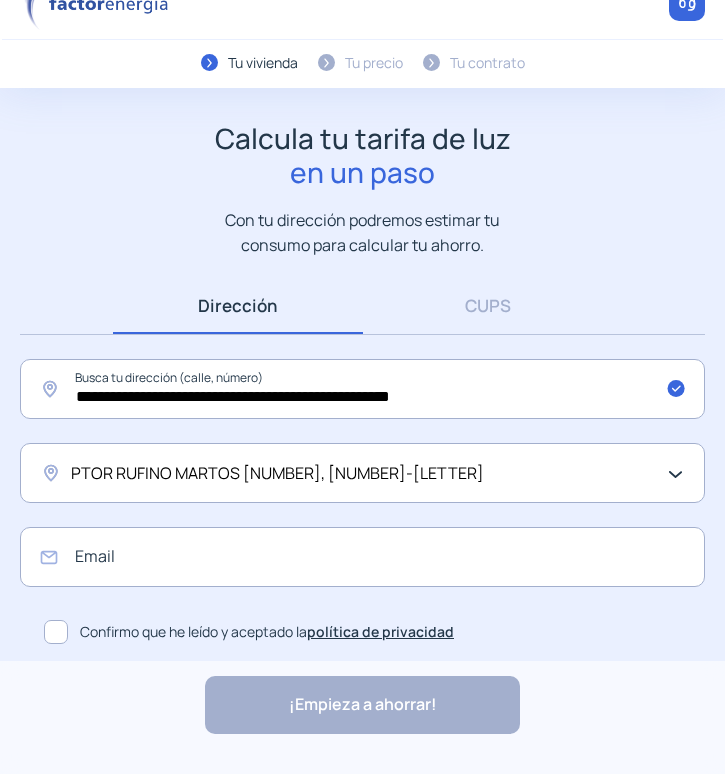 click 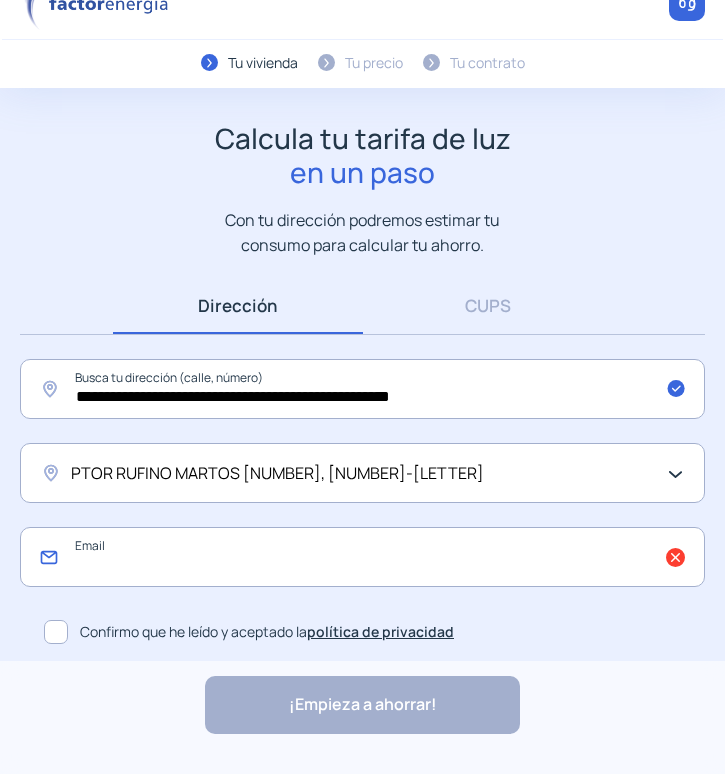 click 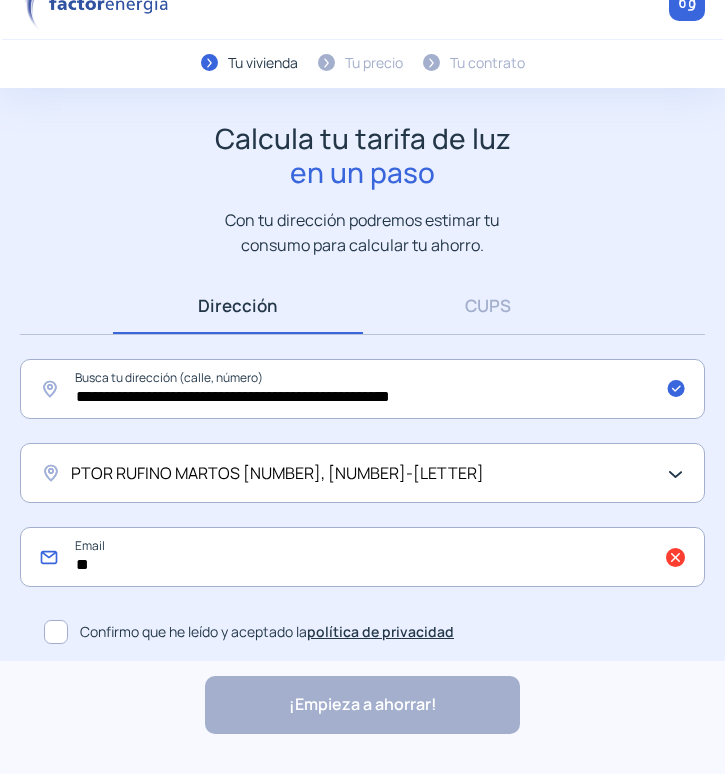 type on "*" 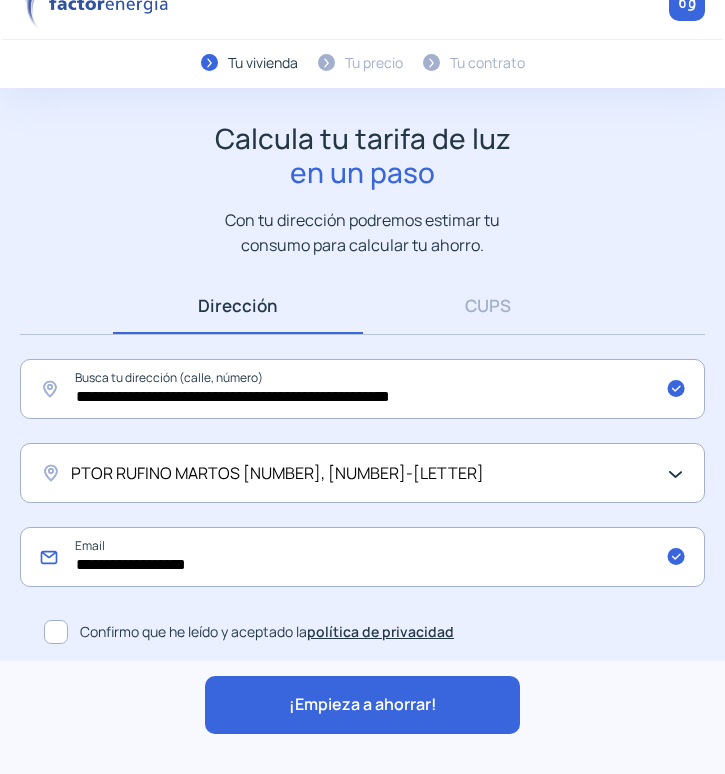 type on "**********" 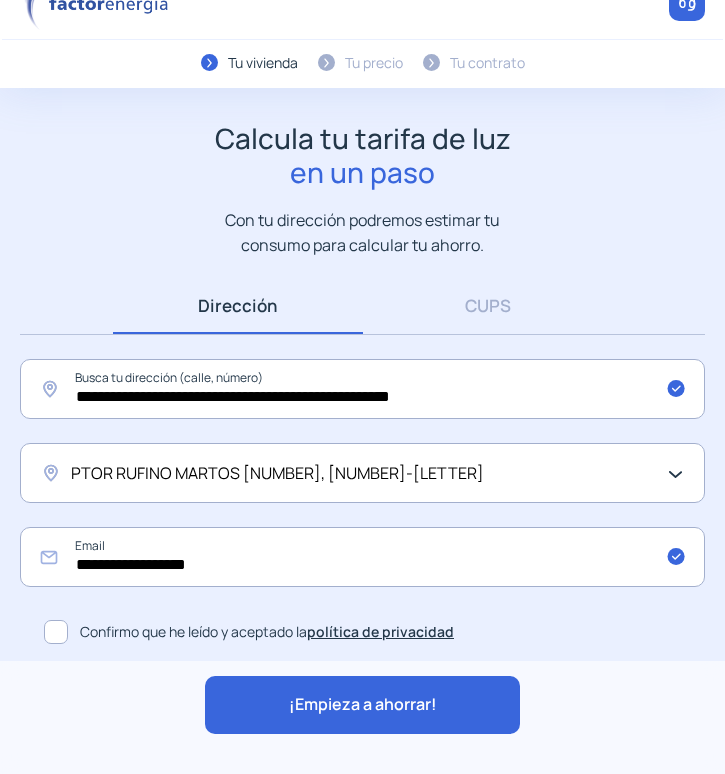 click on "¡Empieza a ahorrar!" 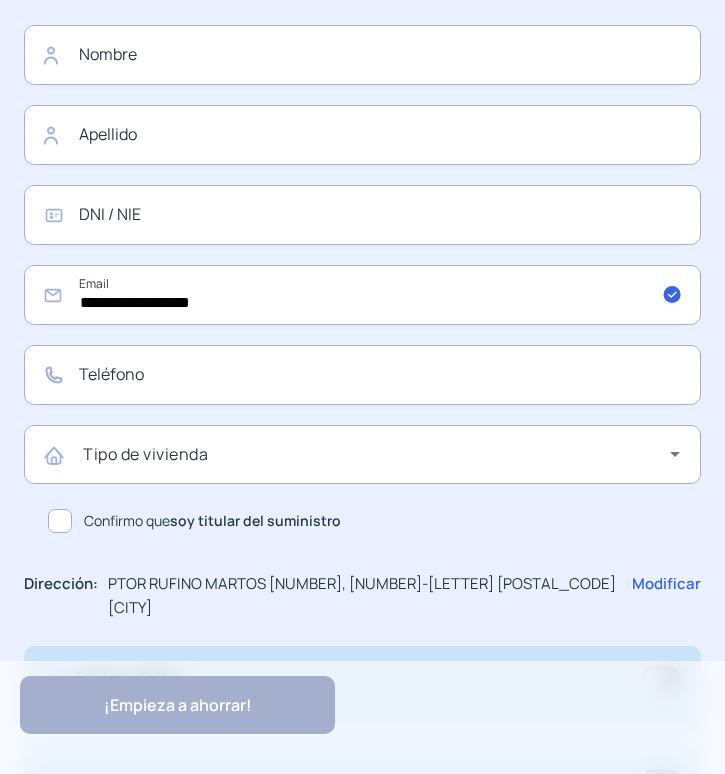 scroll, scrollTop: 700, scrollLeft: 0, axis: vertical 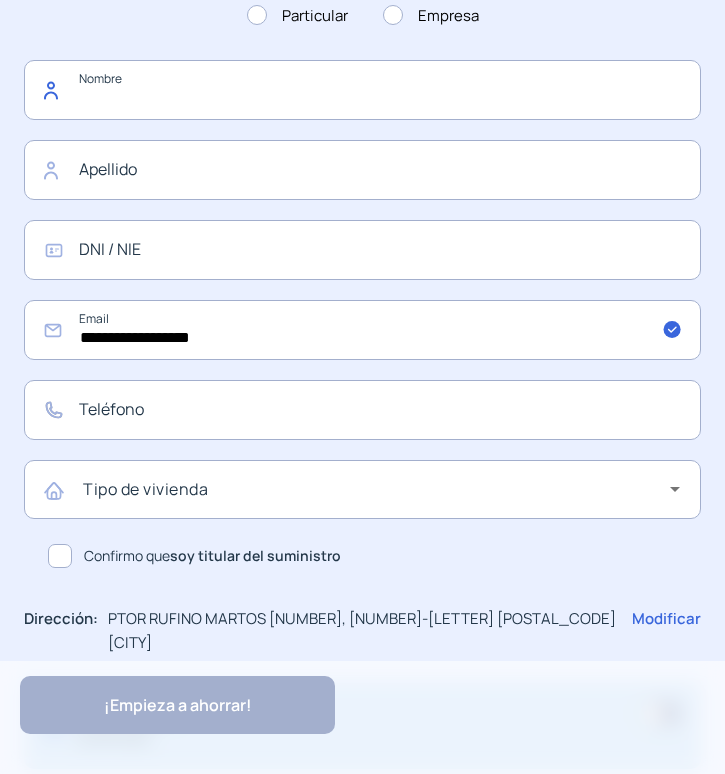 click 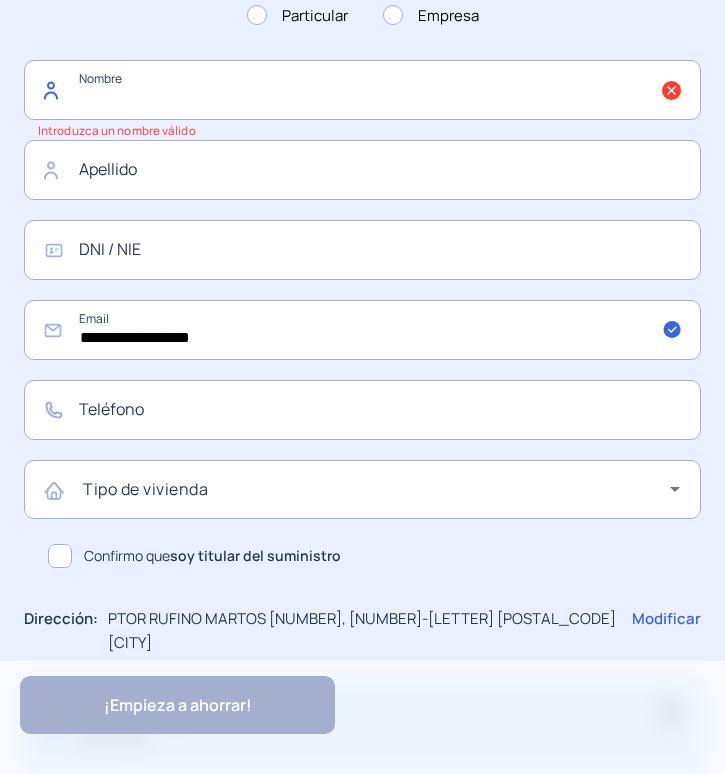click 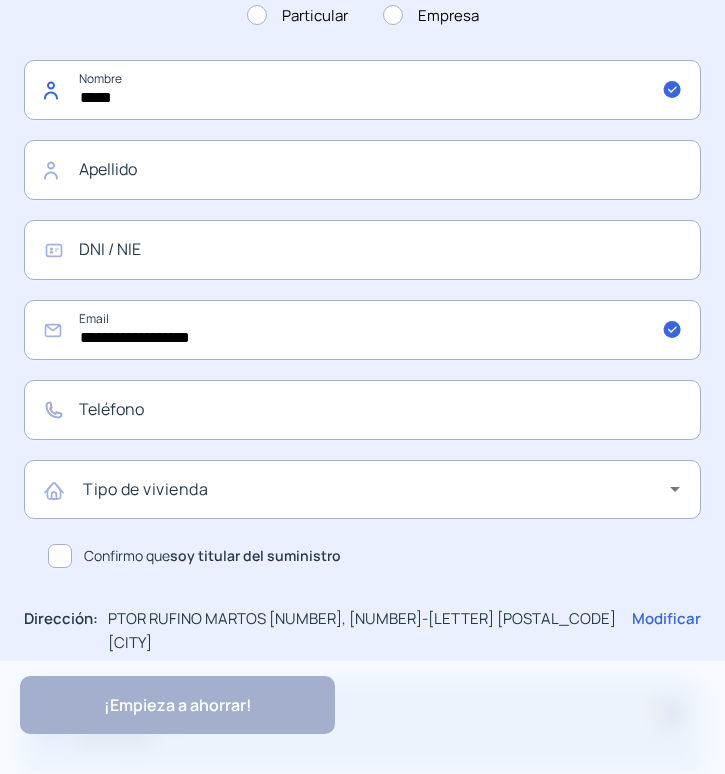 type on "*****" 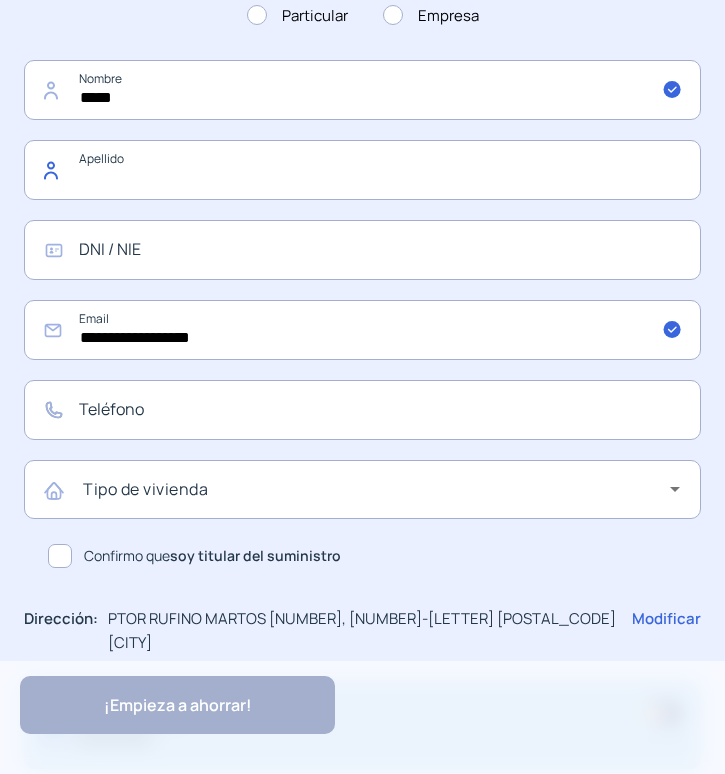 click 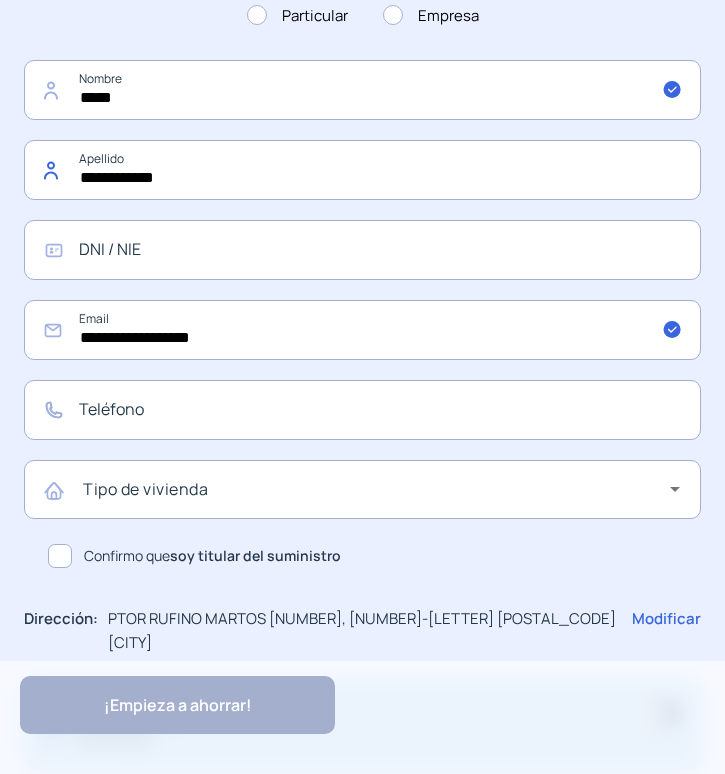 type on "**********" 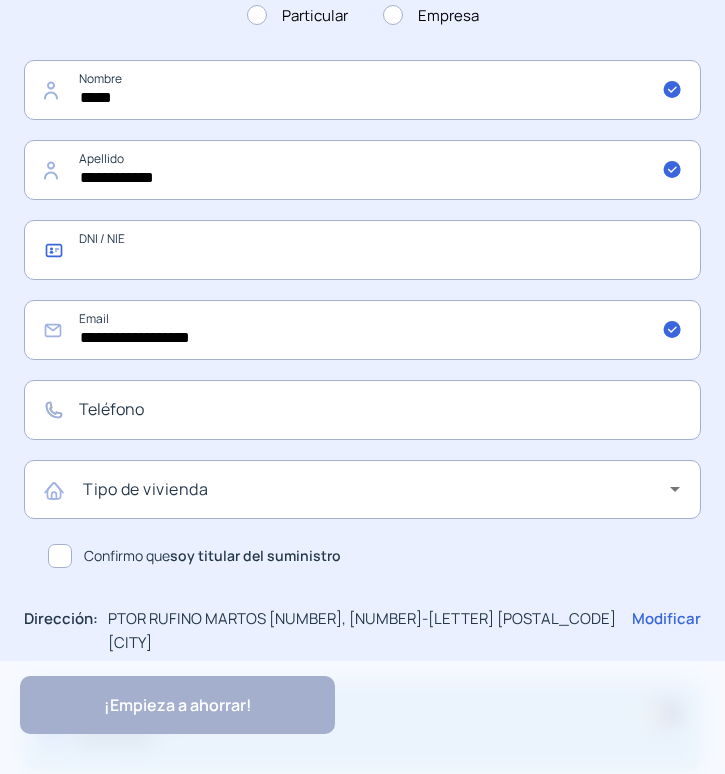 click 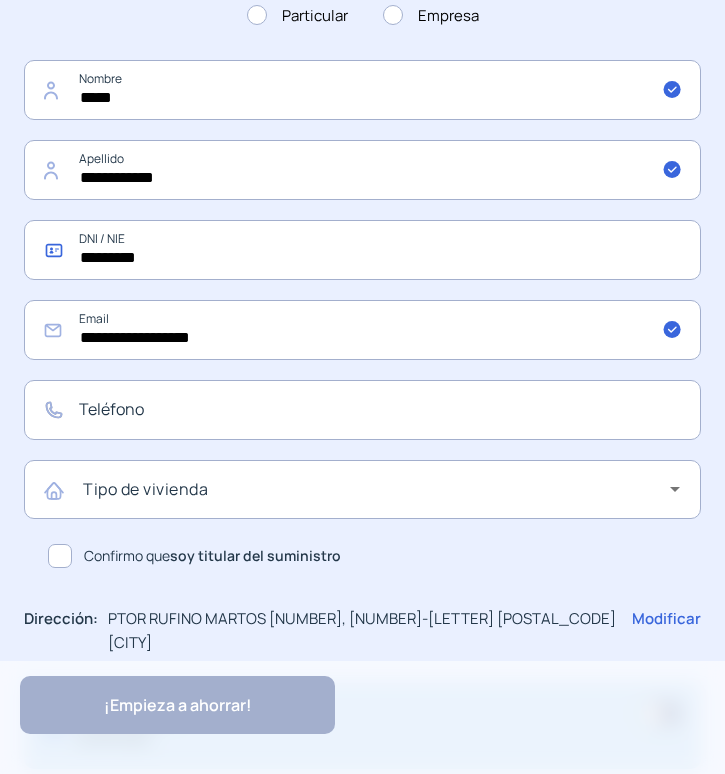 type on "*********" 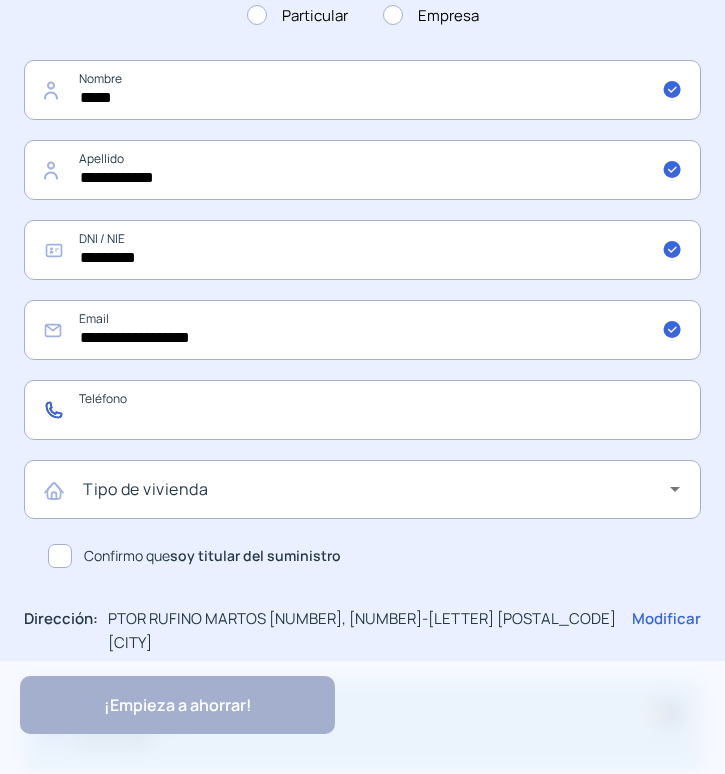 click 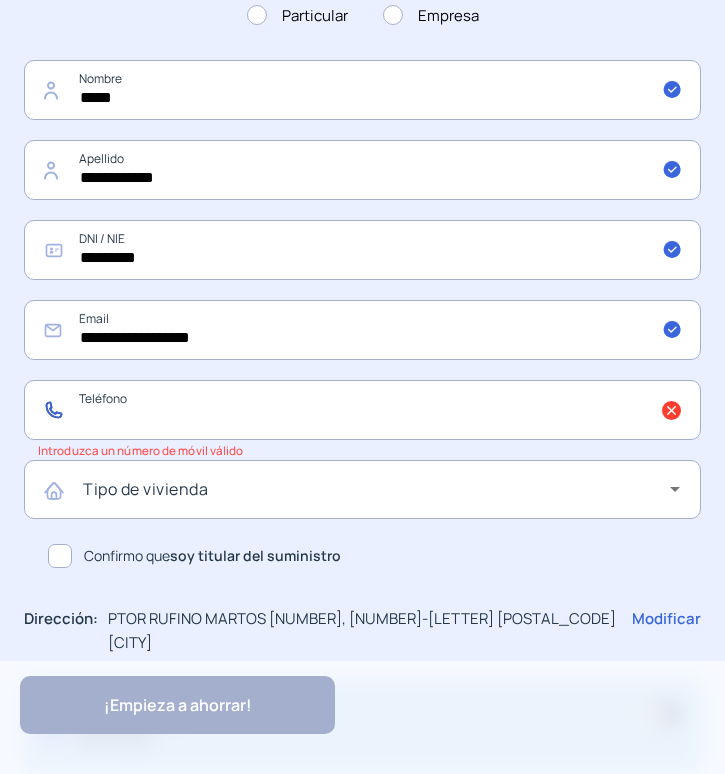 click 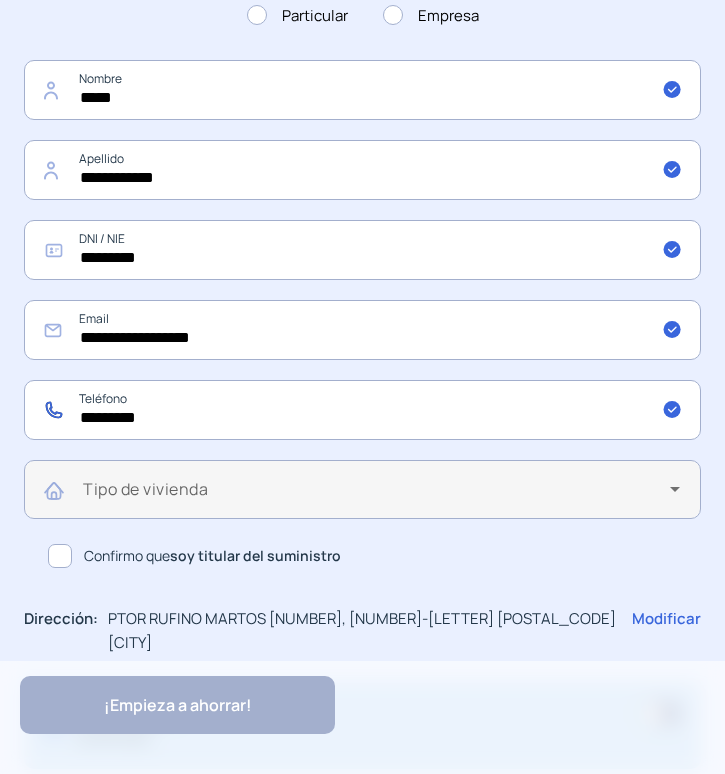 type on "*********" 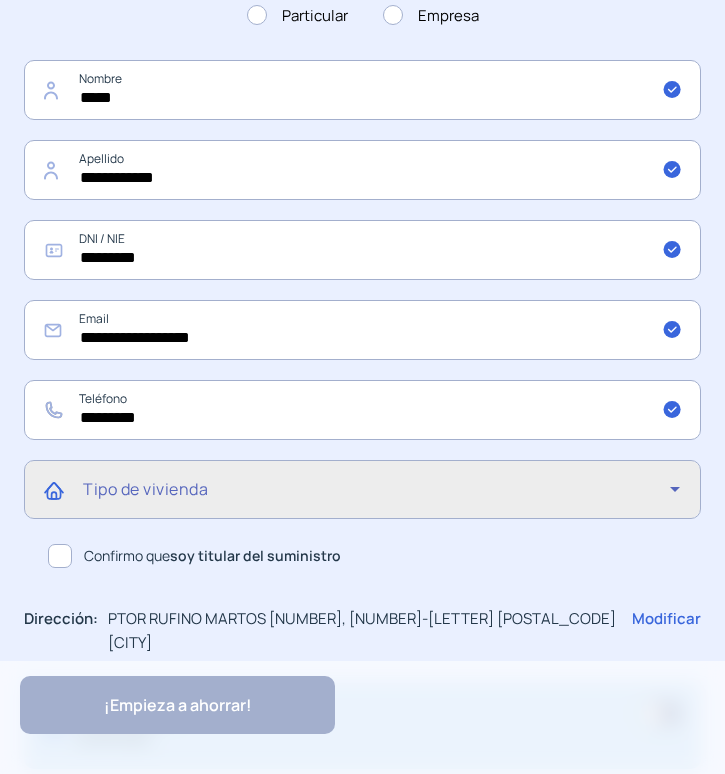 click at bounding box center (376, 497) 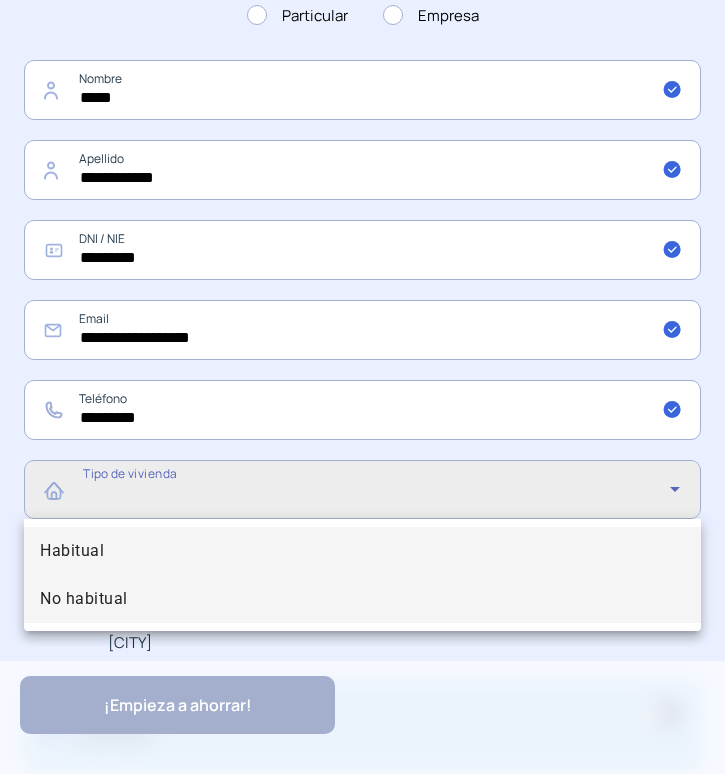 click on "No habitual" at bounding box center (84, 599) 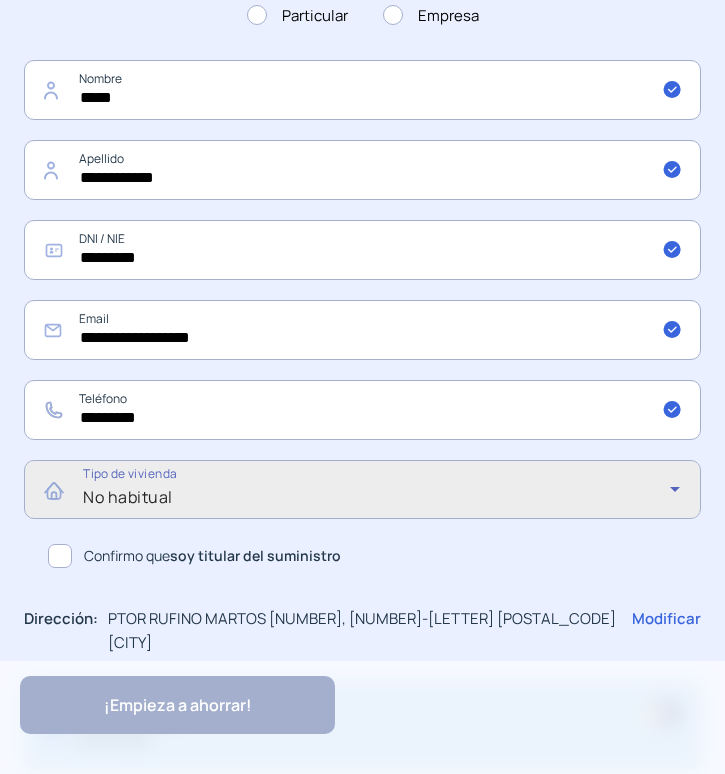 click 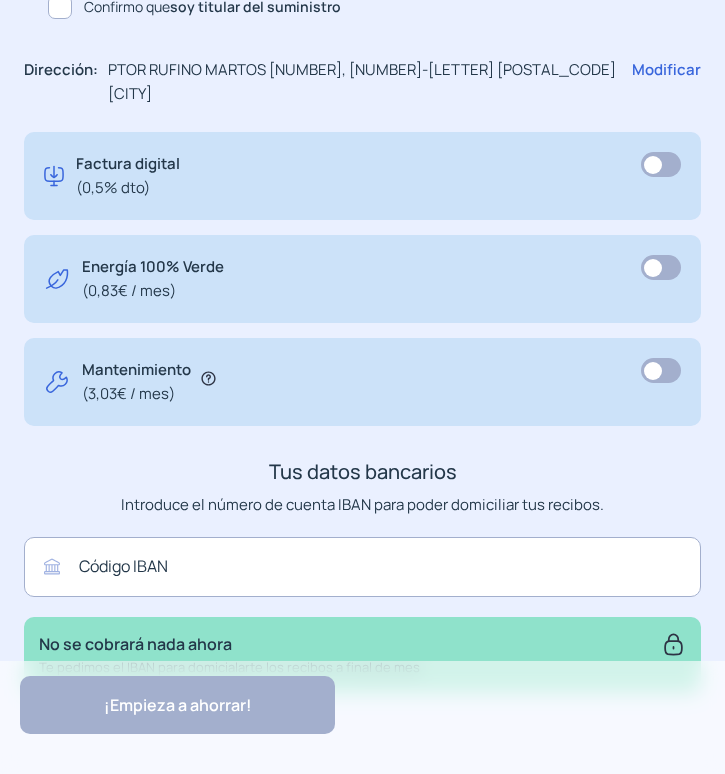 scroll, scrollTop: 1290, scrollLeft: 0, axis: vertical 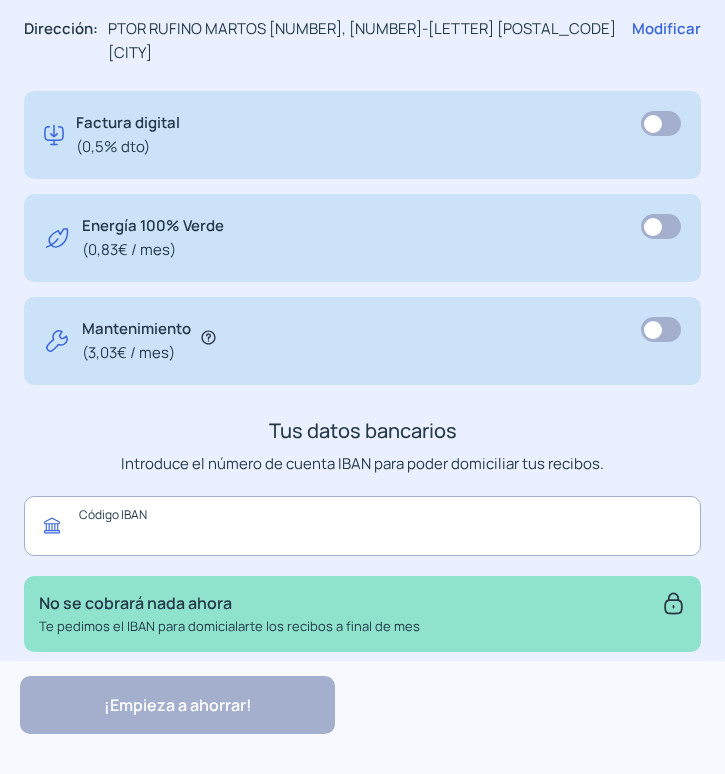 click 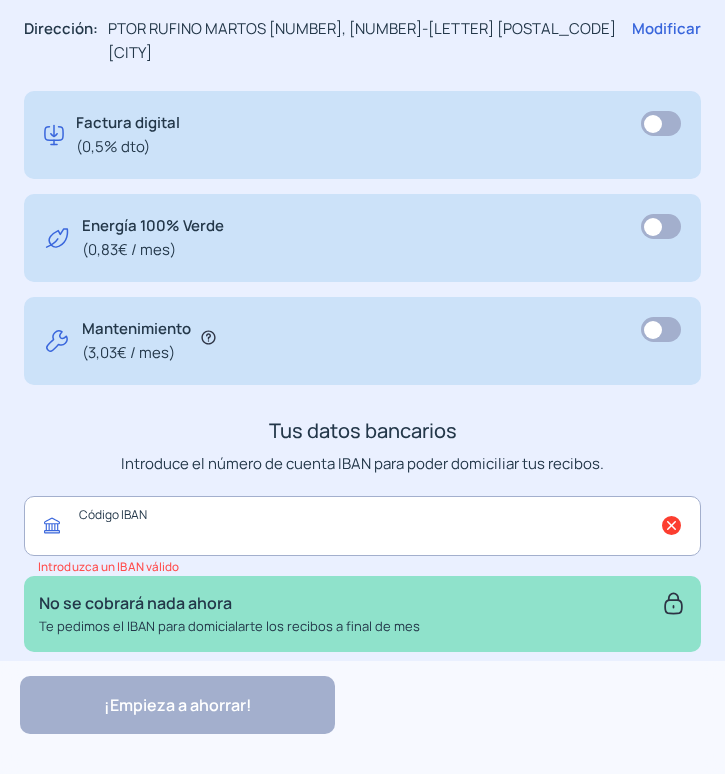 click 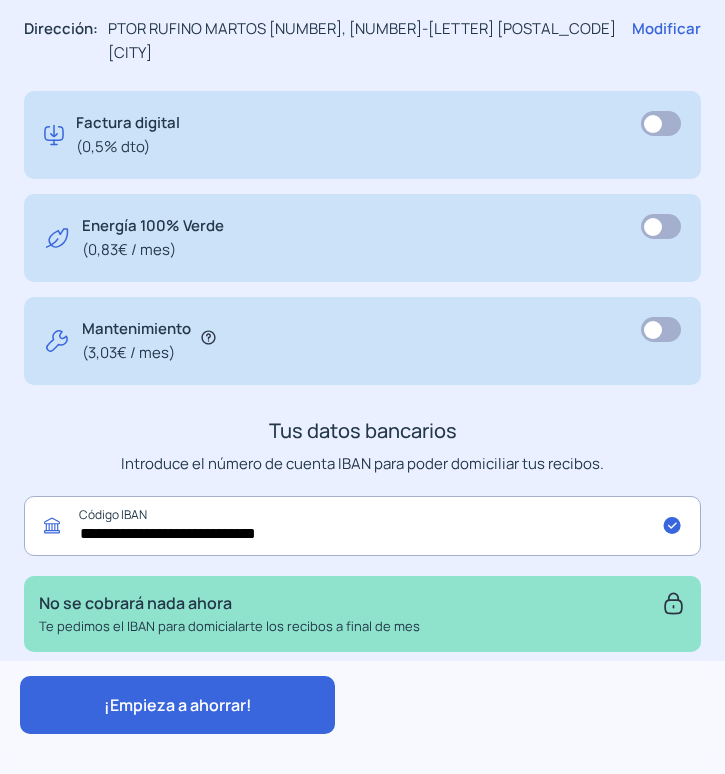 type on "**********" 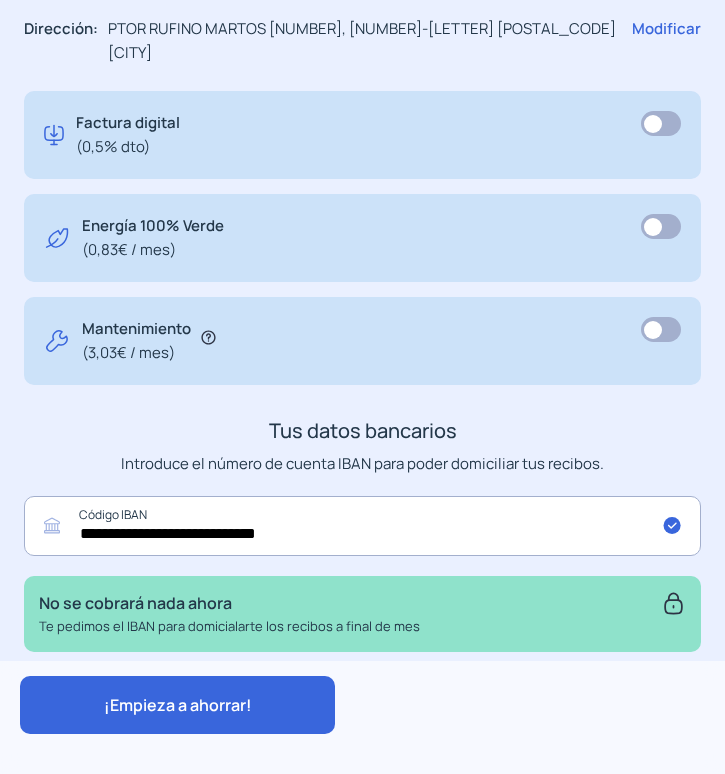 click on "¡Empieza a ahorrar!" 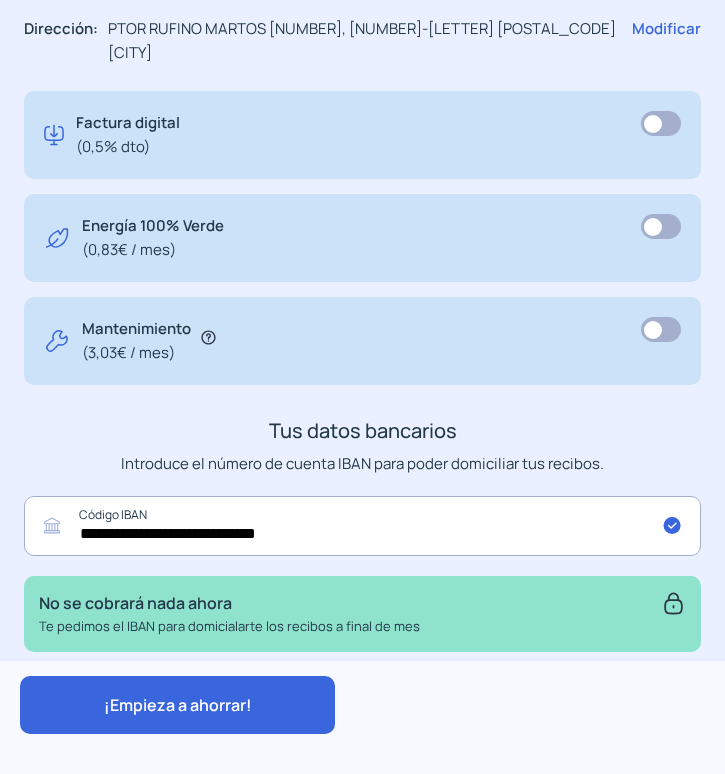 scroll, scrollTop: 0, scrollLeft: 0, axis: both 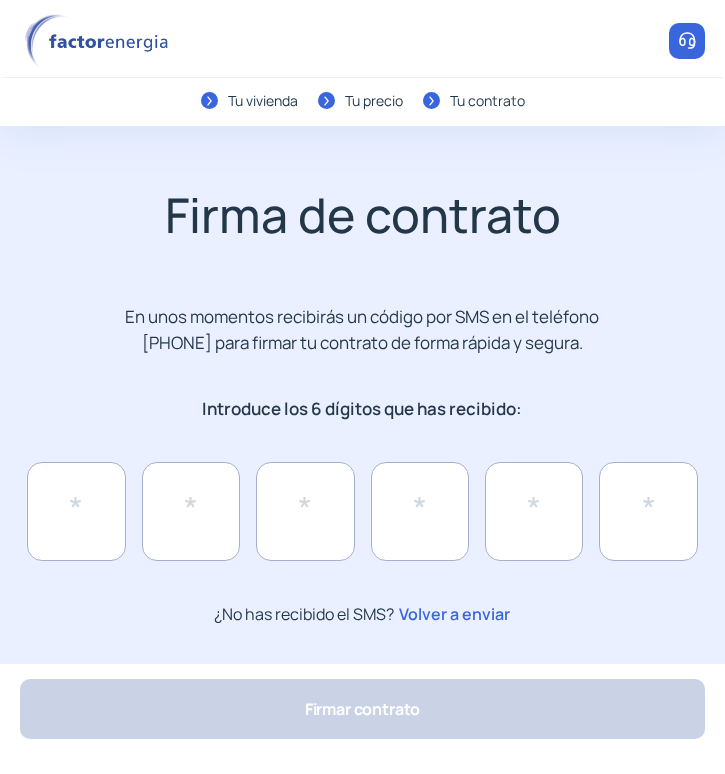 click on "Tu precio" 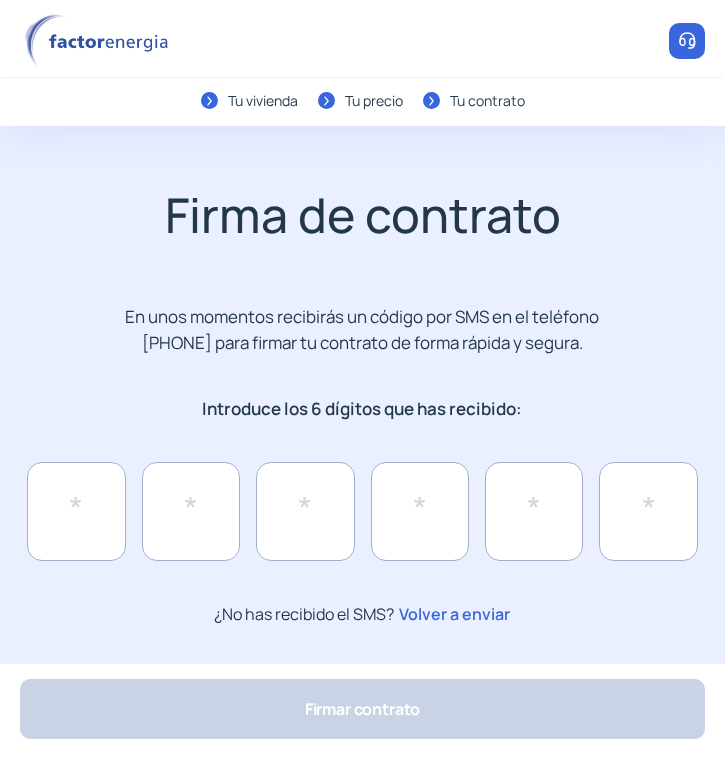 click on "¿No has recibido el SMS?  Volver a enviar" 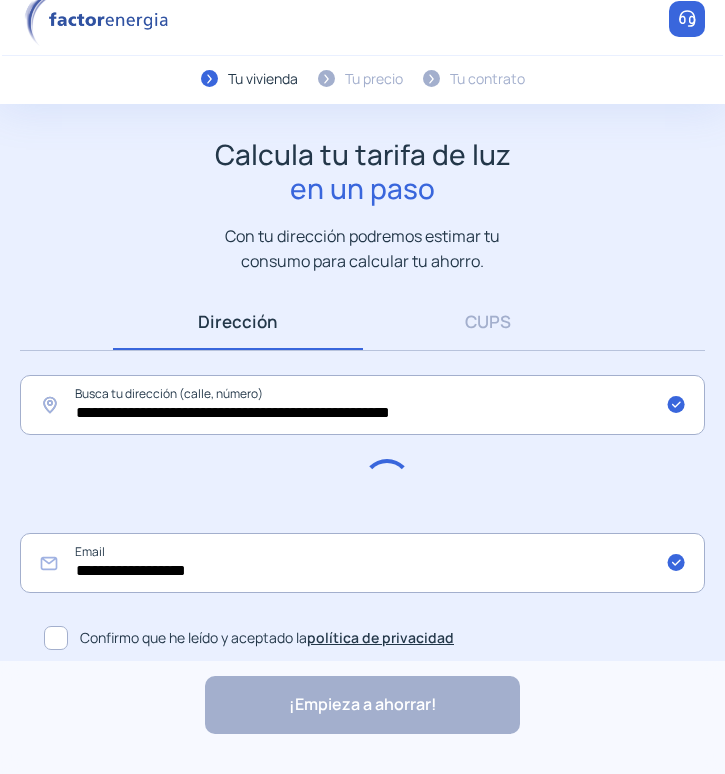 scroll, scrollTop: 28, scrollLeft: 0, axis: vertical 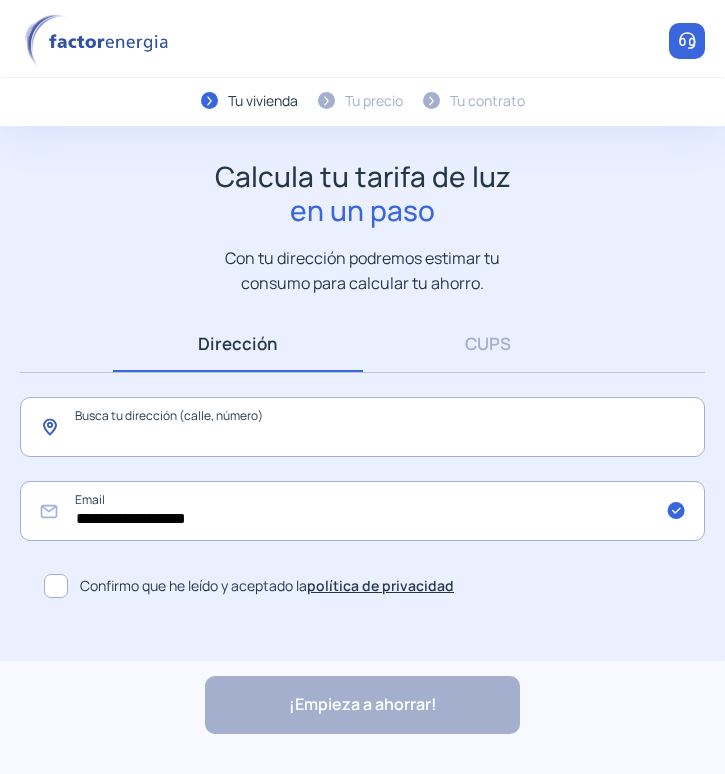 click 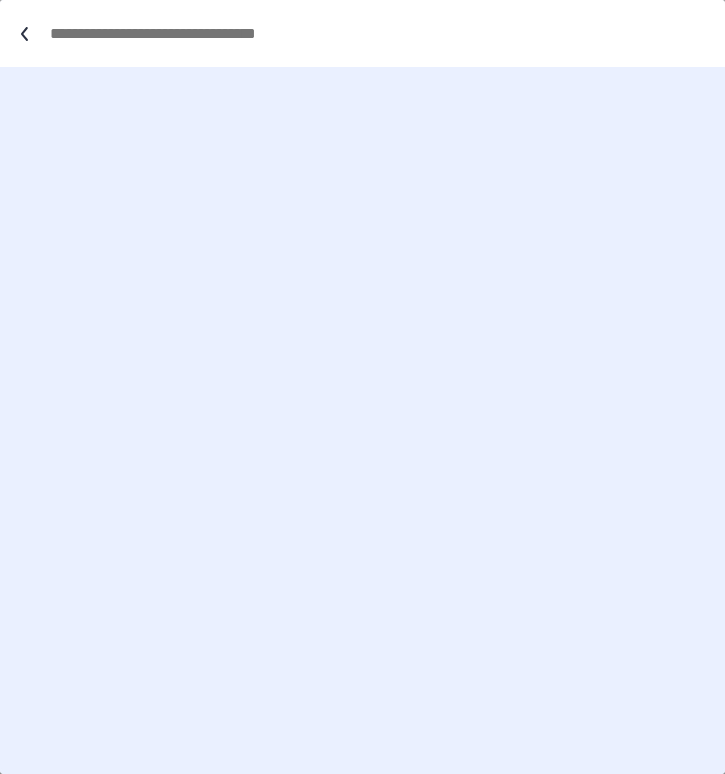 click at bounding box center [372, 33] 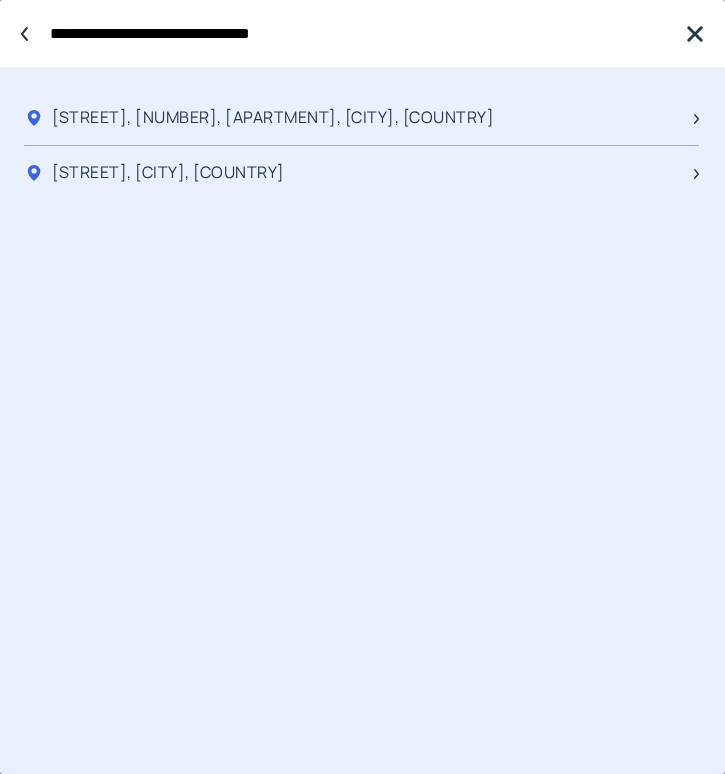 type on "**********" 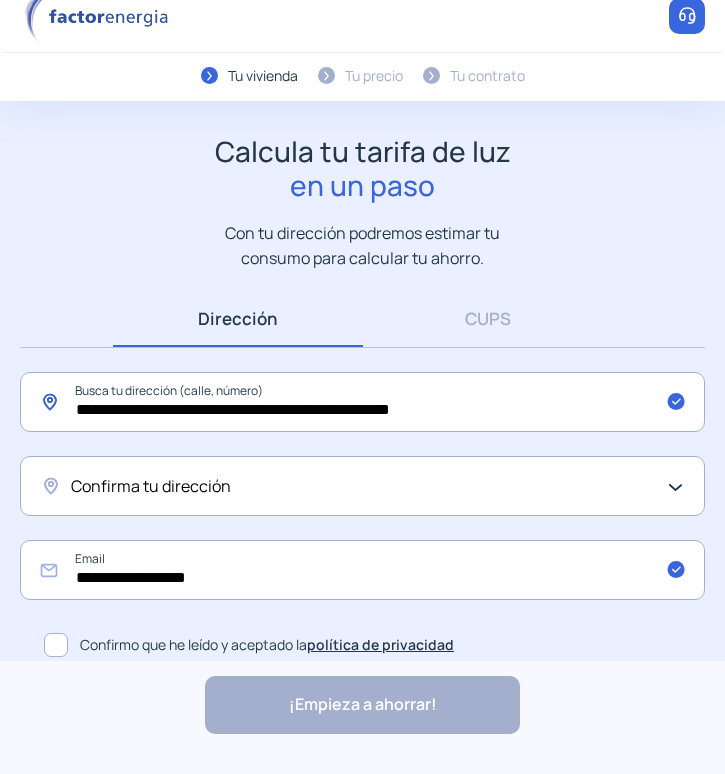 scroll, scrollTop: 38, scrollLeft: 0, axis: vertical 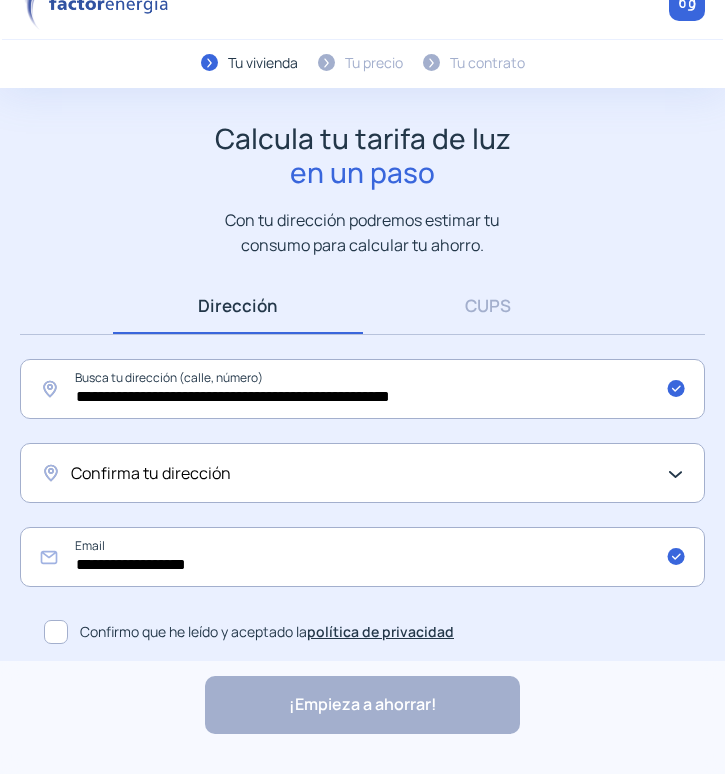 click 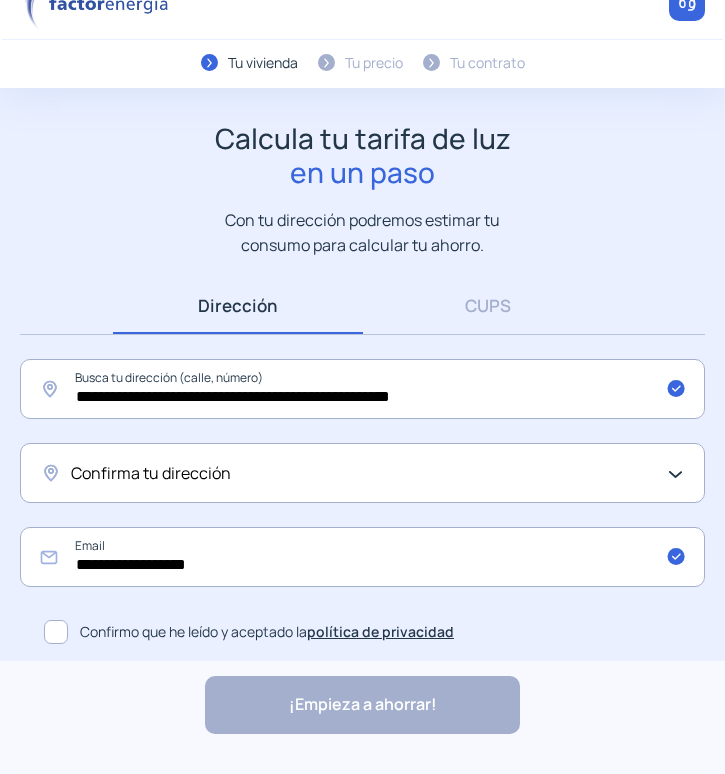 click on "Confirma tu dirección" 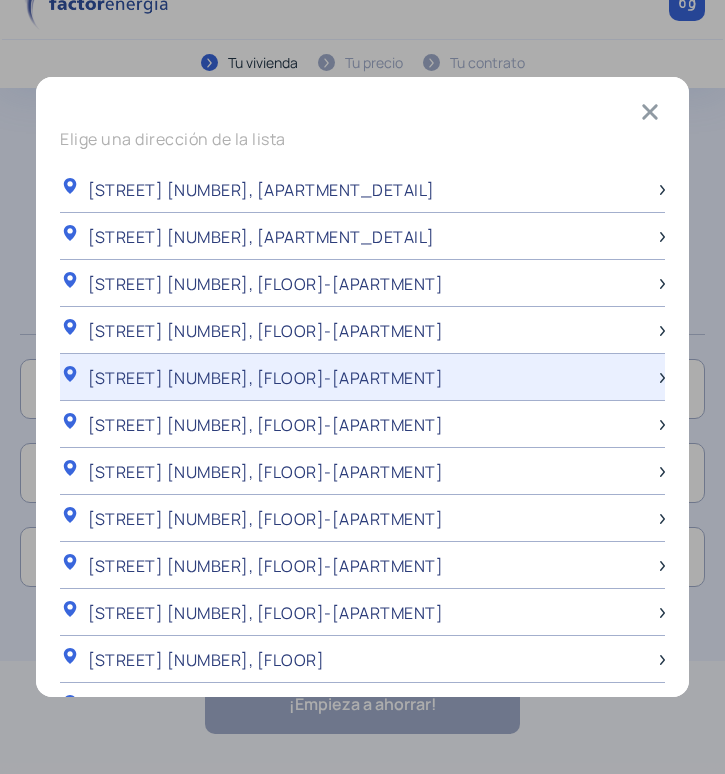 click on "PTOR RUFINO MARTOS 1, 2-C" at bounding box center [265, 378] 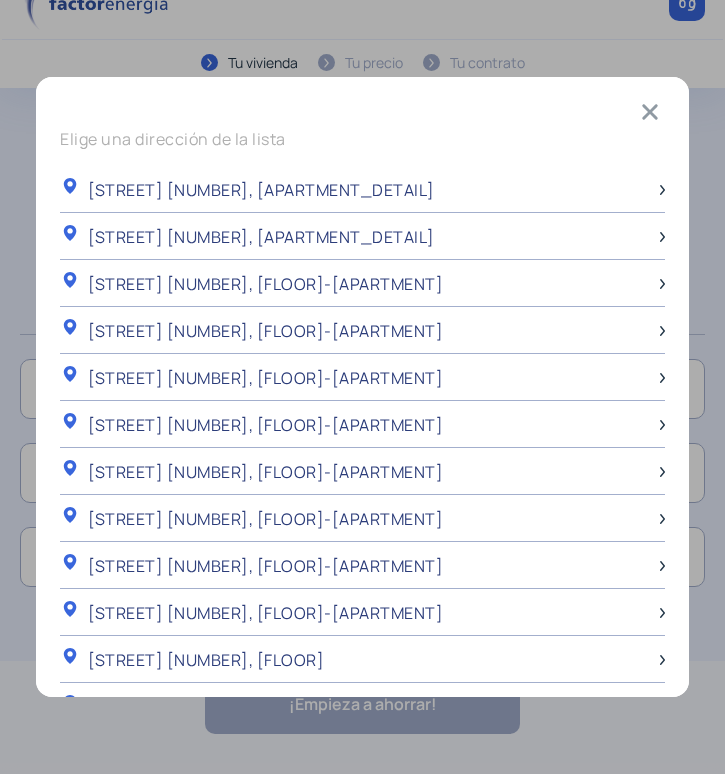 scroll, scrollTop: 38, scrollLeft: 0, axis: vertical 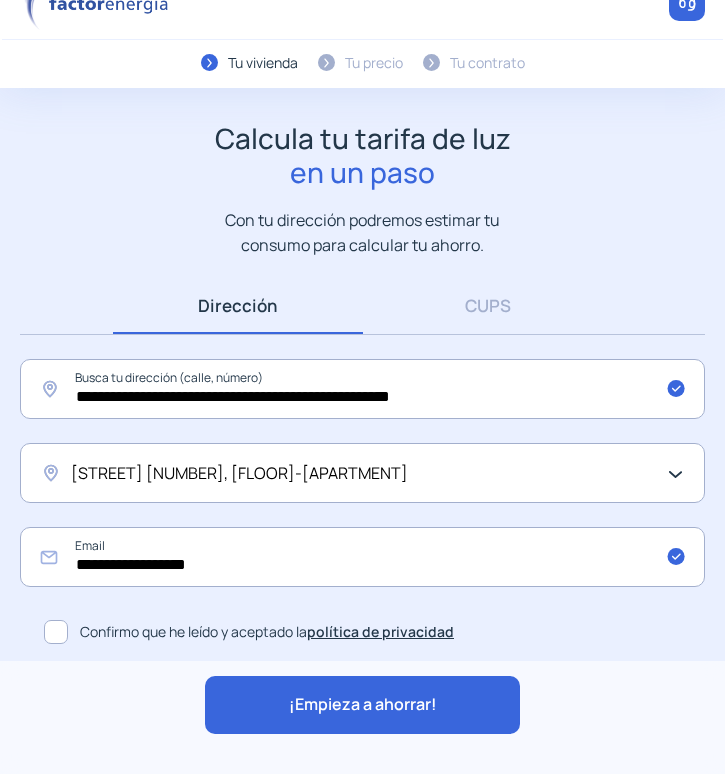 click on "¡Empieza a ahorrar!" 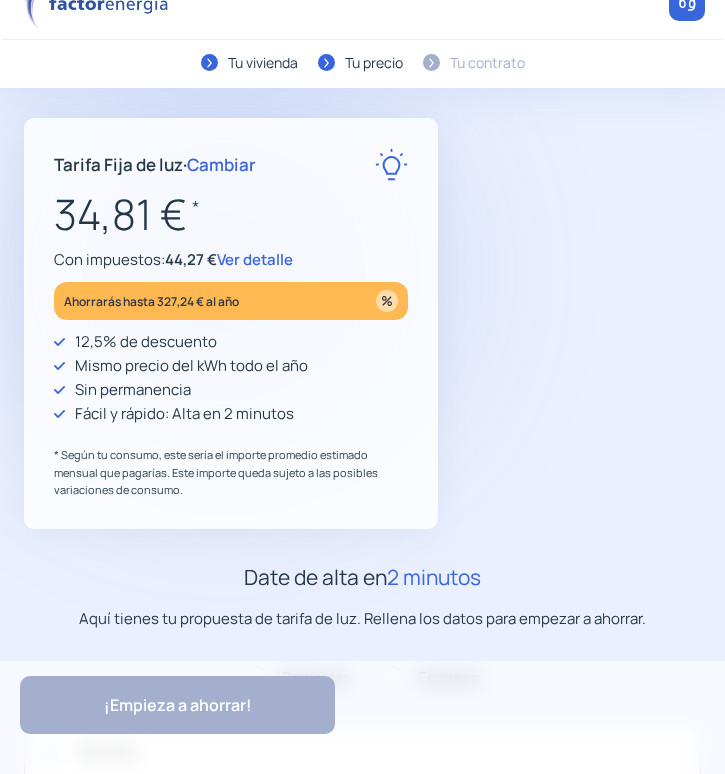 type on "*****" 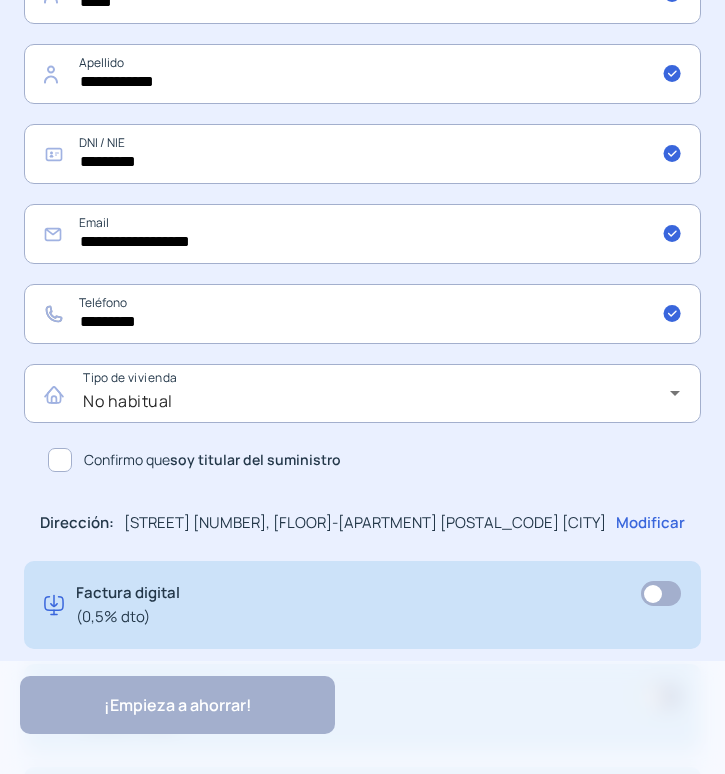 scroll, scrollTop: 800, scrollLeft: 0, axis: vertical 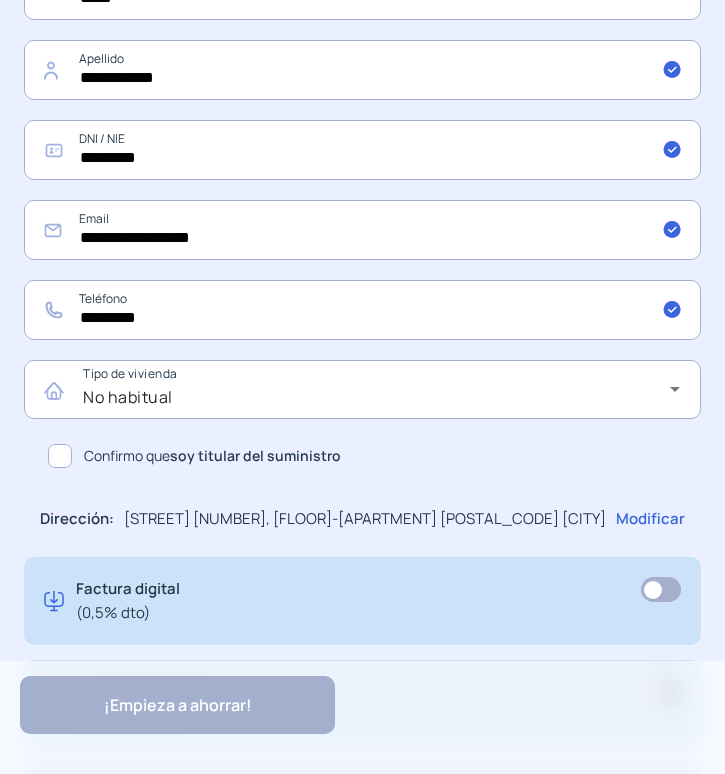 click 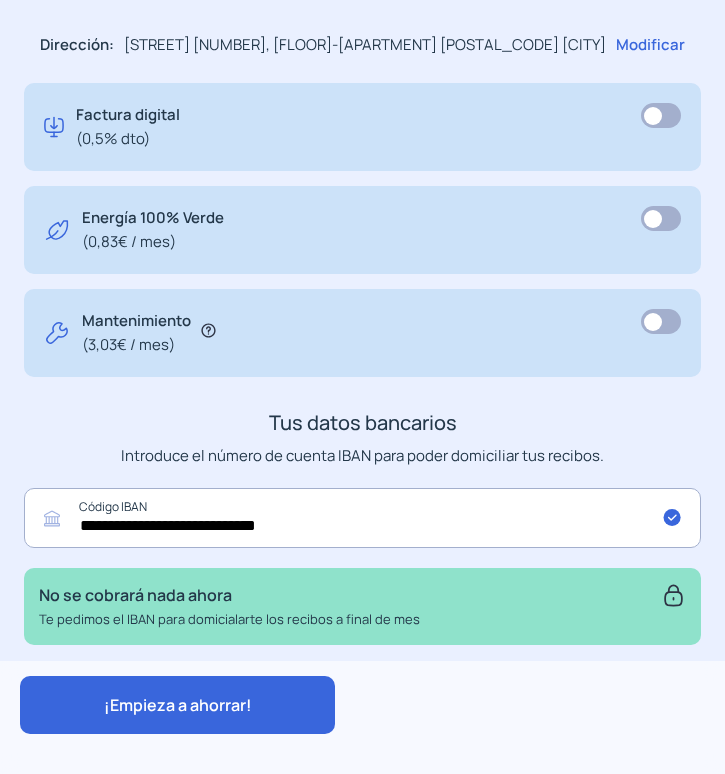scroll, scrollTop: 1290, scrollLeft: 0, axis: vertical 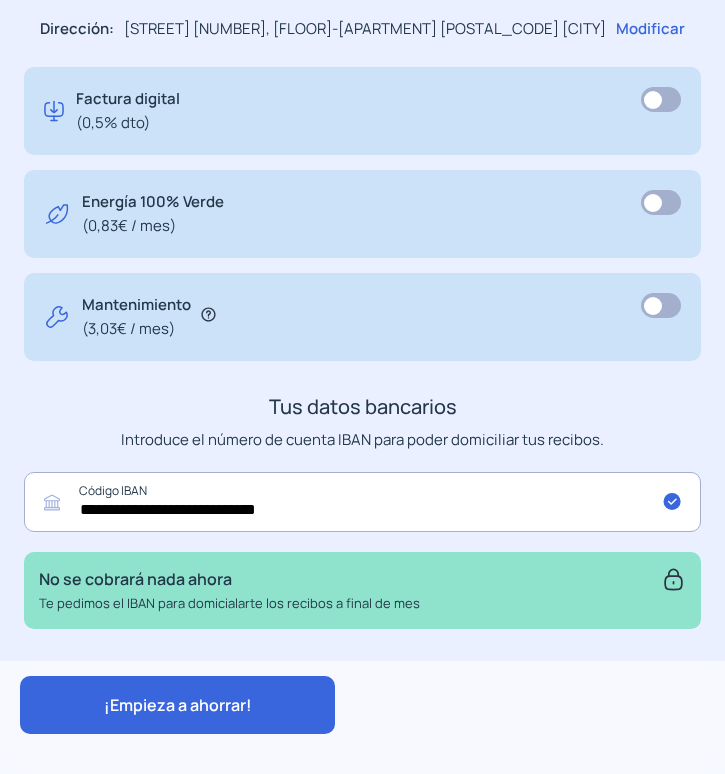 click on "¡Empieza a ahorrar!" 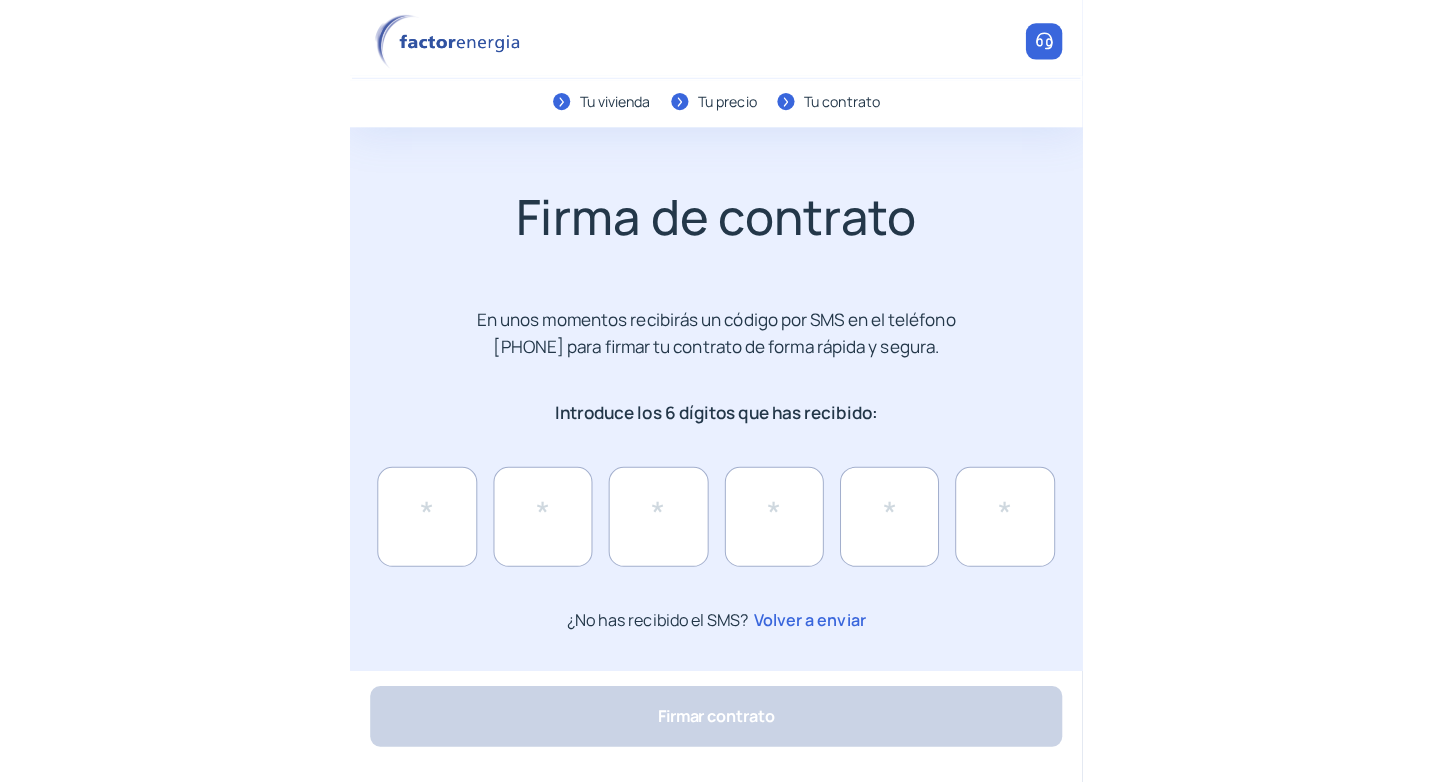 scroll, scrollTop: 0, scrollLeft: 0, axis: both 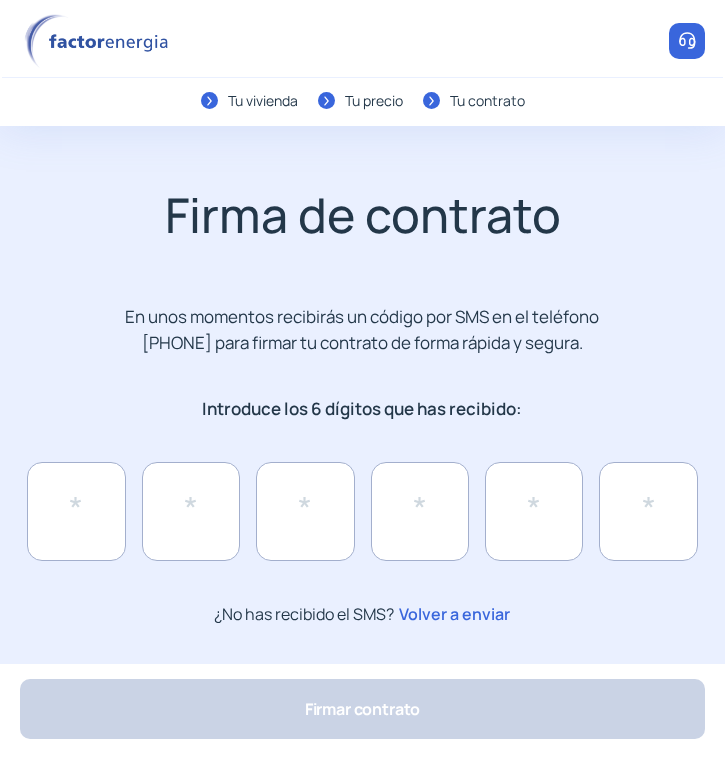 click on "¿No has recibido el SMS?  Volver a enviar" 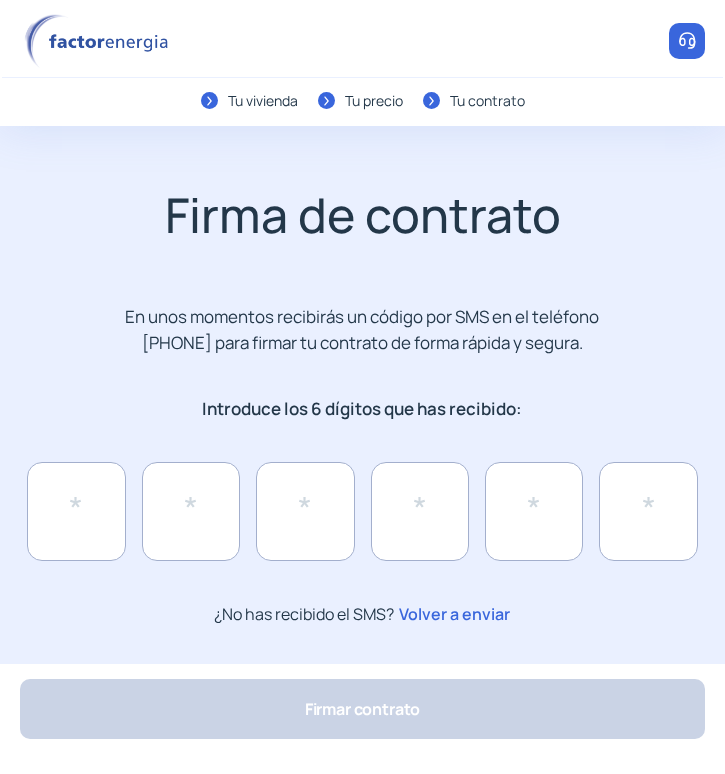 drag, startPoint x: 329, startPoint y: 612, endPoint x: 601, endPoint y: 600, distance: 272.2646 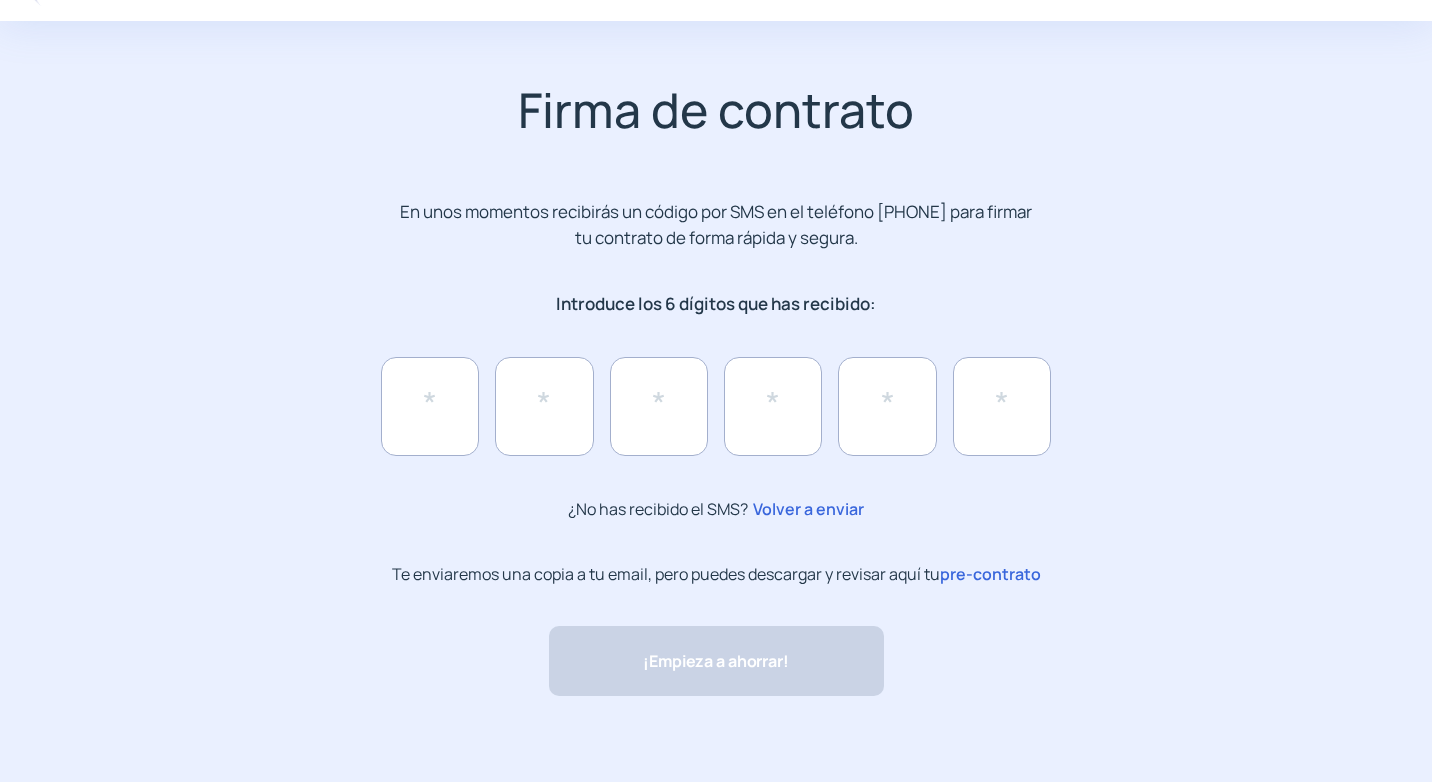 scroll, scrollTop: 70, scrollLeft: 0, axis: vertical 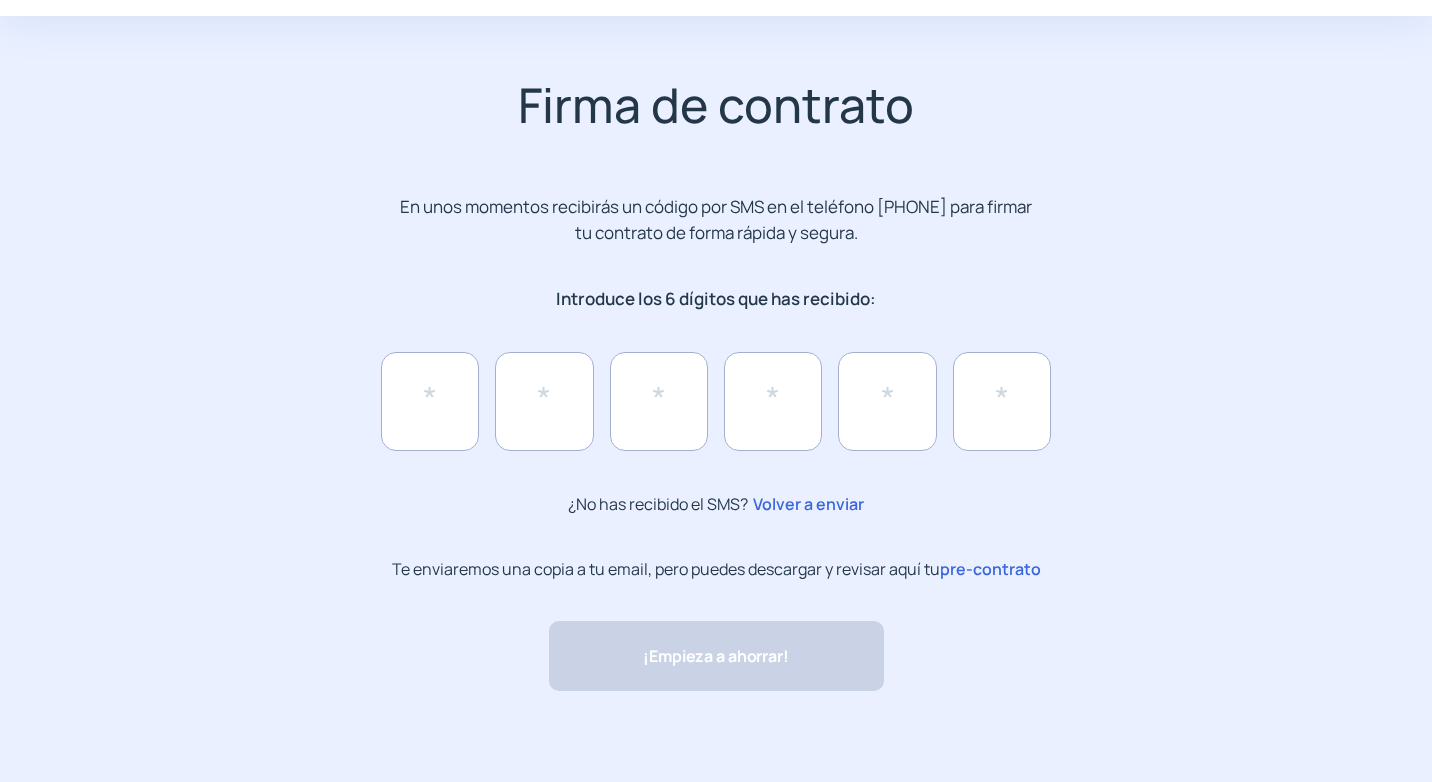 click on "pre-contrato" 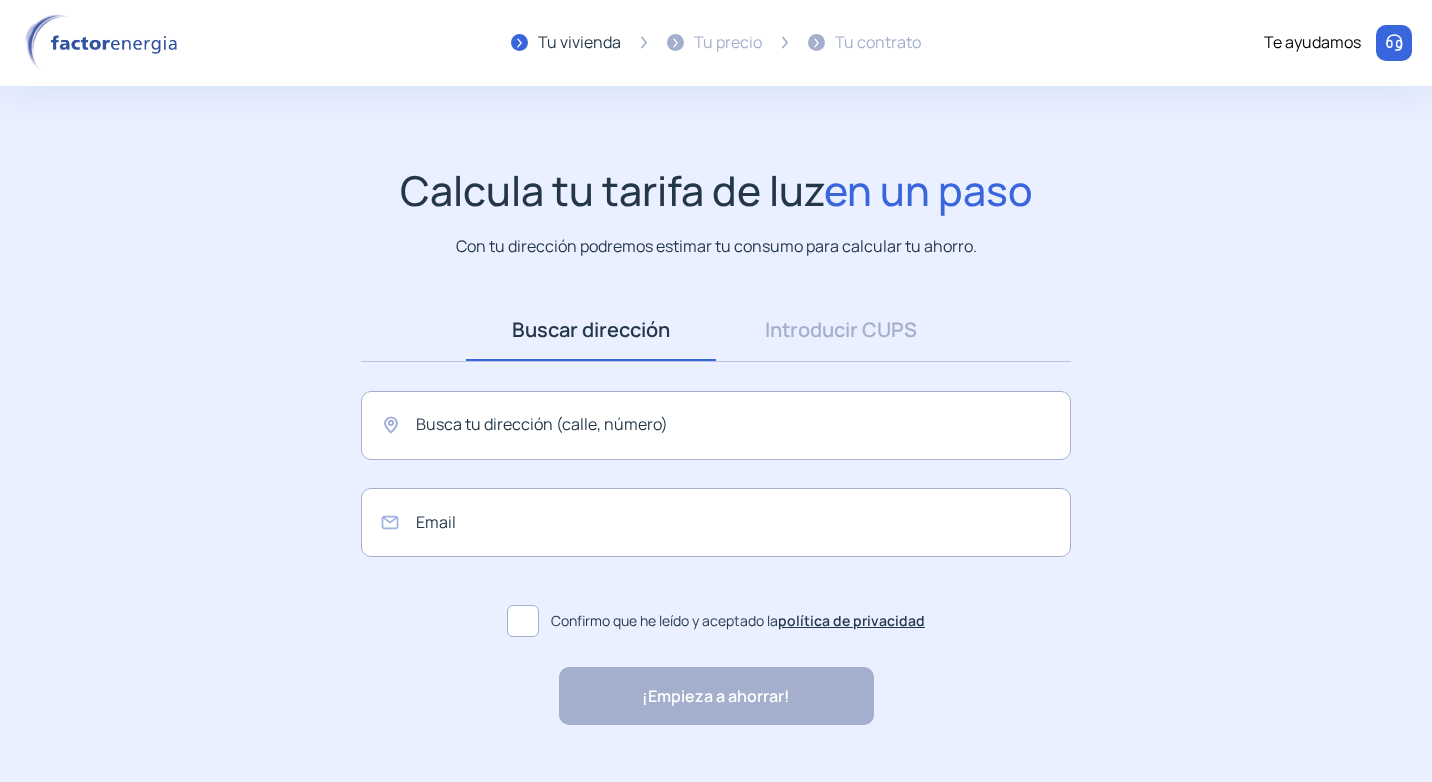 scroll, scrollTop: 0, scrollLeft: 0, axis: both 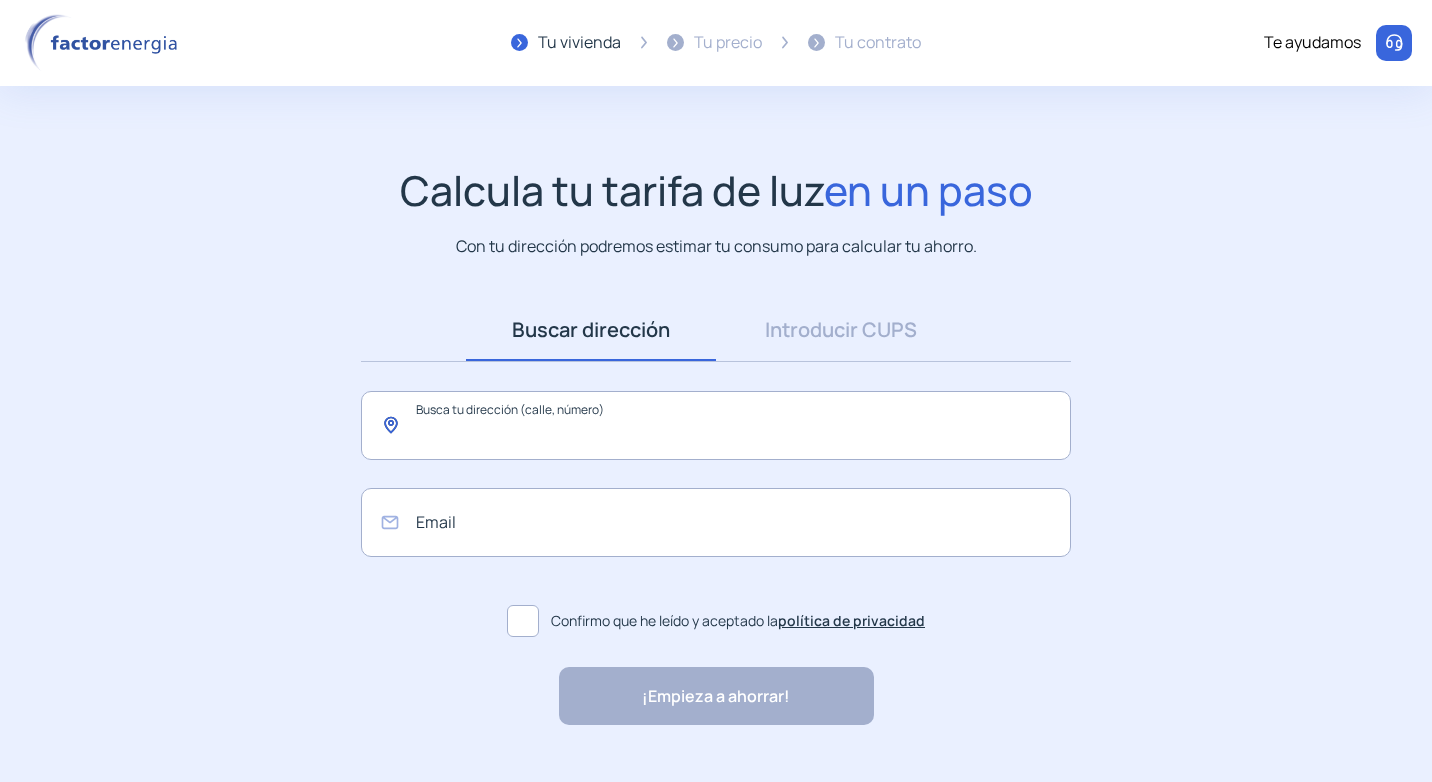 click 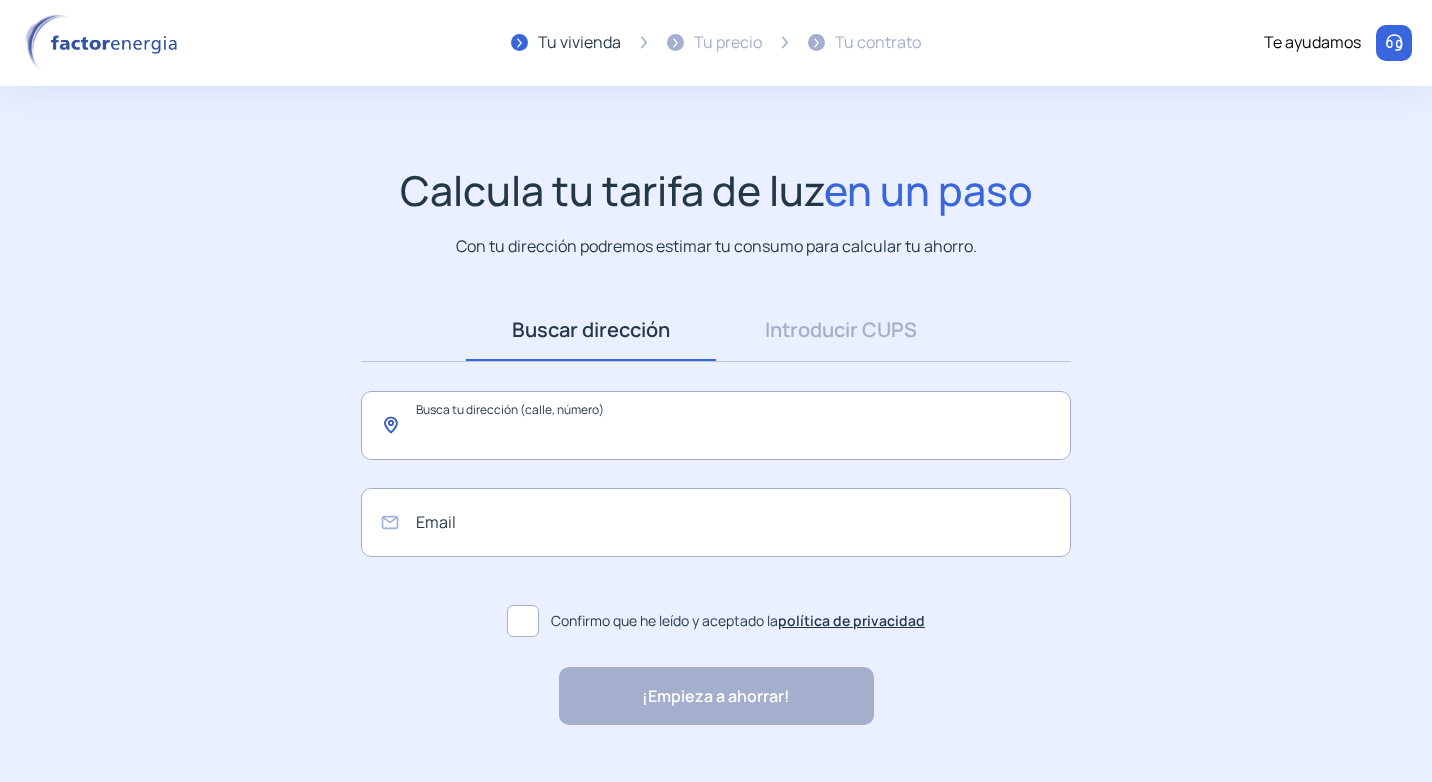 paste on "**********" 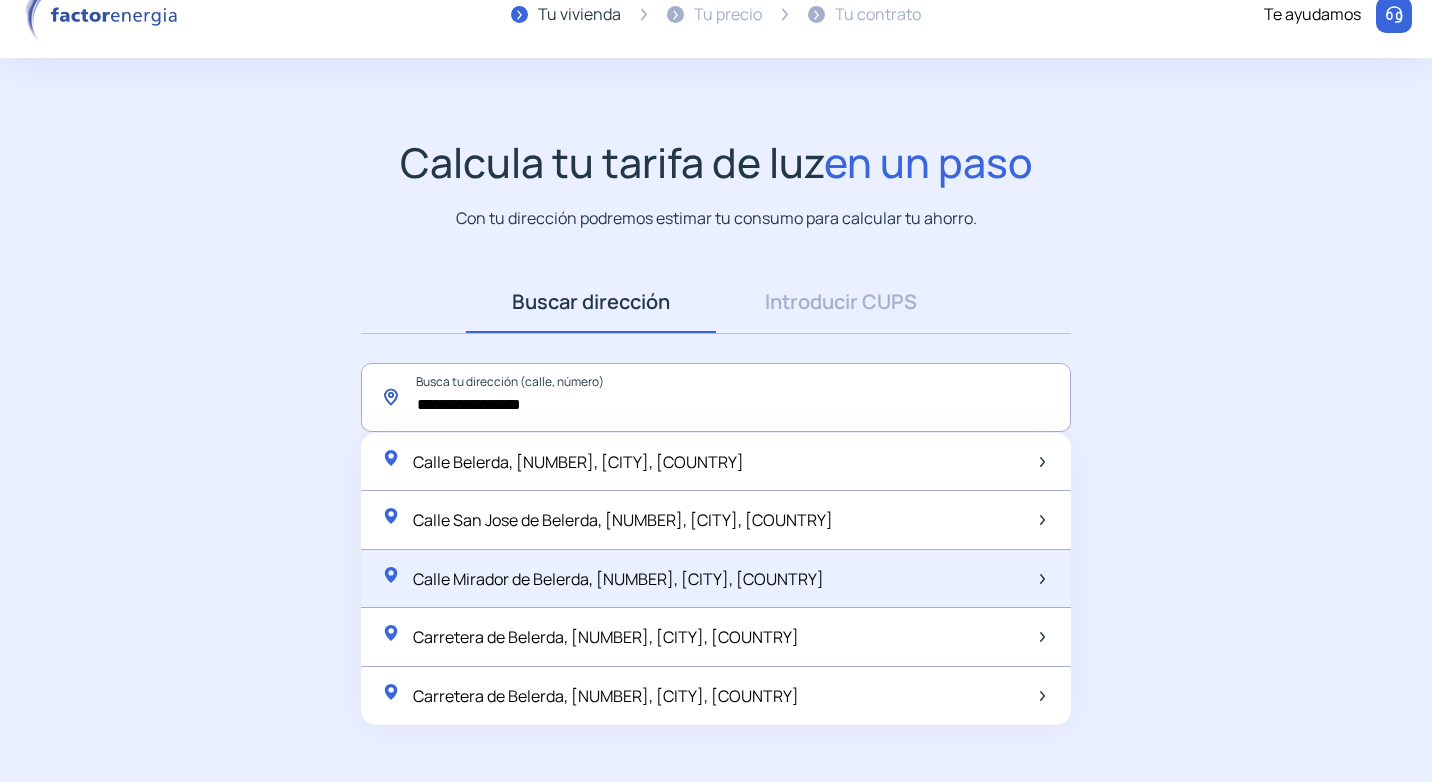 scroll, scrollTop: 43, scrollLeft: 0, axis: vertical 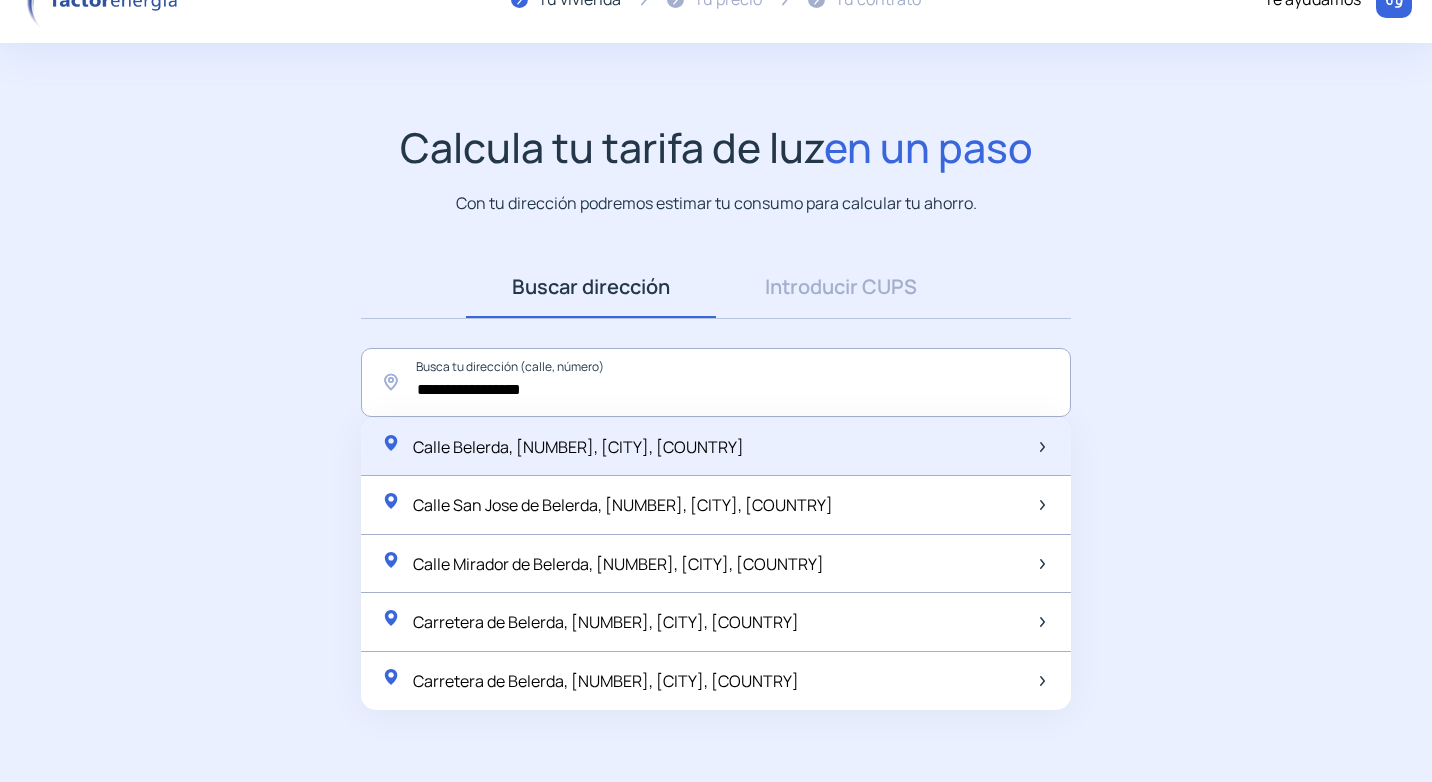 click on "Calle Belerda, [NUMBER], [CITY], [COUNTRY]" 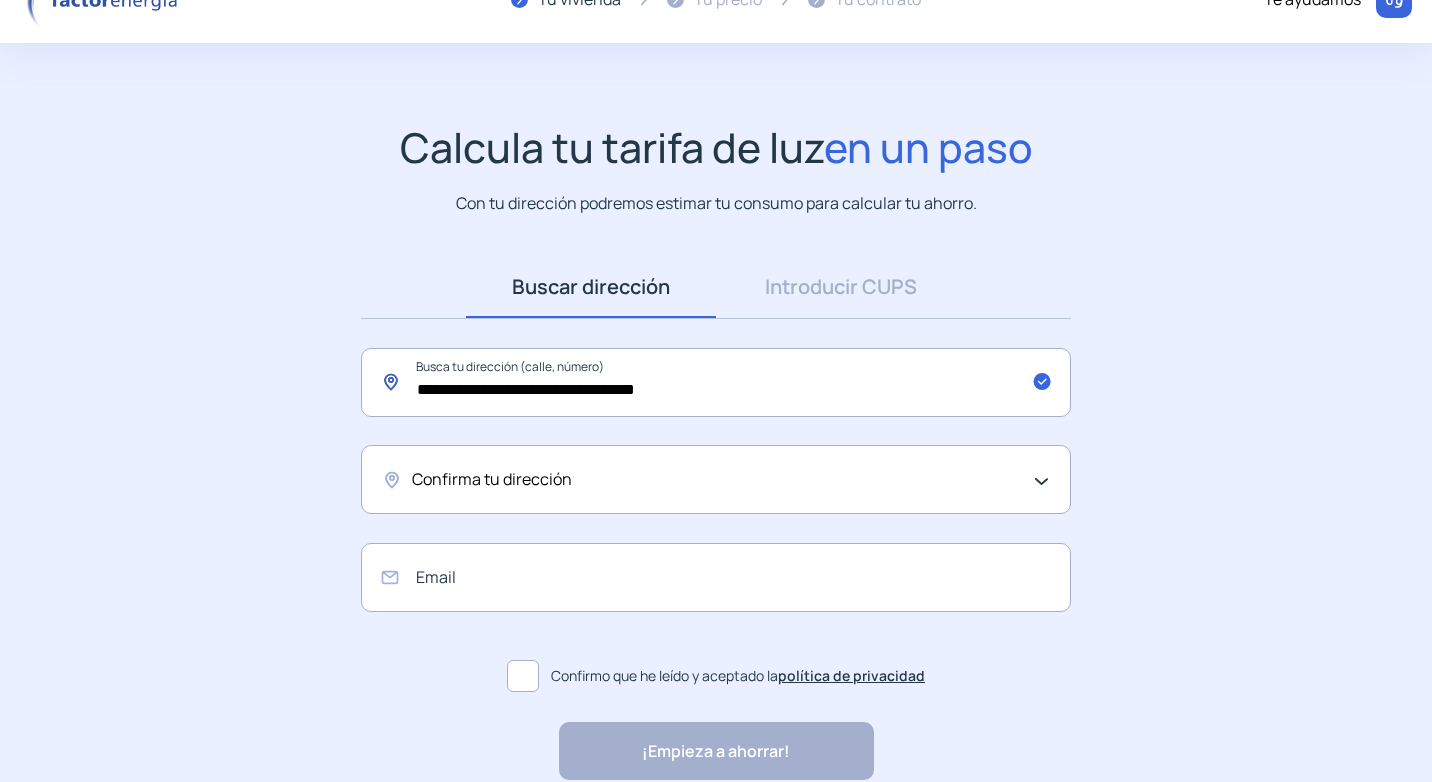 click on "**********" 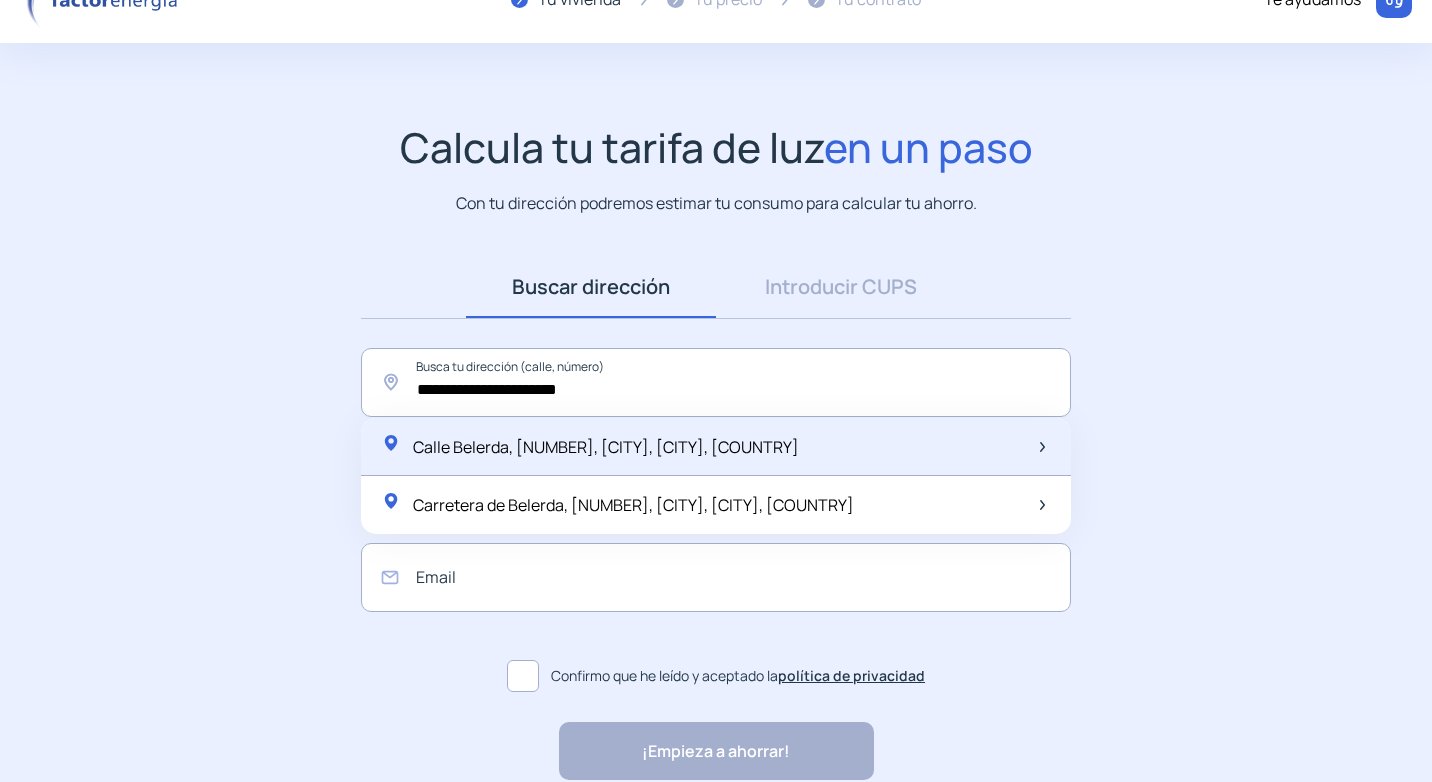 click on "Calle Belerda, [NUMBER], [CITY], [CITY], [COUNTRY]" 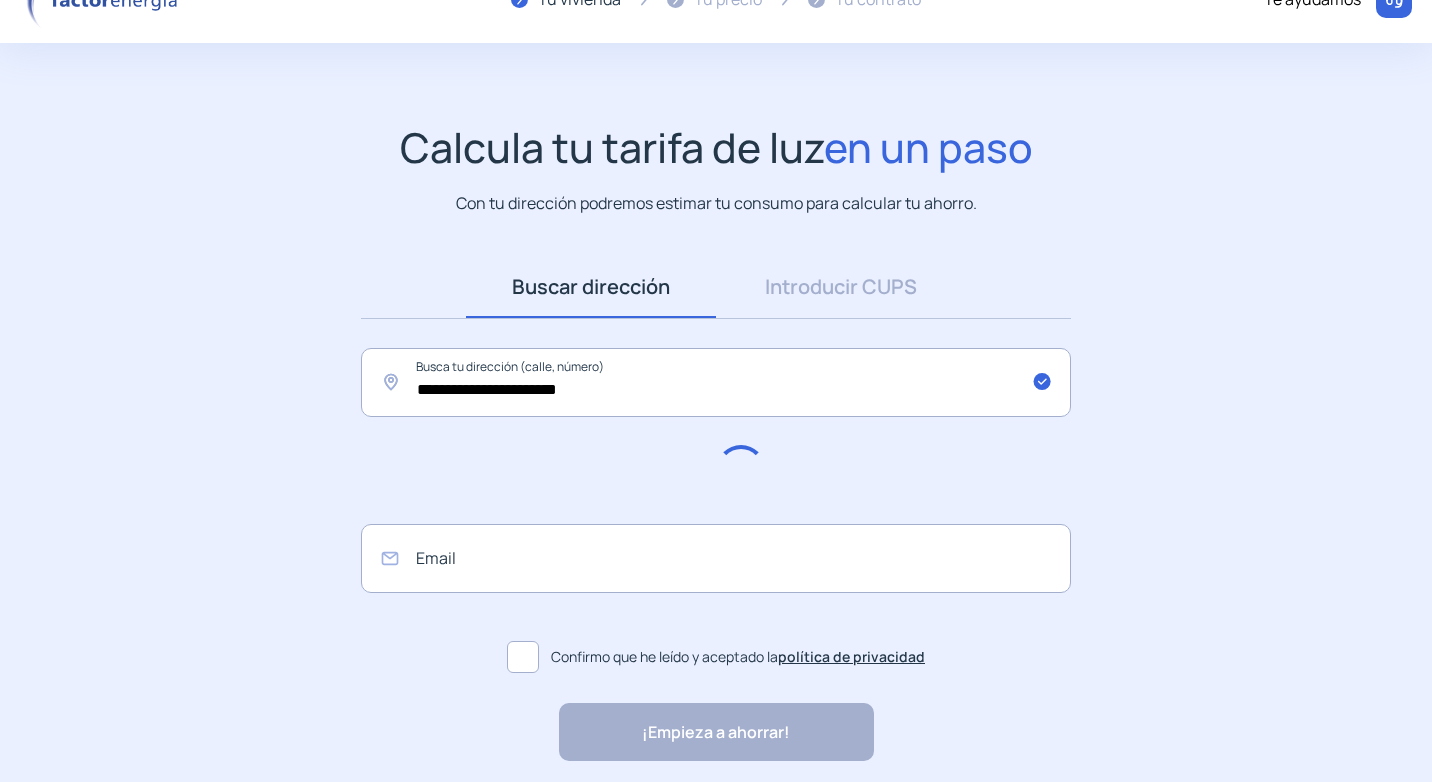 type on "**********" 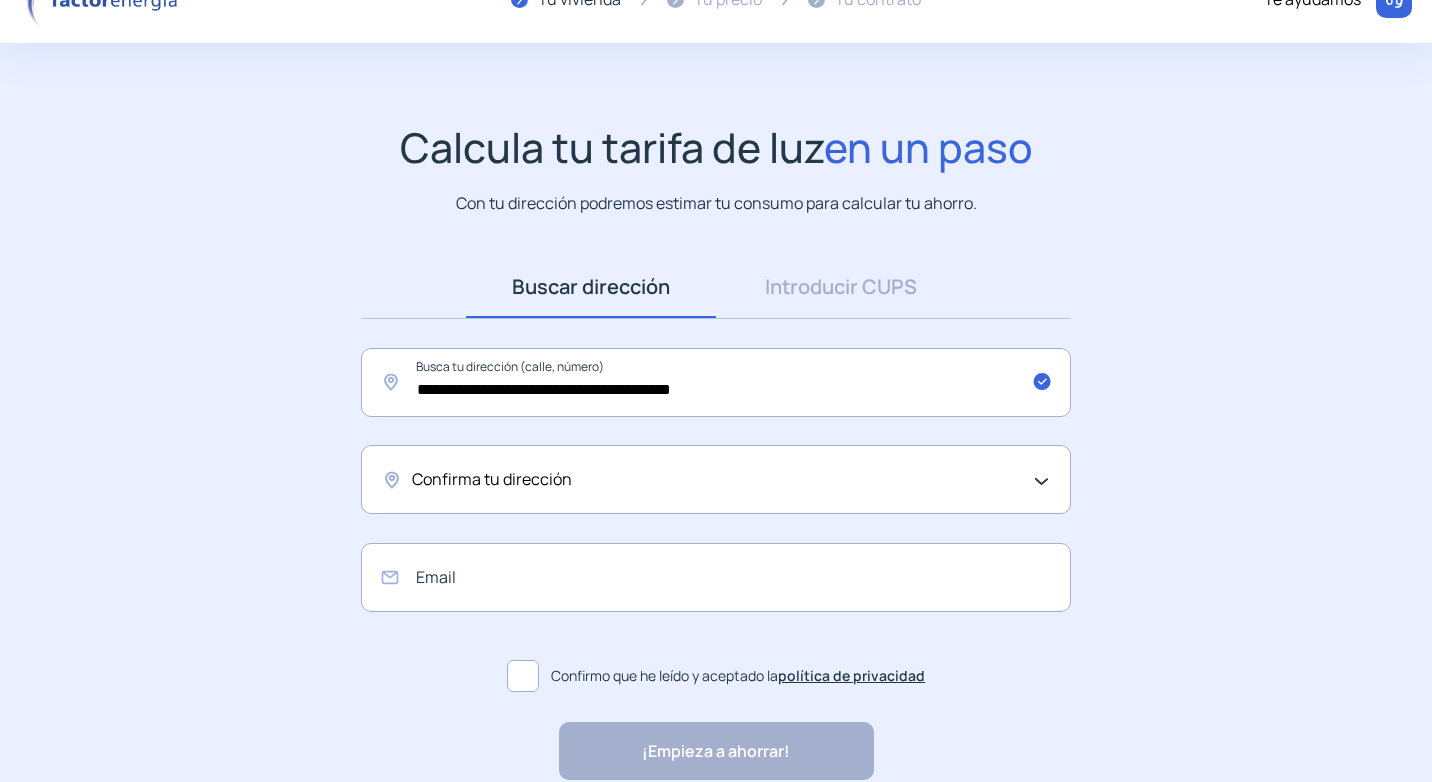 click on "Confirma tu dirección" 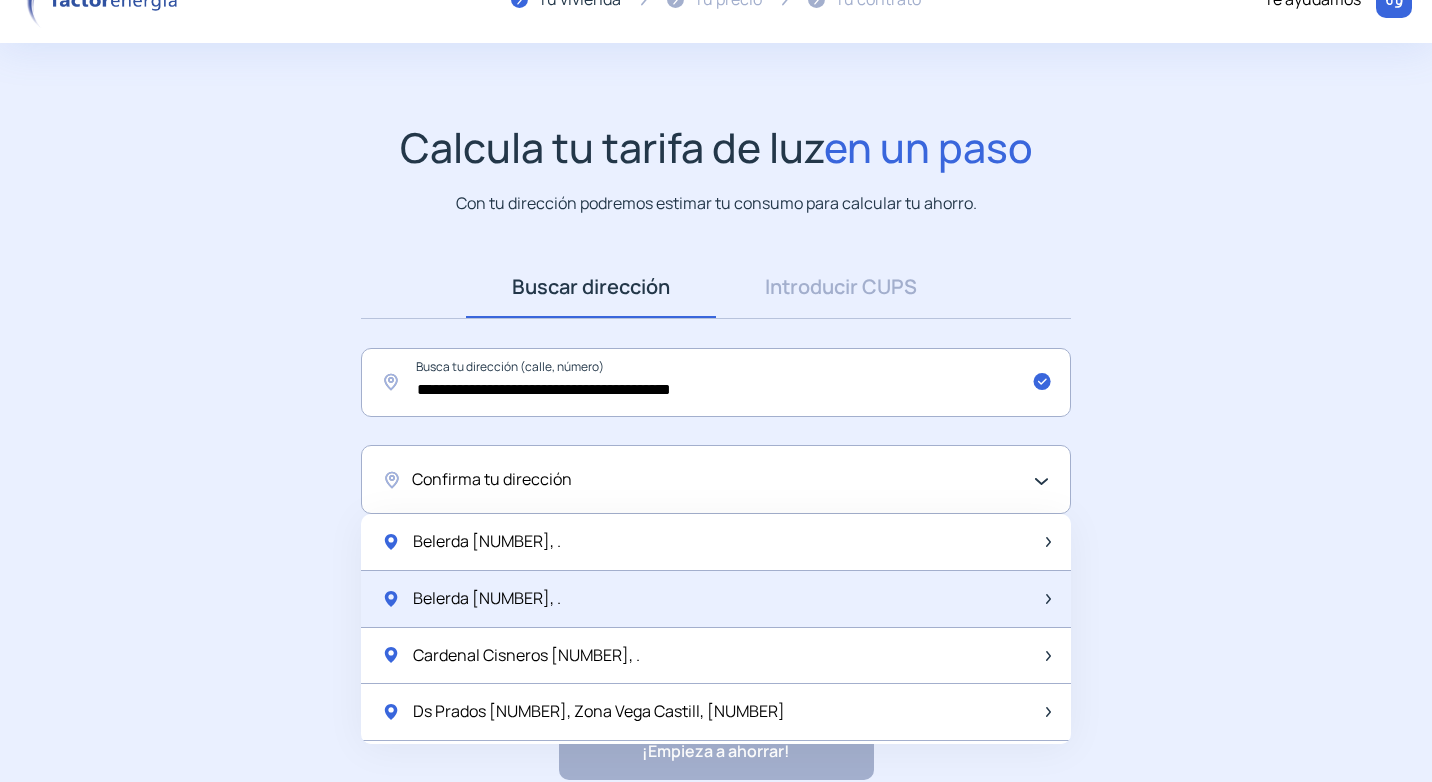 scroll, scrollTop: 52, scrollLeft: 0, axis: vertical 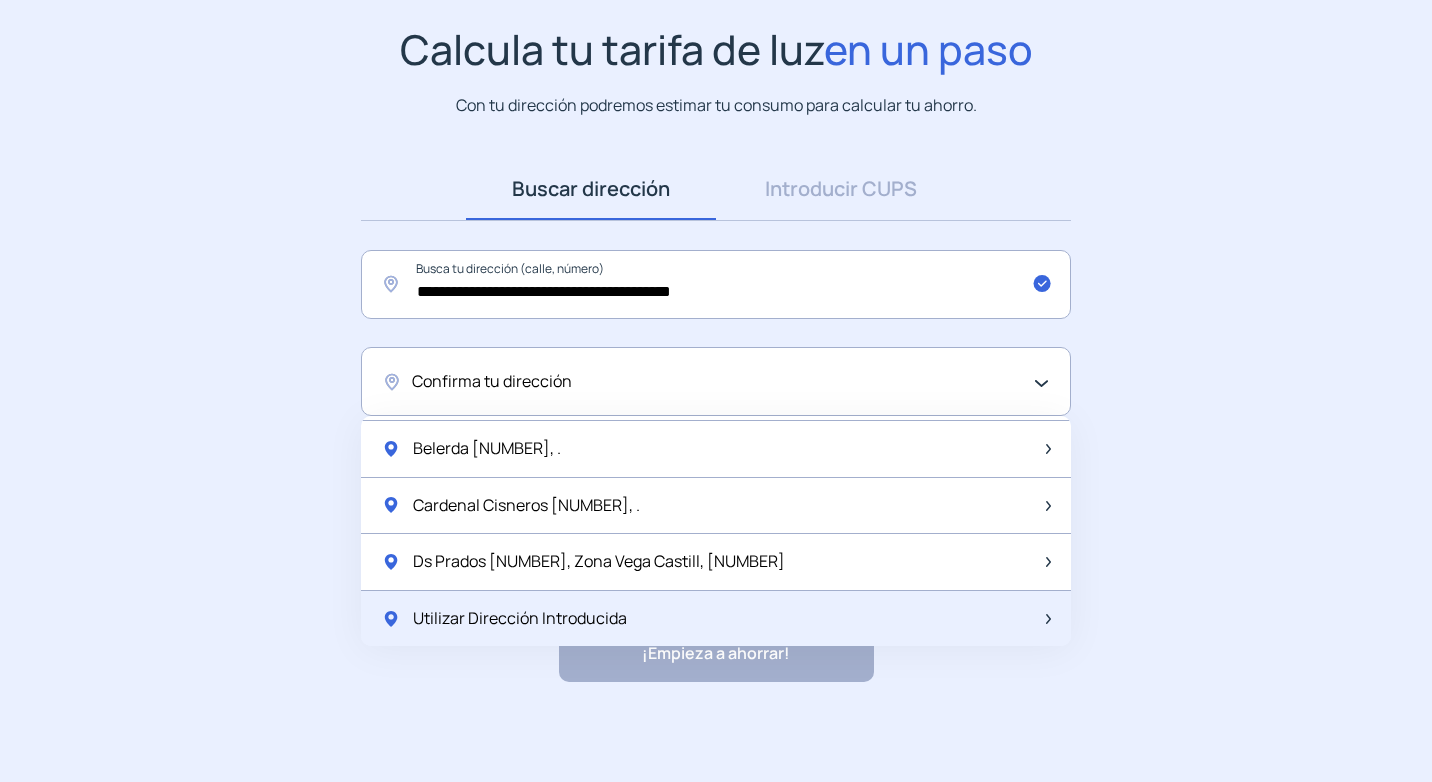 click on "Utilizar Dirección Introducida" 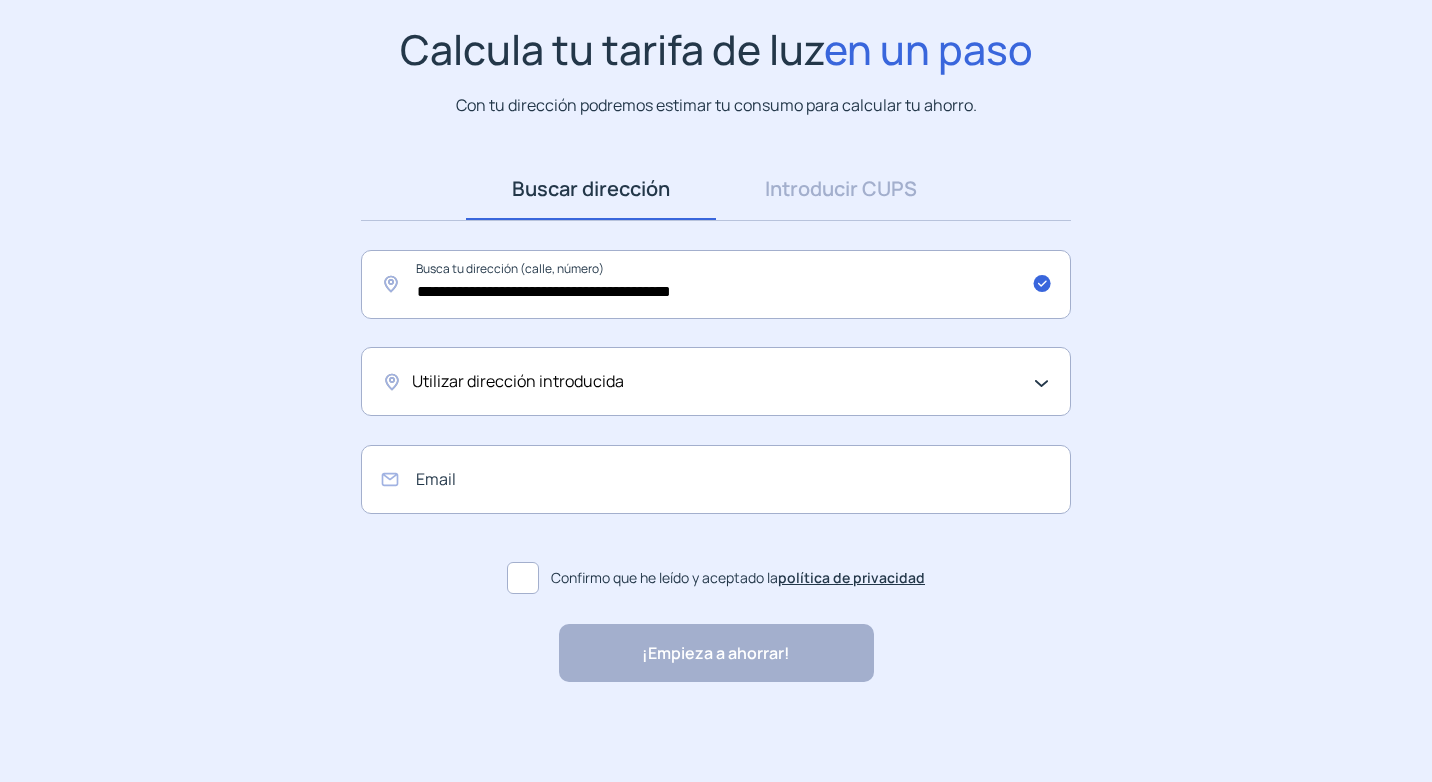 click on "Utilizar dirección introducida" 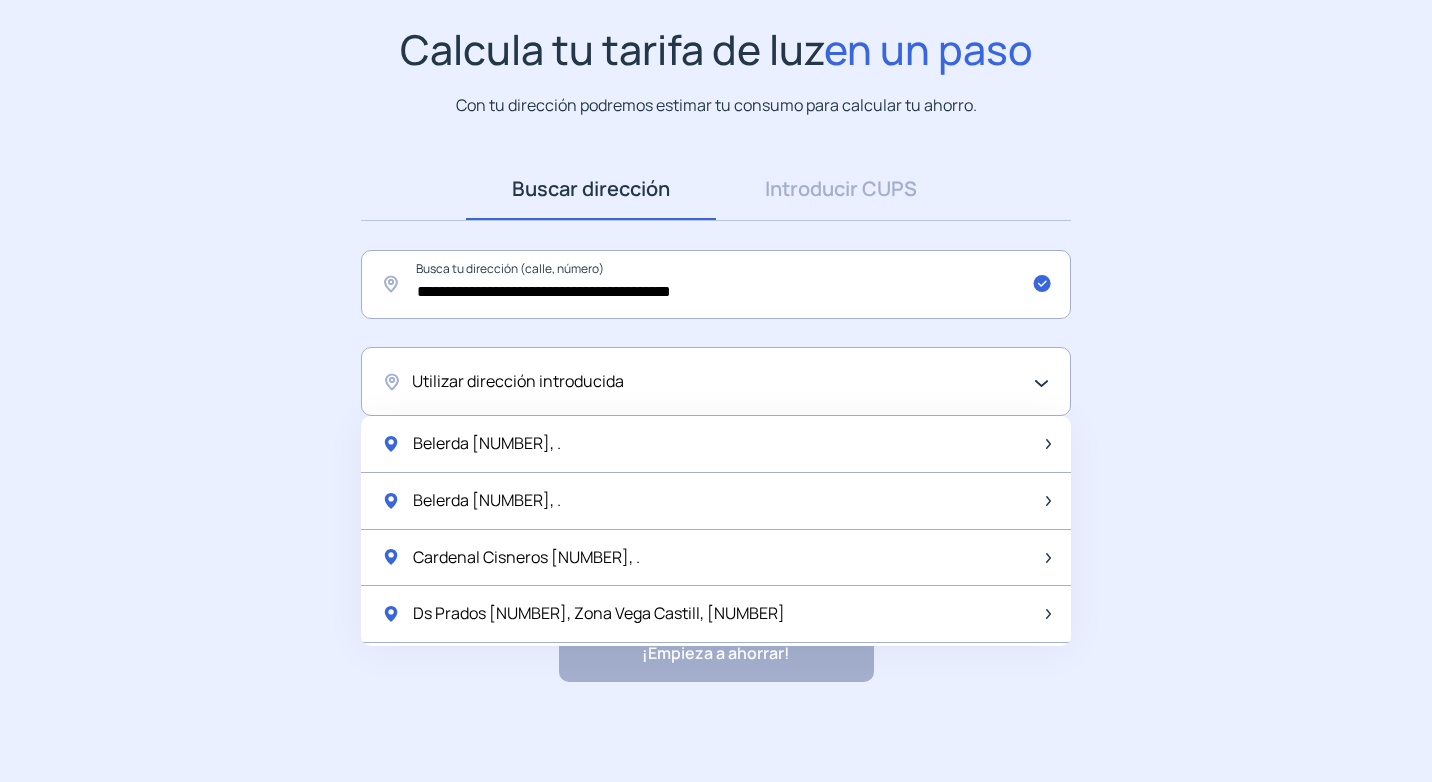 click on "Utilizar dirección introducida" 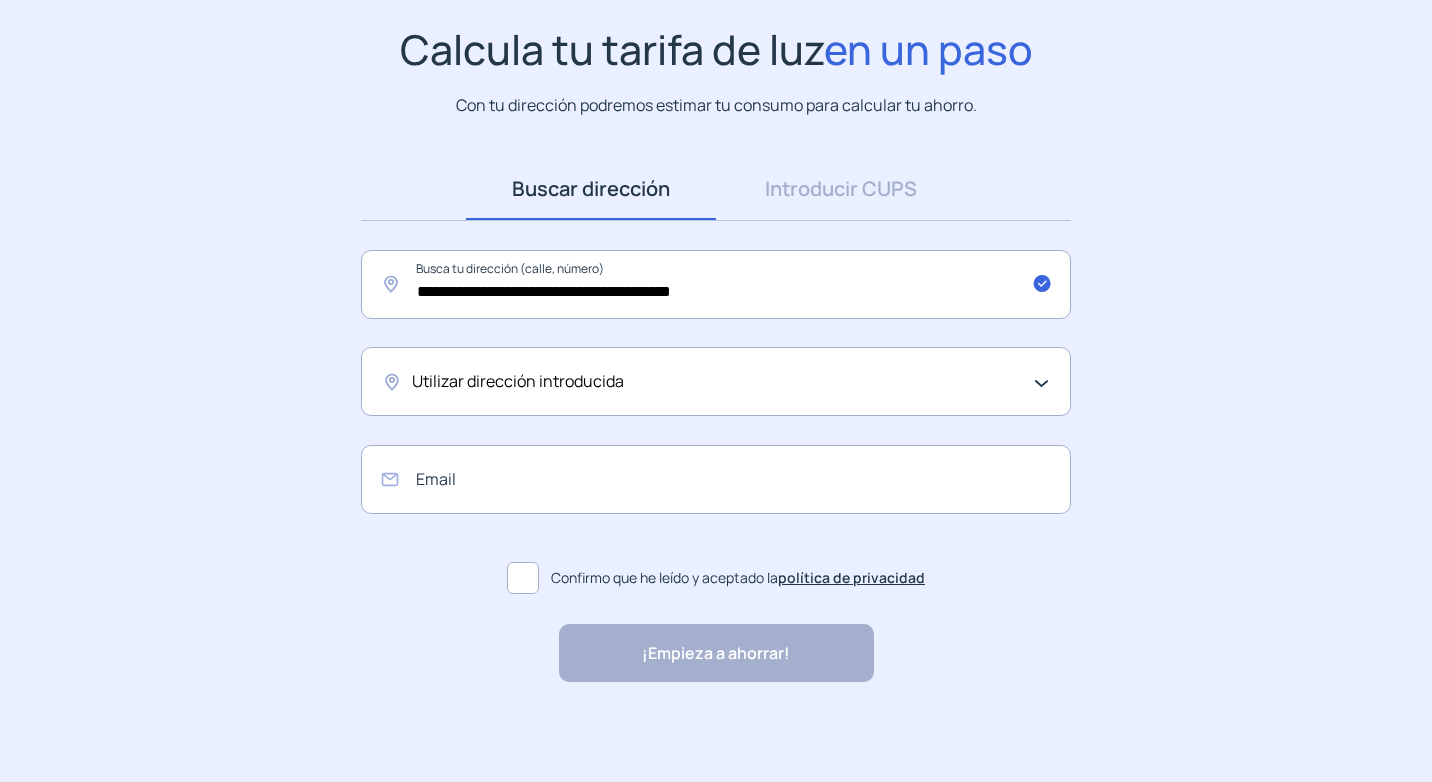 click on "Utilizar dirección introducida" 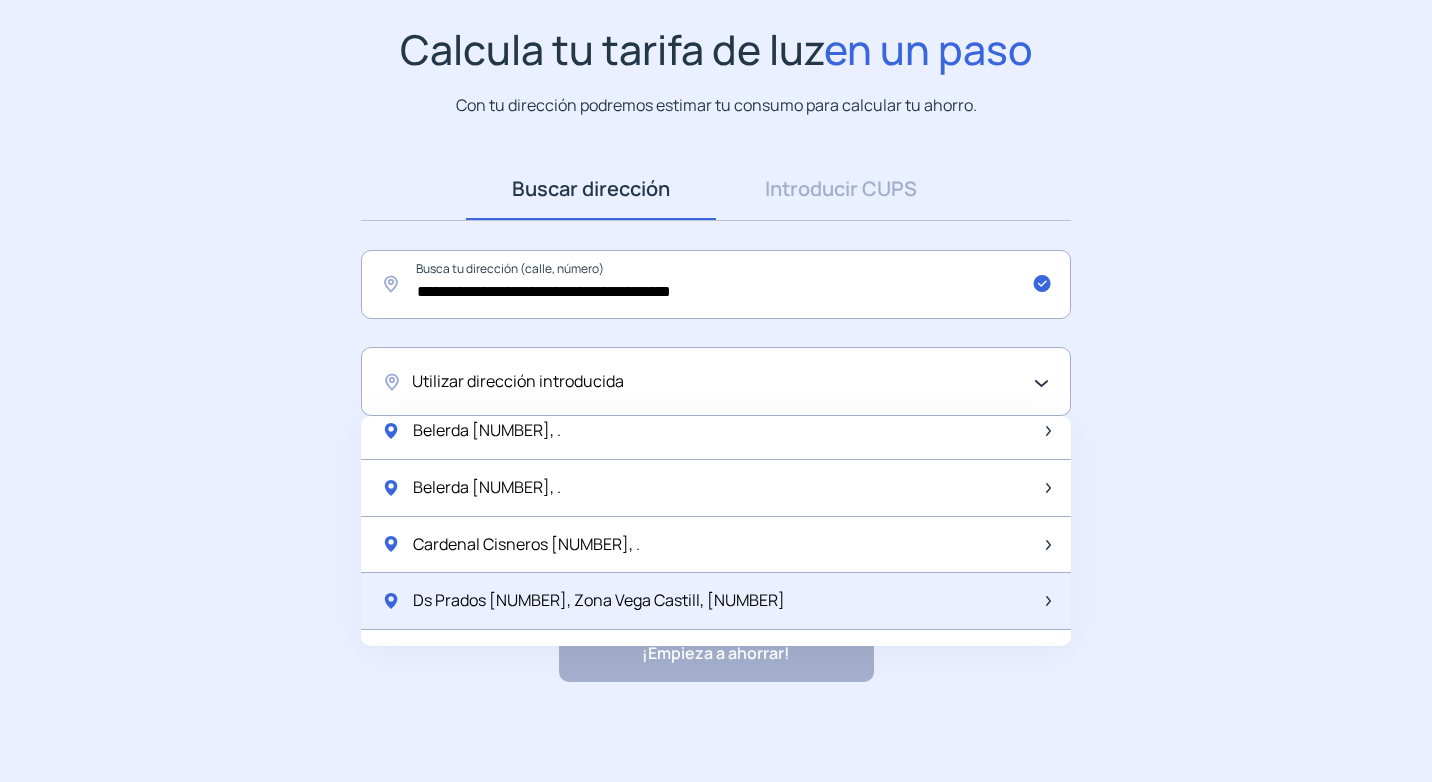 scroll, scrollTop: 52, scrollLeft: 0, axis: vertical 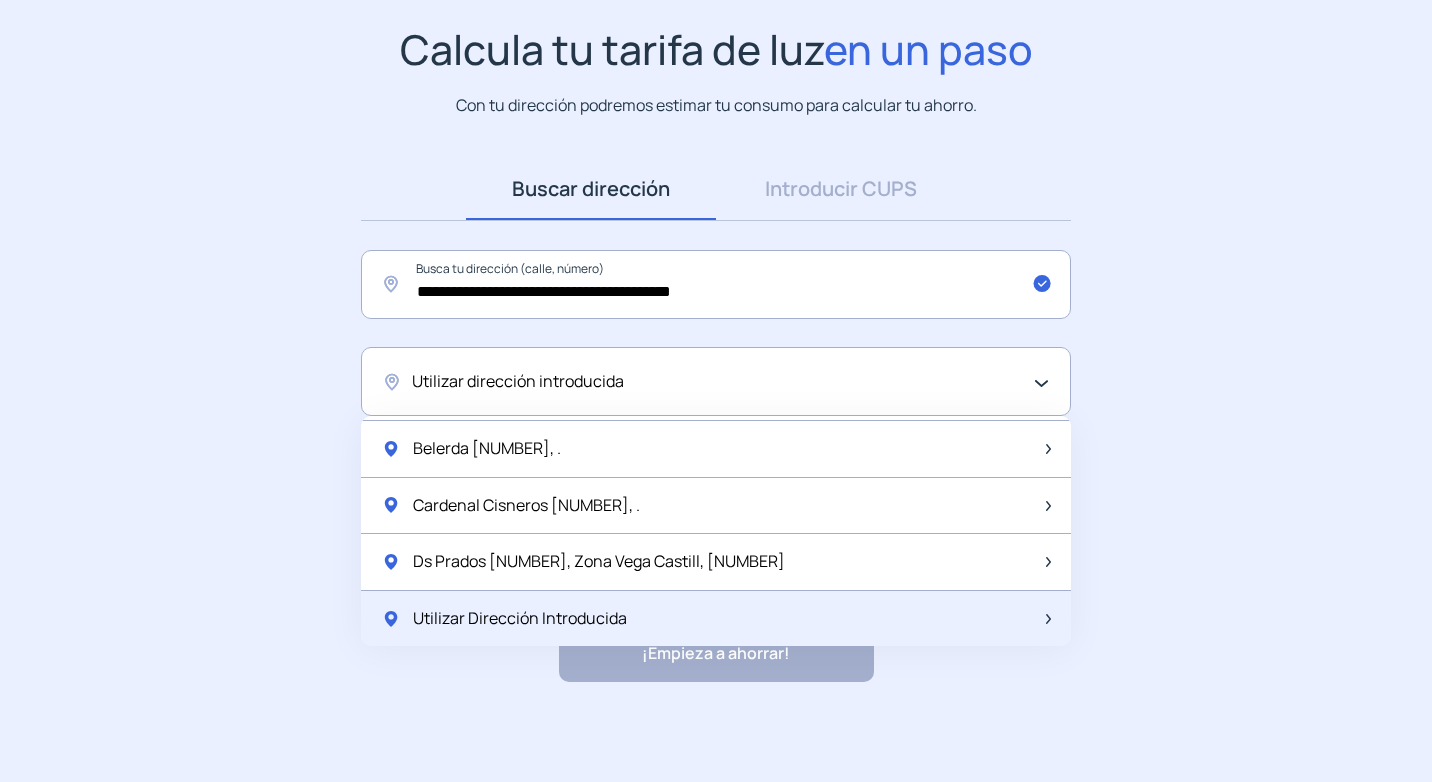 click on "Utilizar Dirección Introducida" 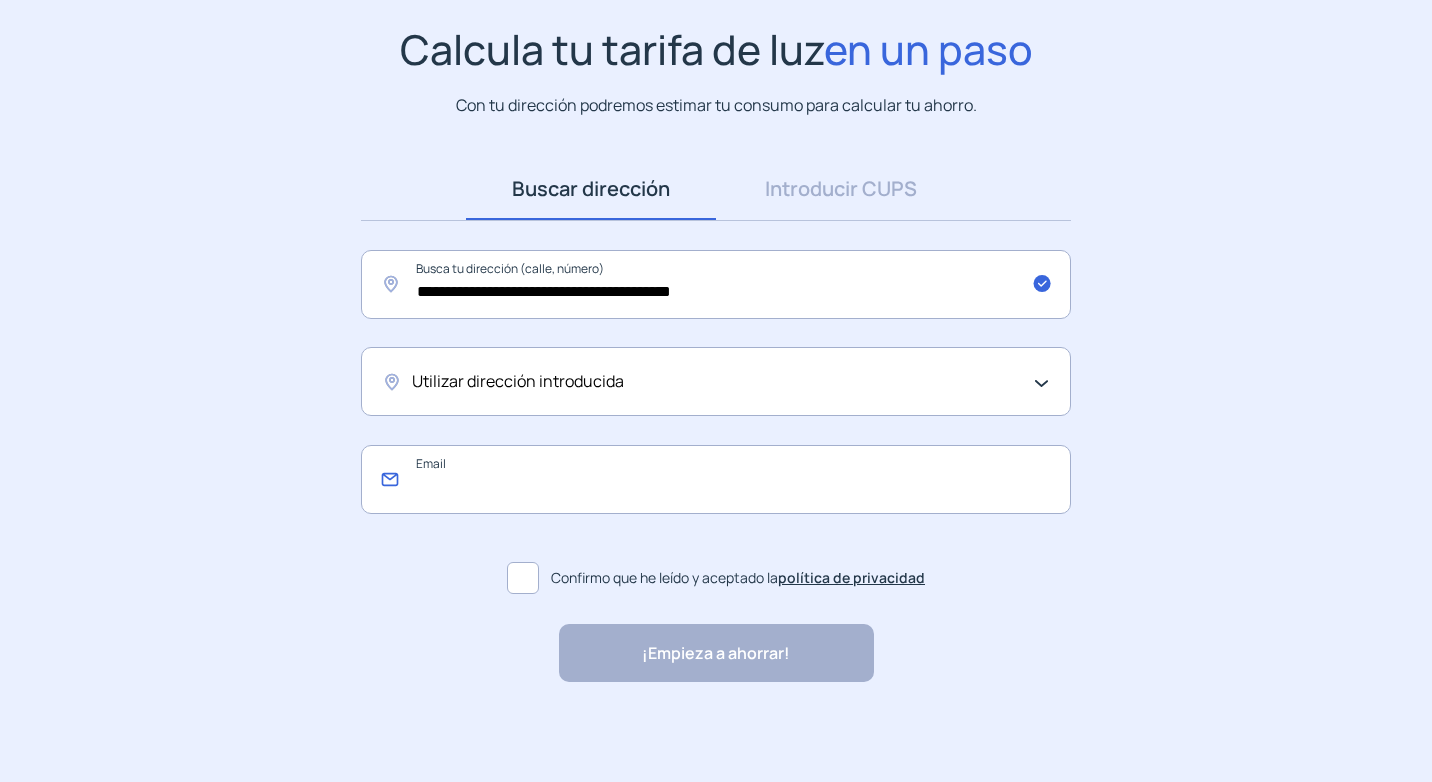 click 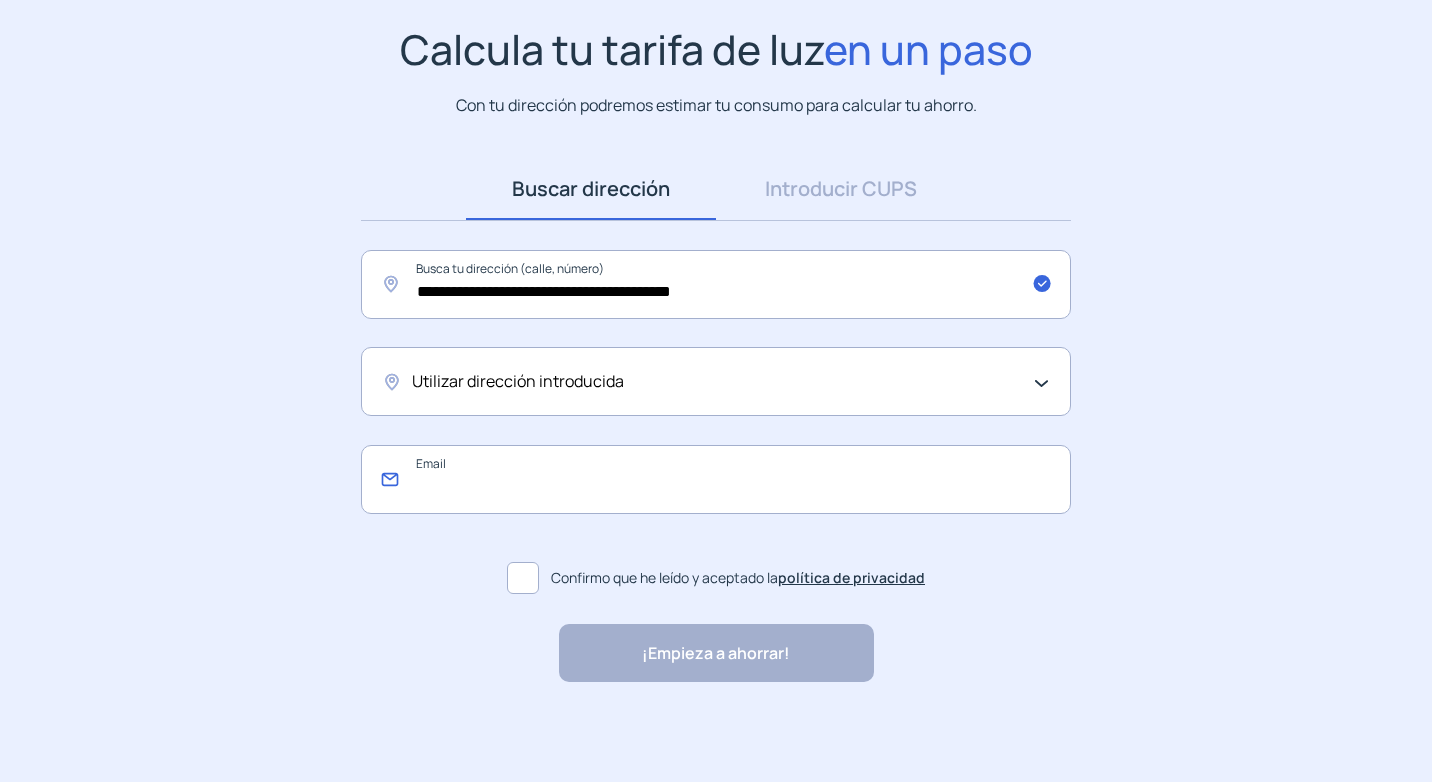 type on "**********" 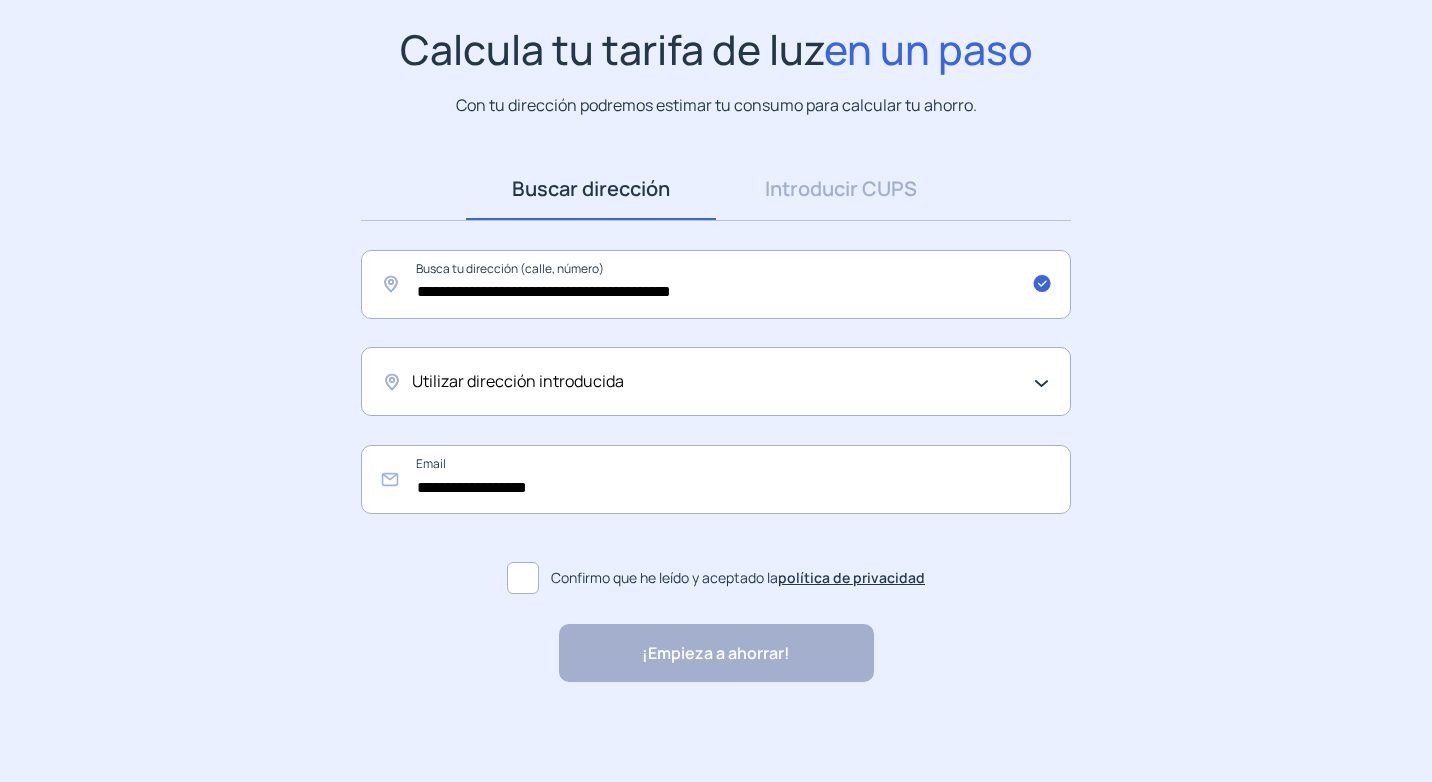 click 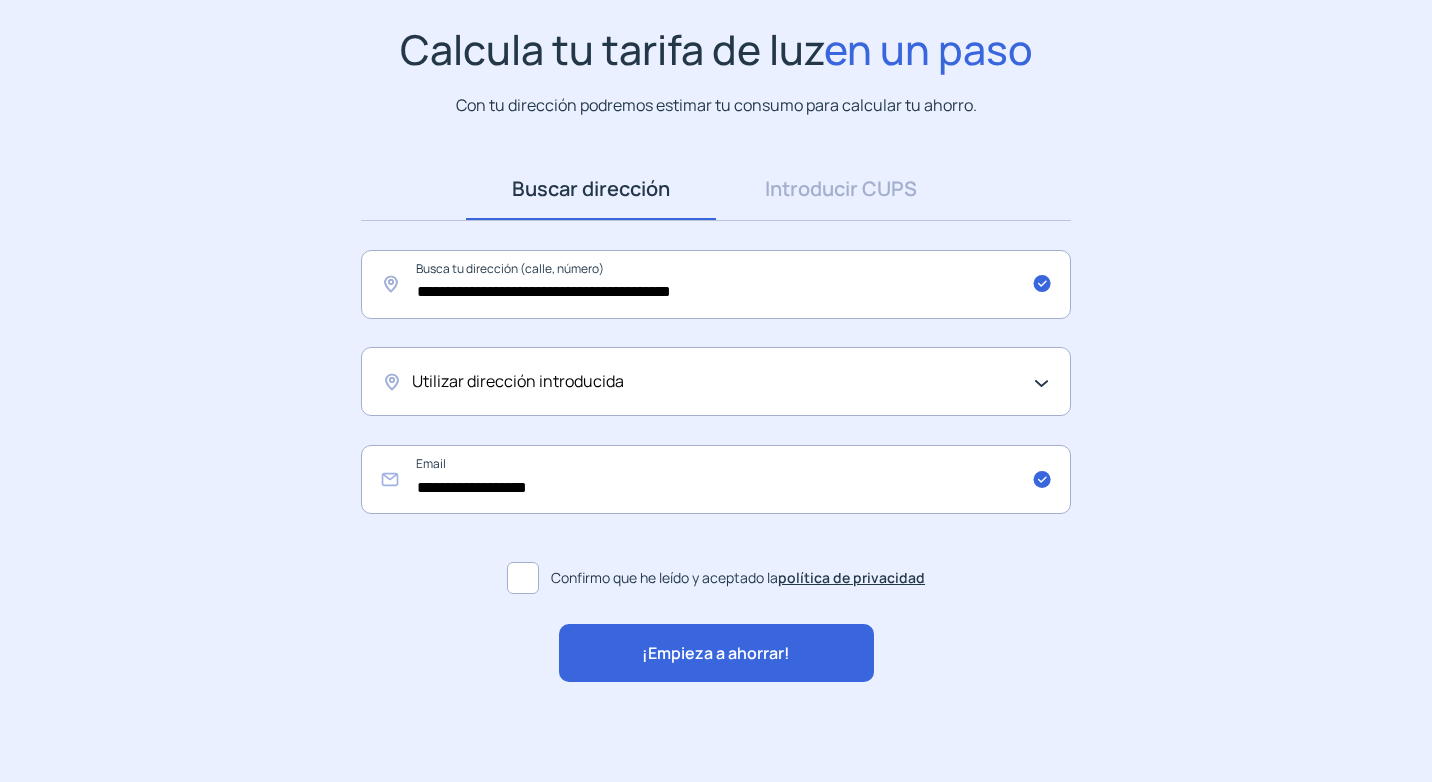 click on "¡Empieza a ahorrar!" 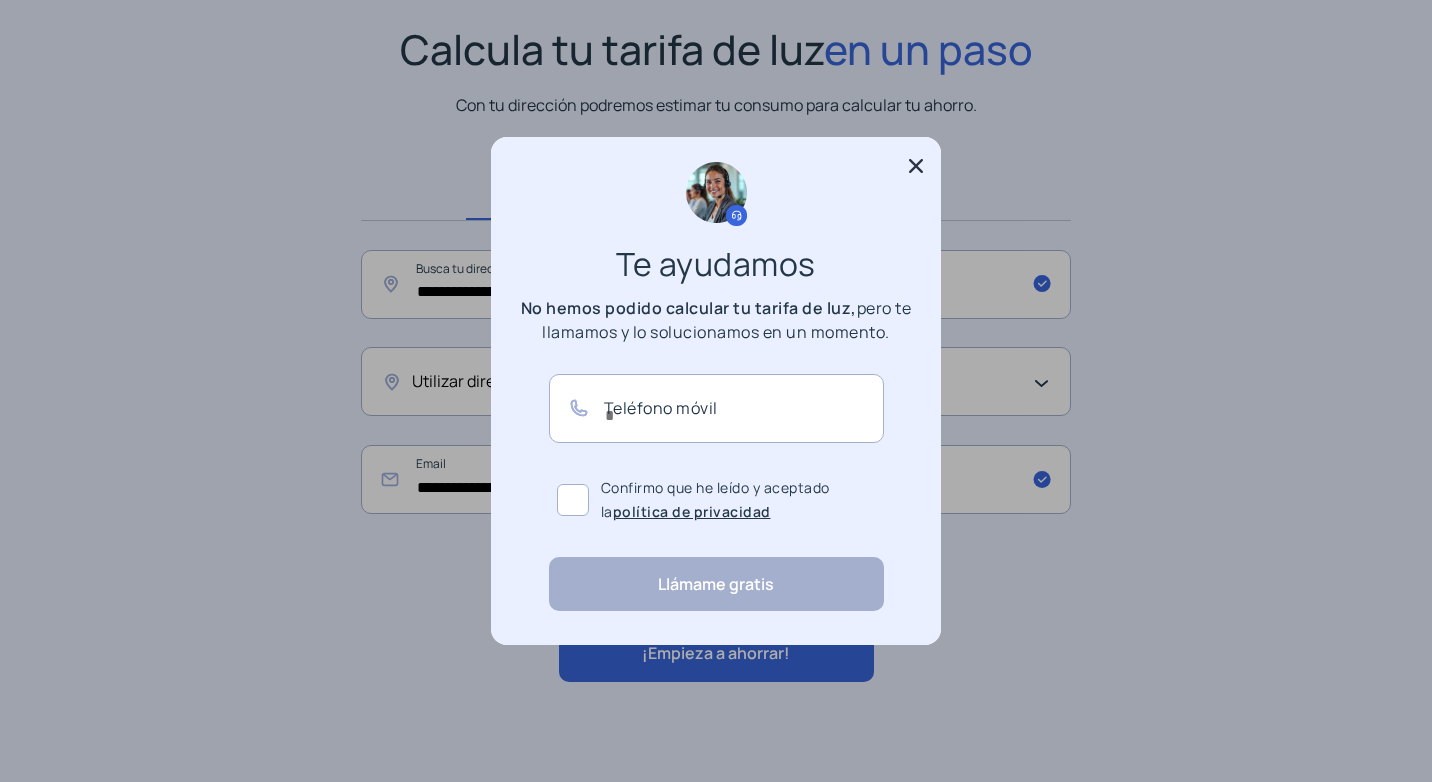 scroll, scrollTop: 0, scrollLeft: 0, axis: both 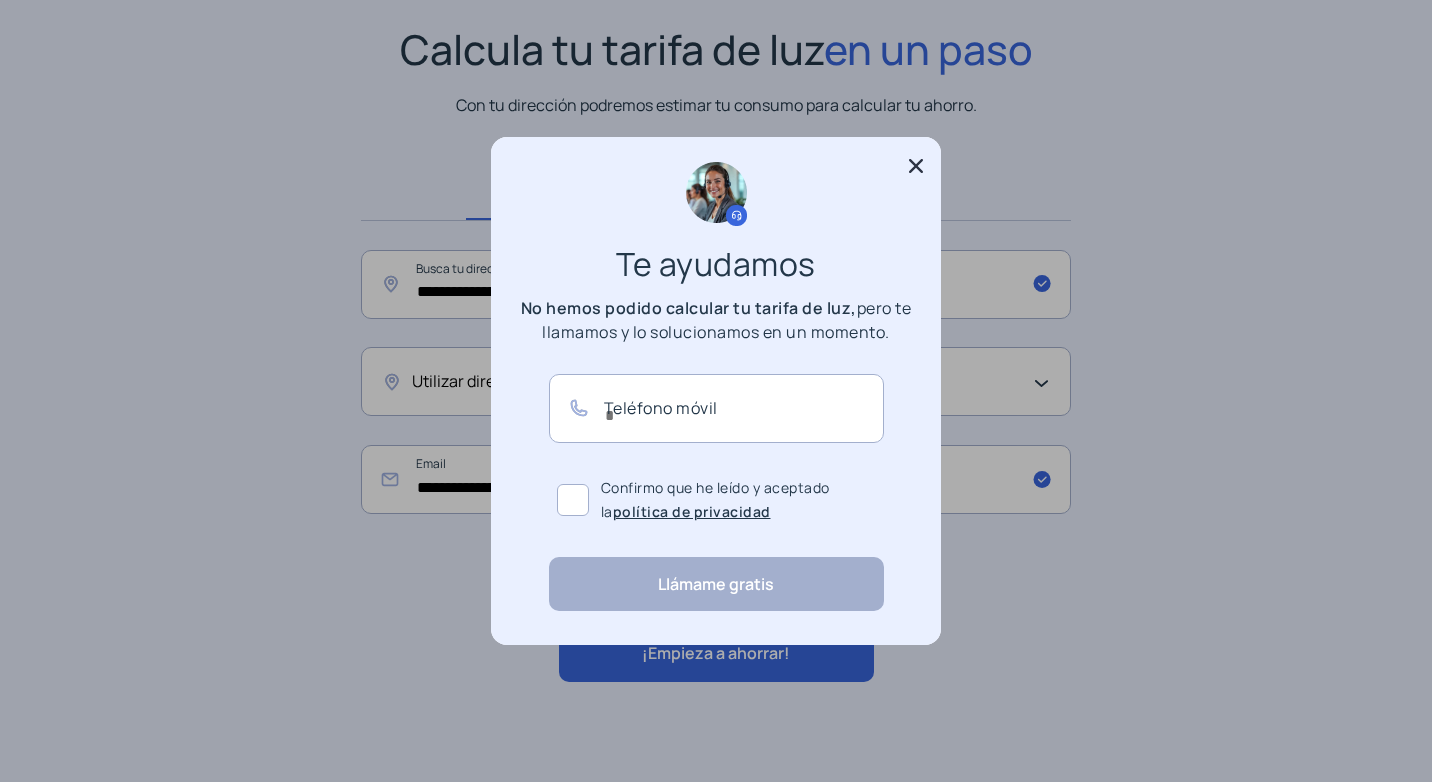 click 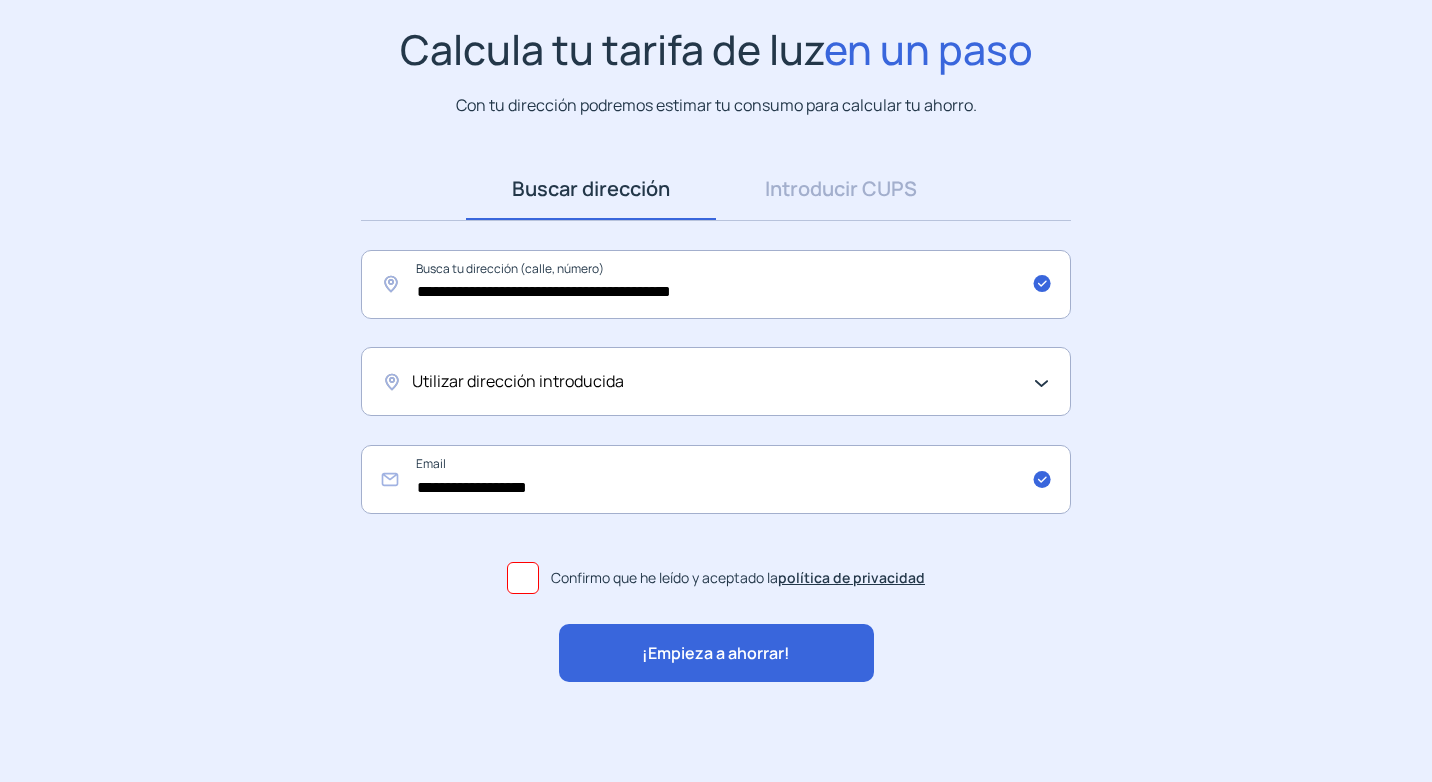 scroll, scrollTop: 141, scrollLeft: 0, axis: vertical 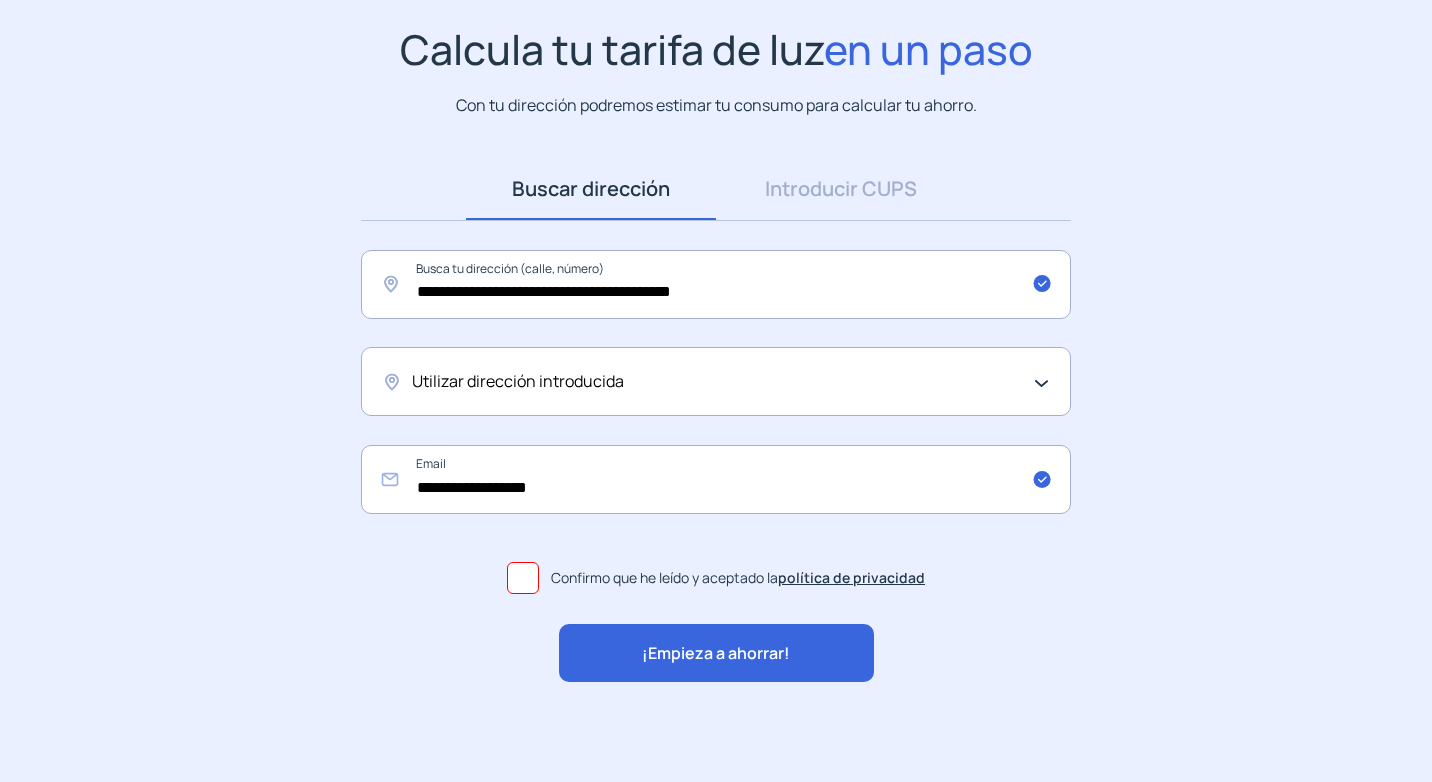 click on "Utilizar dirección introducida" 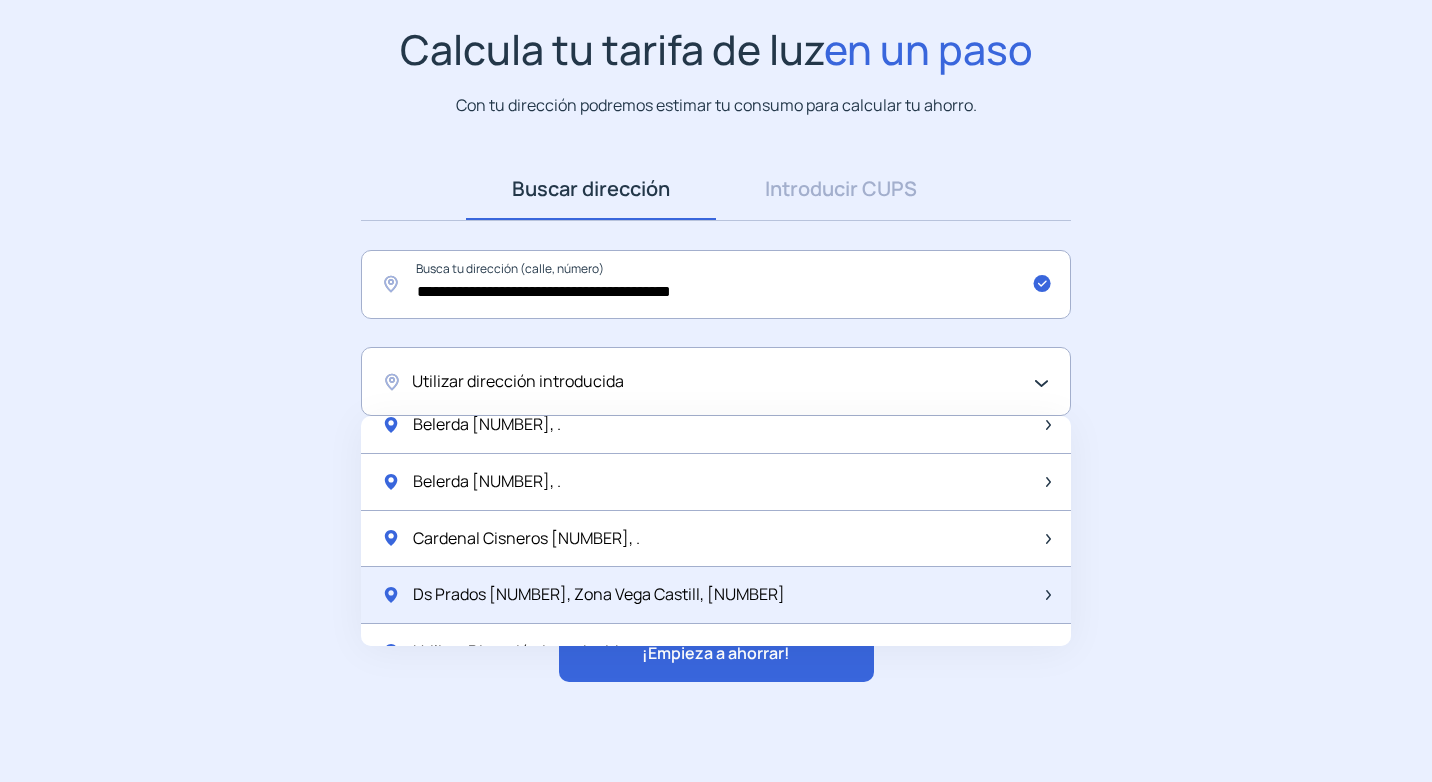 scroll, scrollTop: 52, scrollLeft: 0, axis: vertical 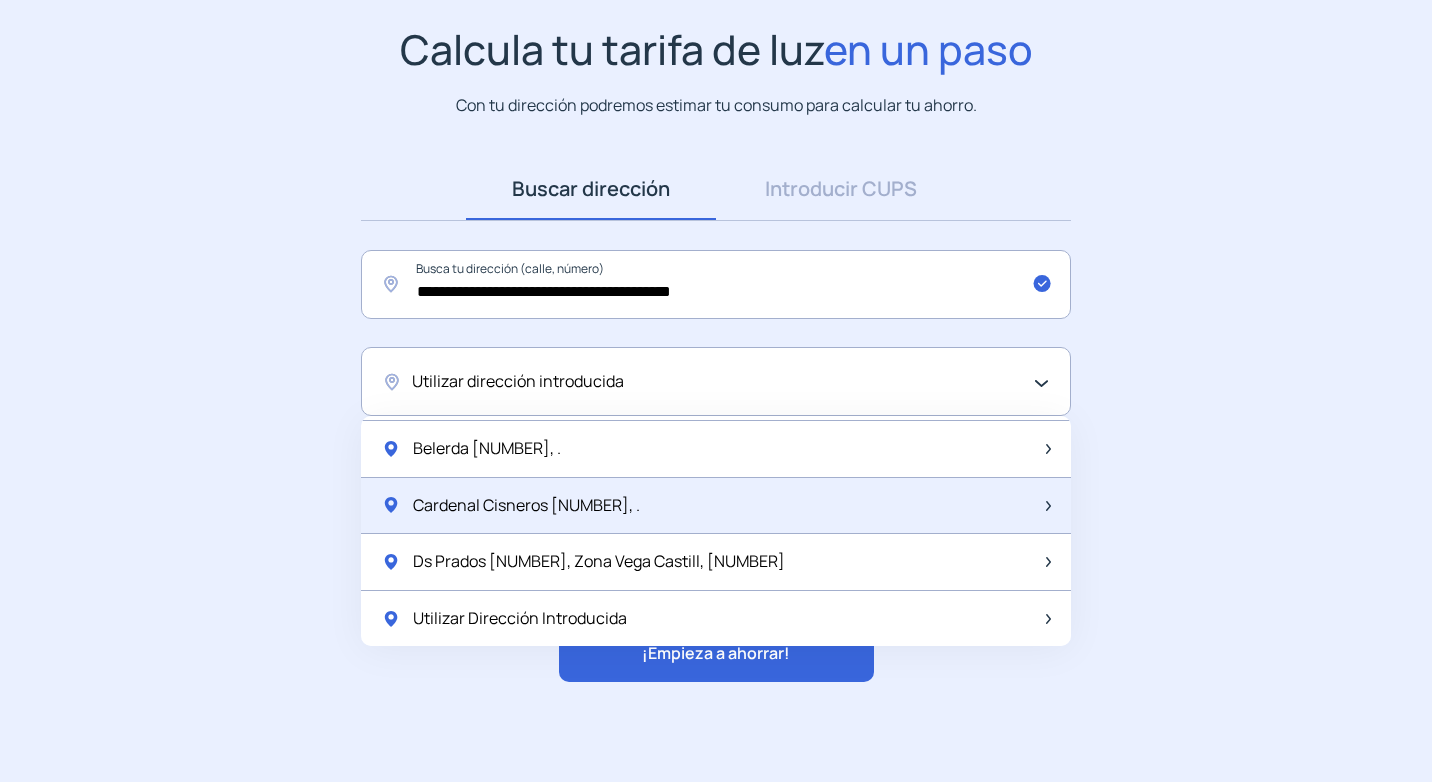 click on "Cardenal Cisneros [NUMBER], ." 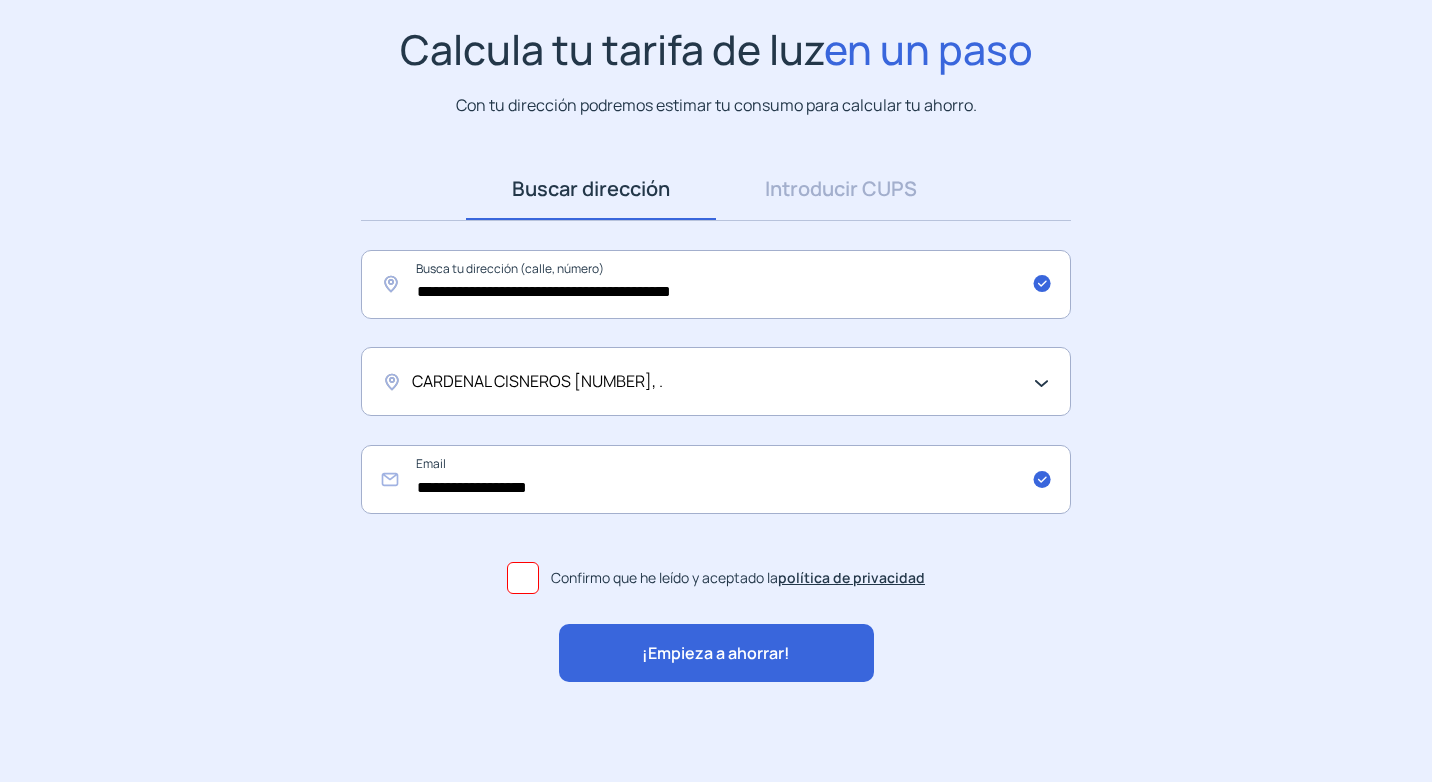 click on "¡Empieza a ahorrar!" 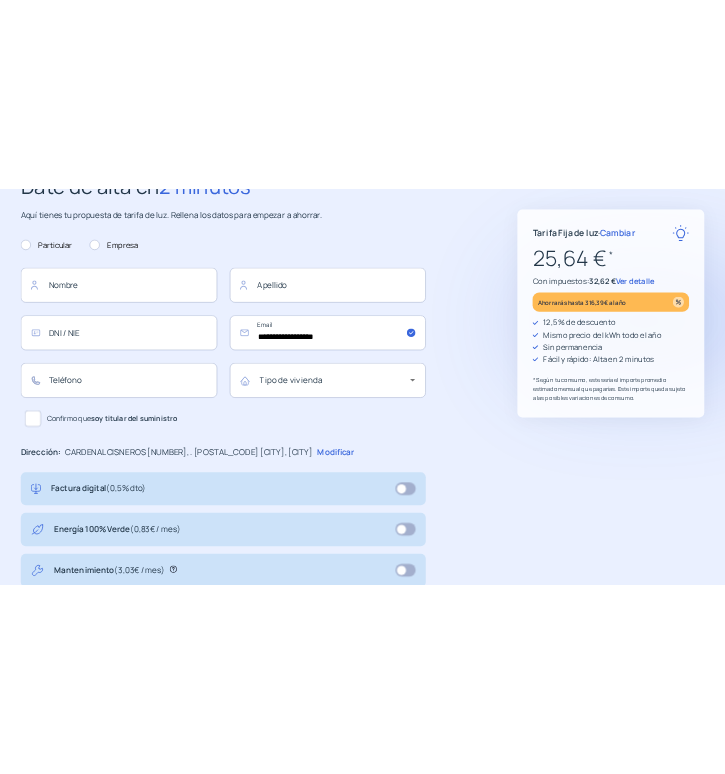 scroll, scrollTop: 200, scrollLeft: 0, axis: vertical 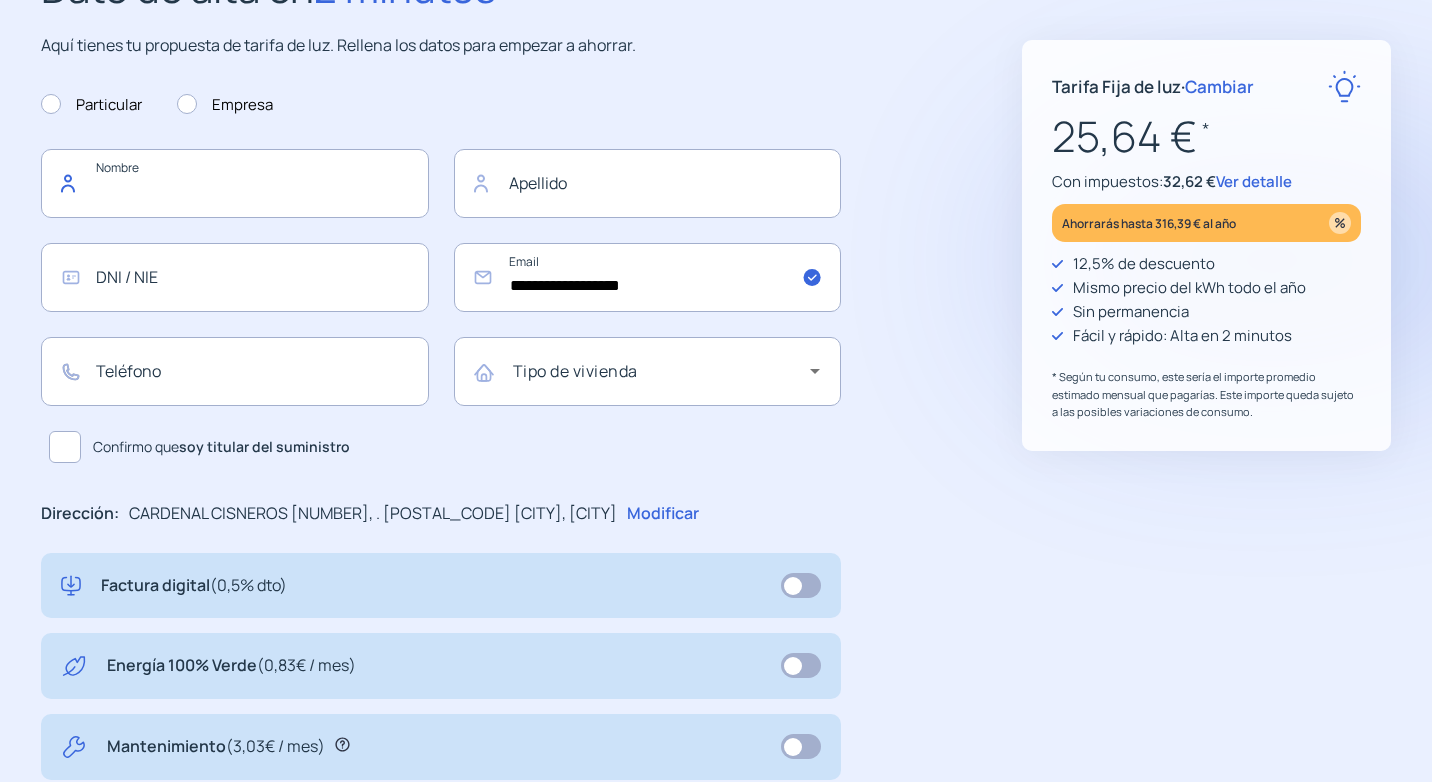 click 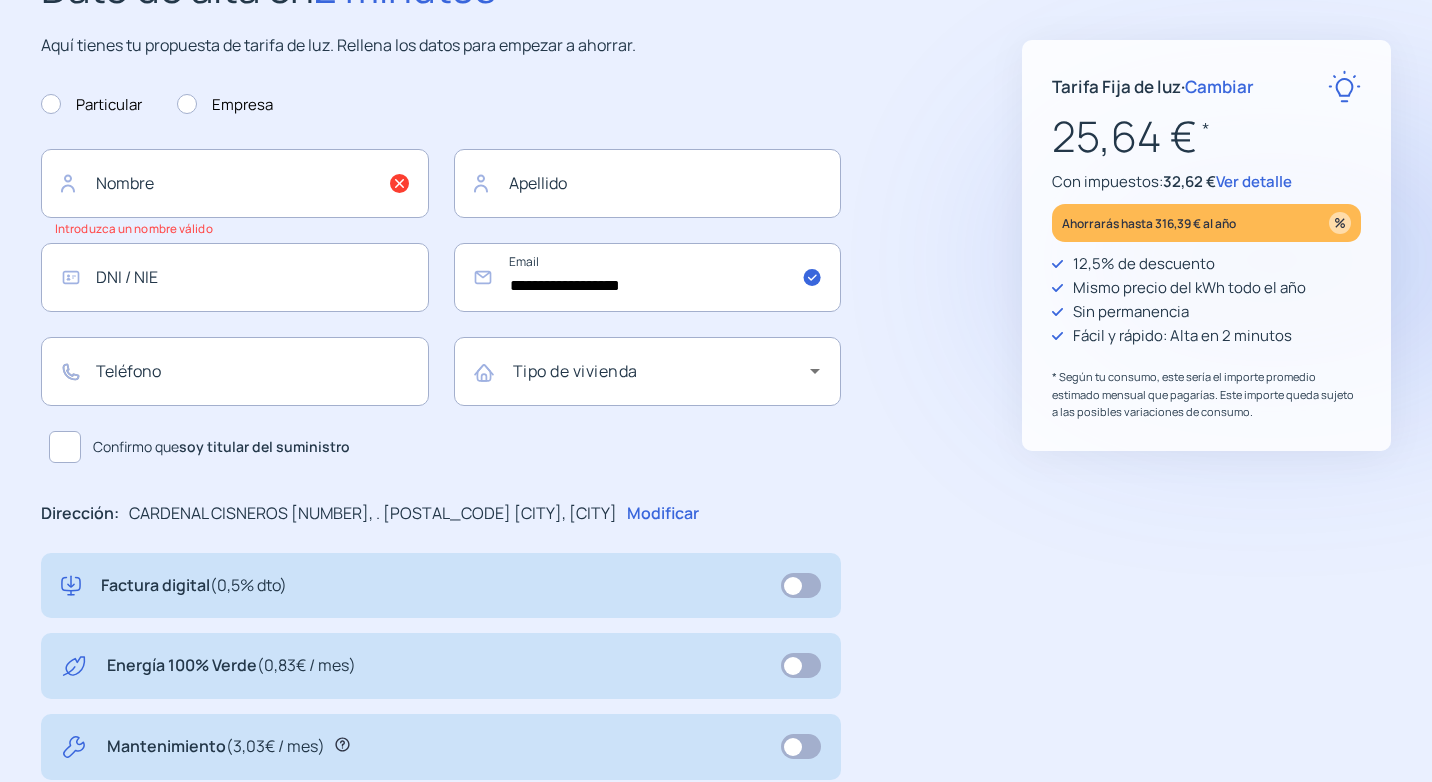click on "Tarifa Fija de luz   ·   Cambiar  [PRICE]  *  Con impuestos:  [PRICE]  Ver detalle Ahorrarás hasta [PRICE] al año [NUMBER]% de descuento Mismo precio del kWh todo el año Sin permanencia Fácil y rápido: Alta en [NUMBER] minutos * Según tu consumo, este sería el importe promedio estimado mensual que pagarías. Este importe queda sujeto a las posibles variaciones de consumo. "Excelente servicio y atención al cliente" "Respeto por el cliente y variedad de tarifas" "Todo genial y muy rápido" "Rapidez y buen trato al cliente"" 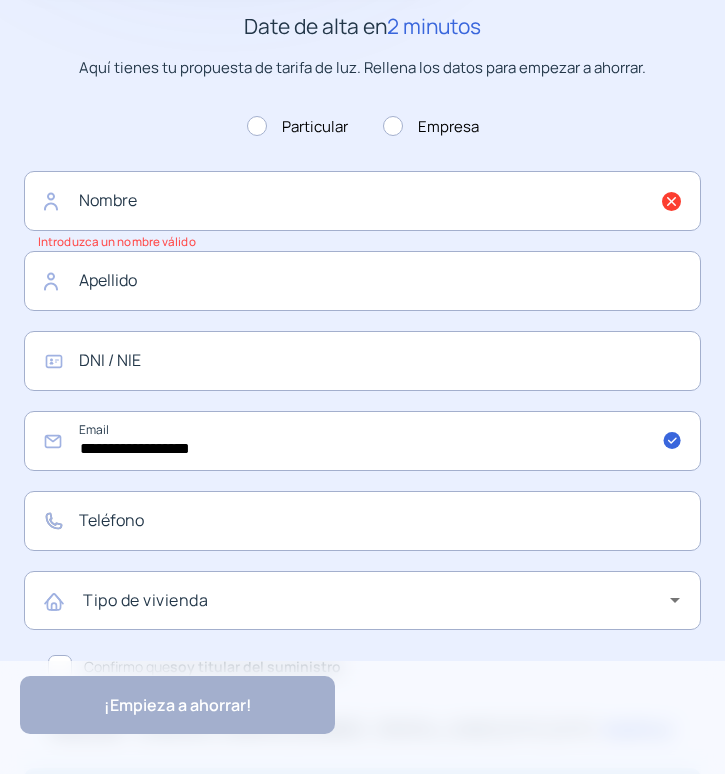 scroll, scrollTop: 700, scrollLeft: 0, axis: vertical 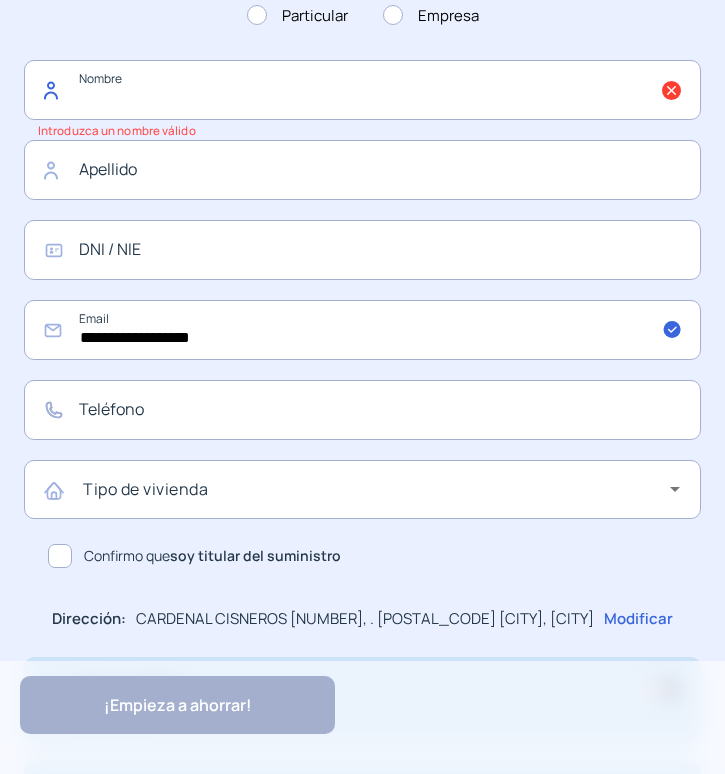click 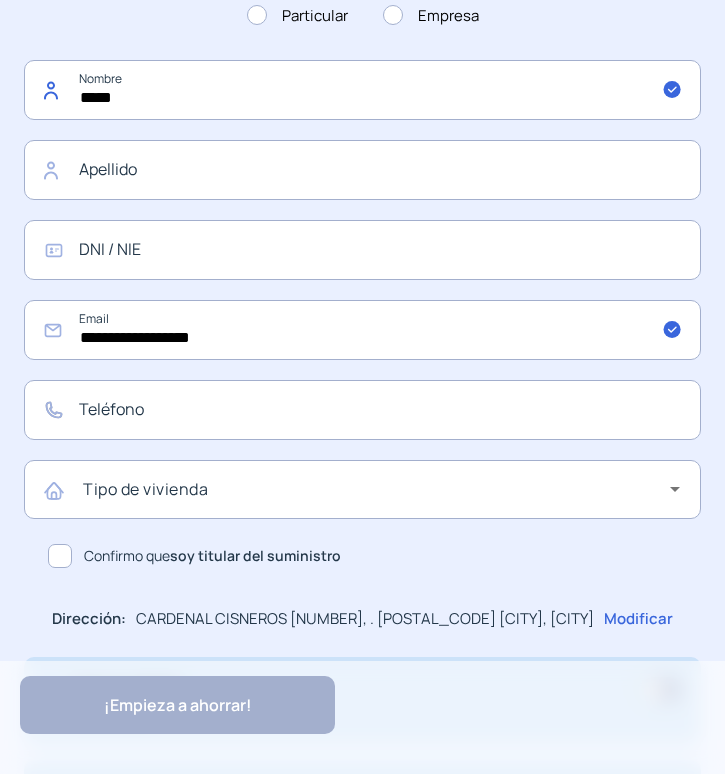 type on "*****" 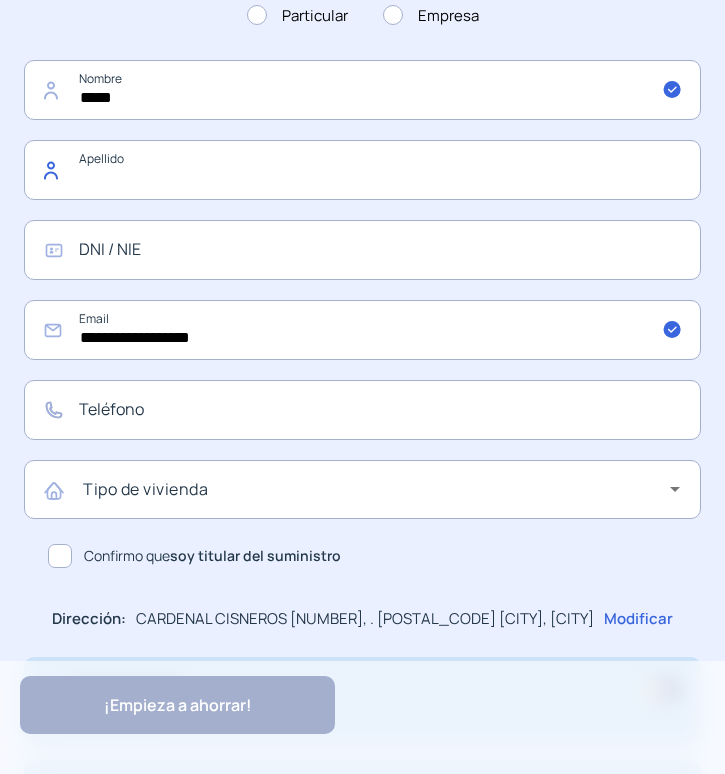 click 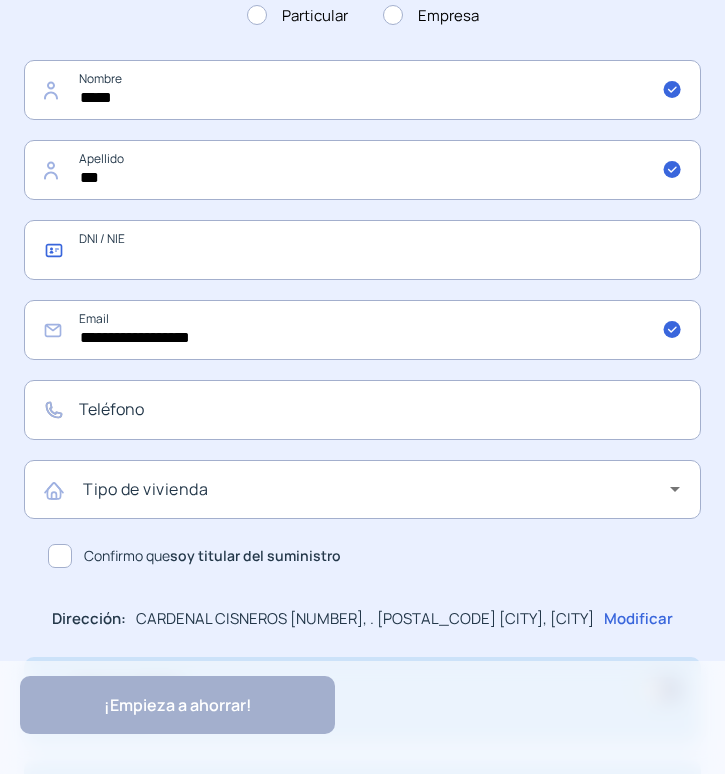 click 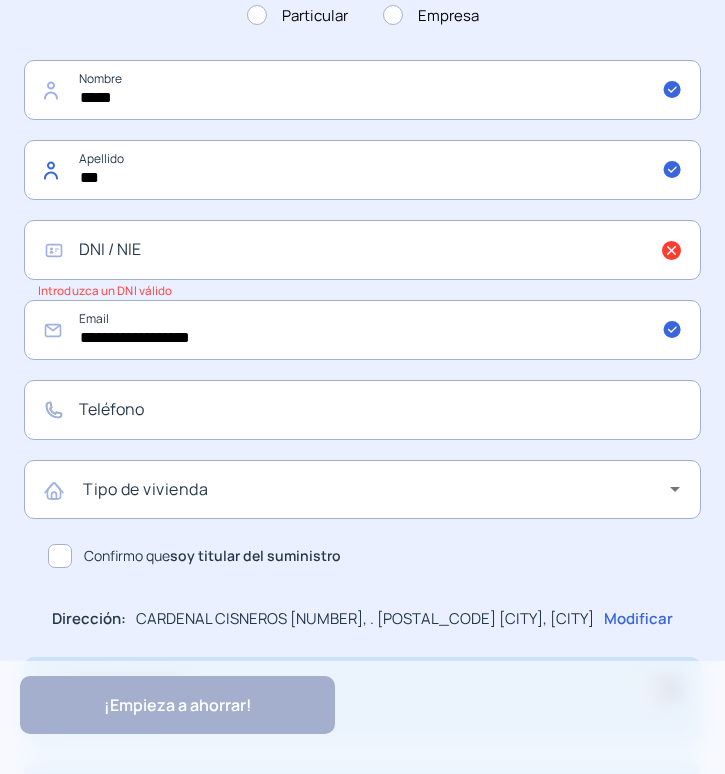 drag, startPoint x: 148, startPoint y: 173, endPoint x: 69, endPoint y: 175, distance: 79.025314 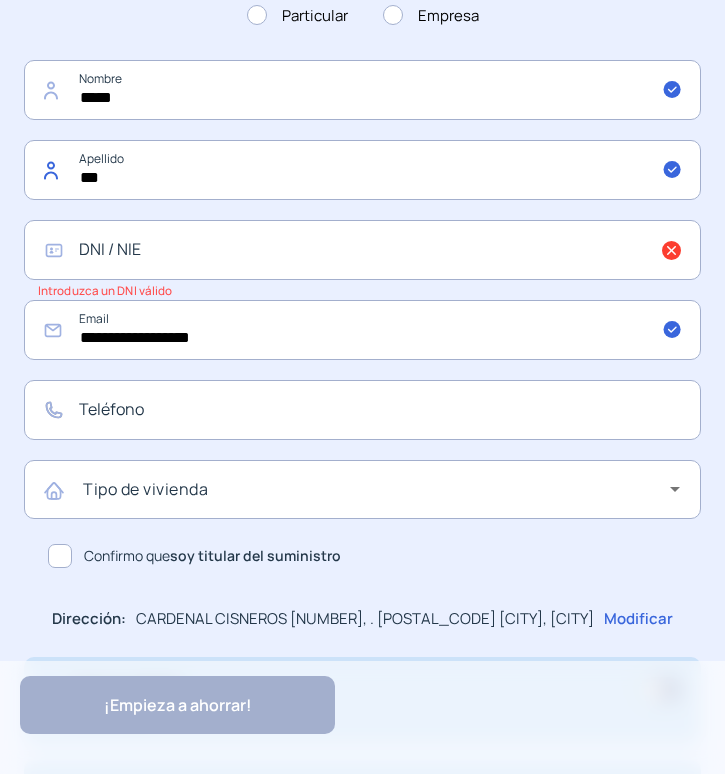 click on "***" 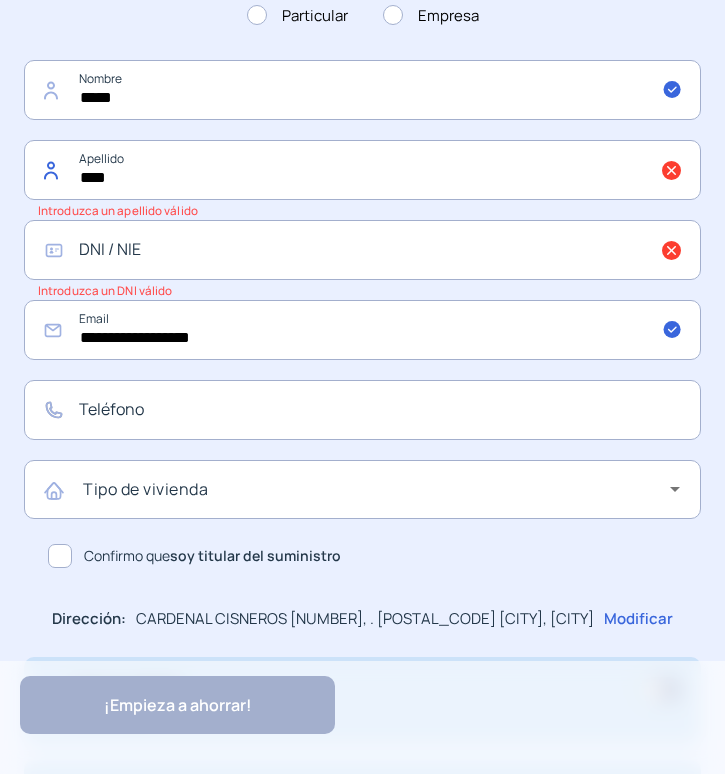 paste on "*********" 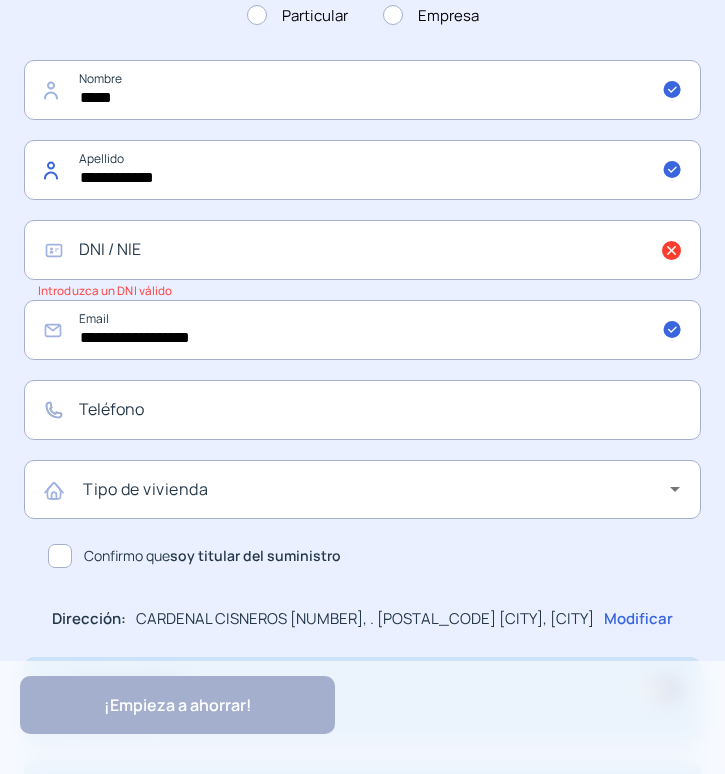 type on "**********" 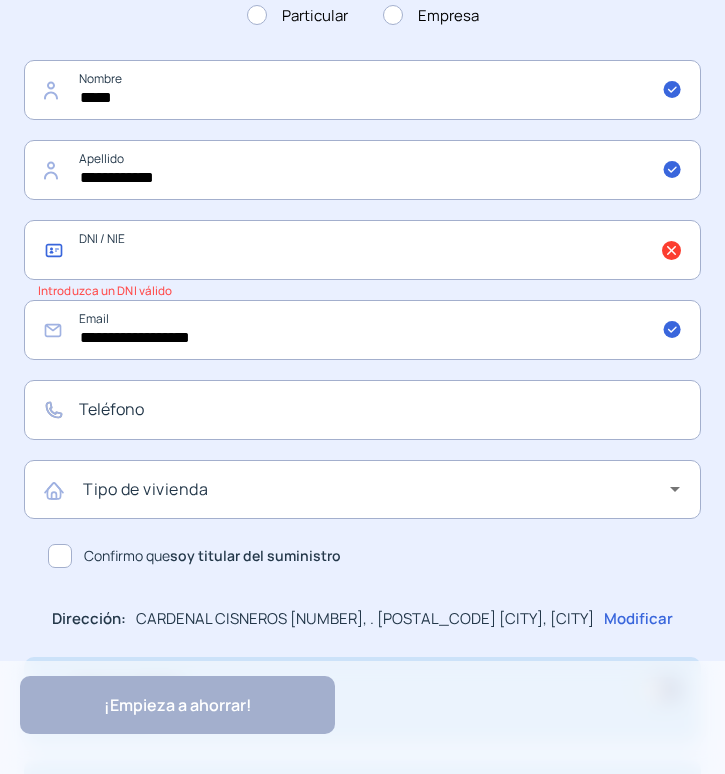click 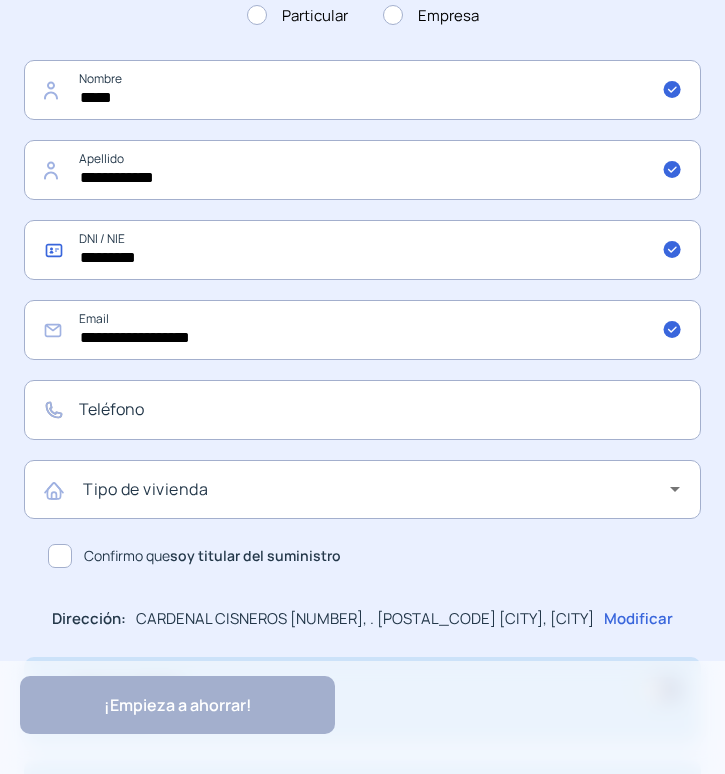 type on "*********" 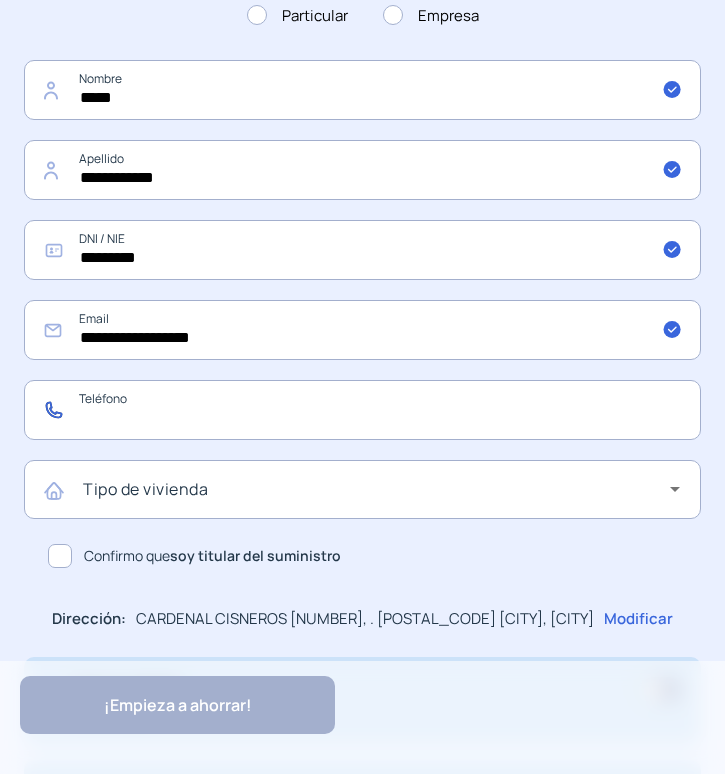 drag, startPoint x: 135, startPoint y: 403, endPoint x: 128, endPoint y: 411, distance: 10.630146 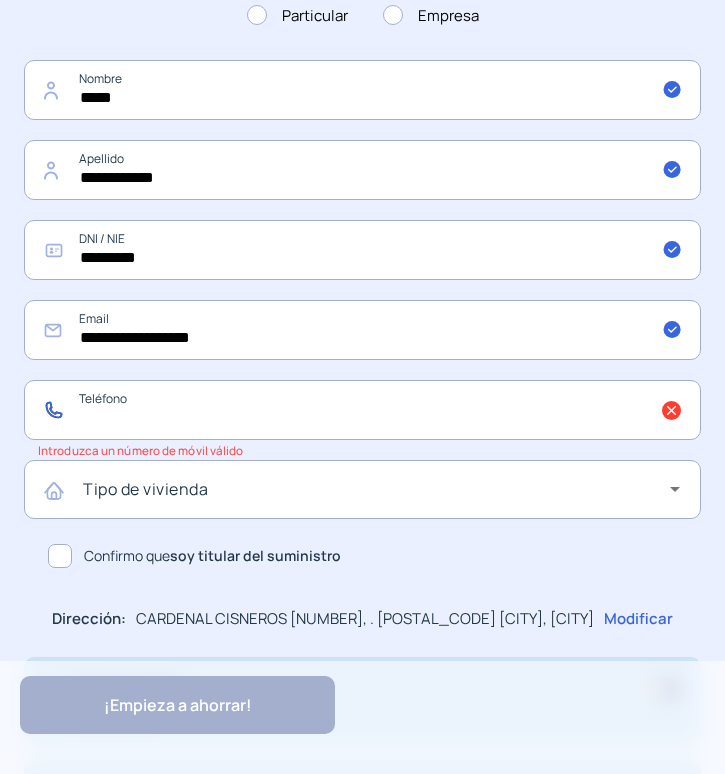 click 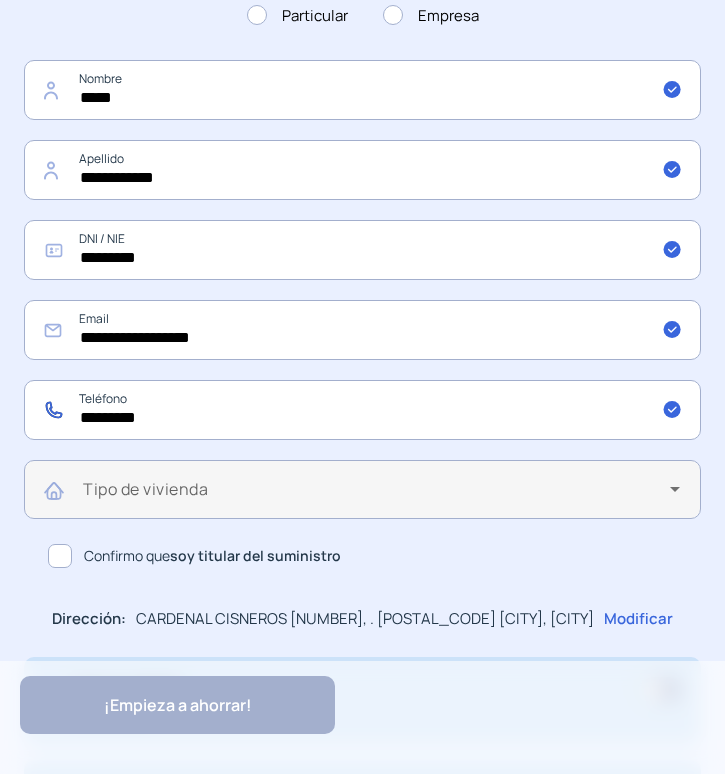 type on "*********" 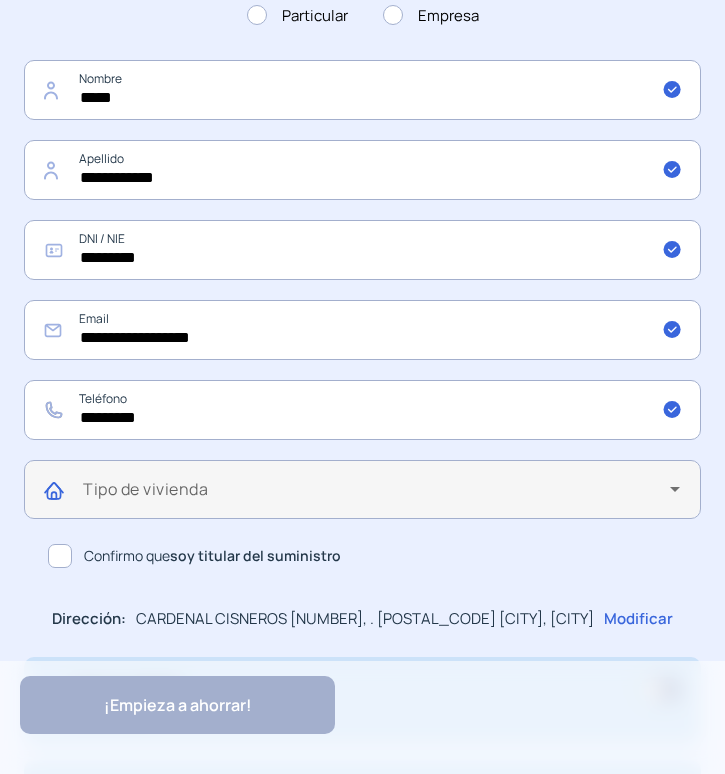 click at bounding box center [376, 497] 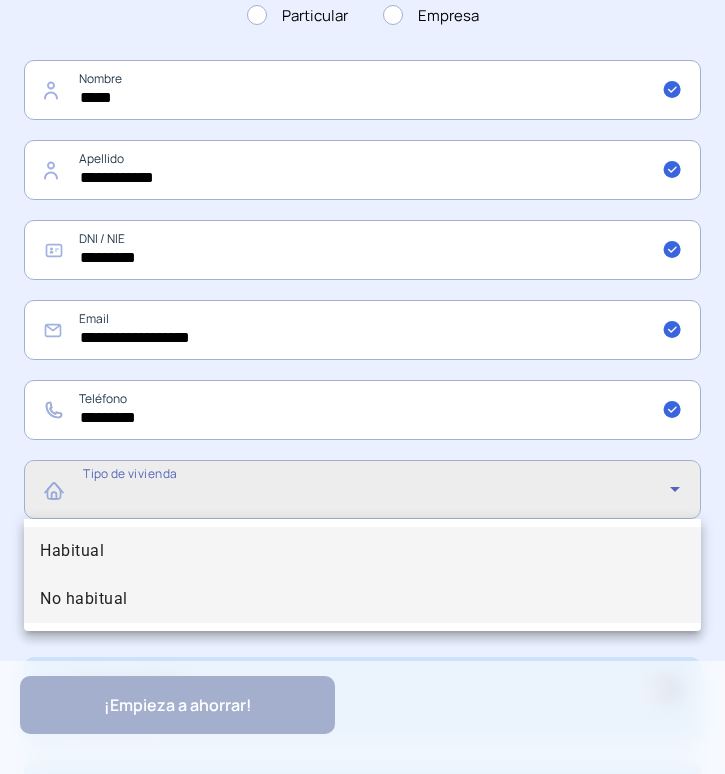 click on "No habitual" at bounding box center [84, 599] 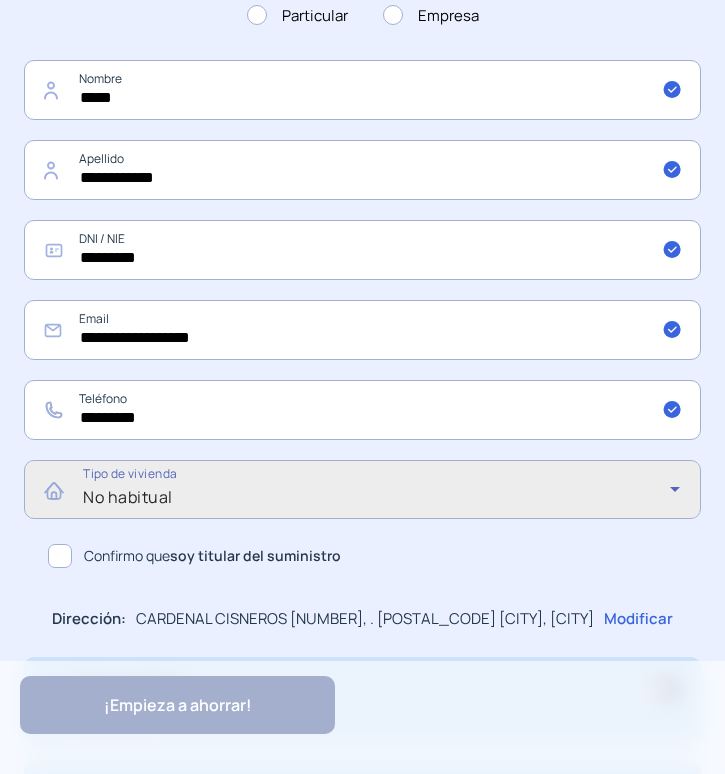click 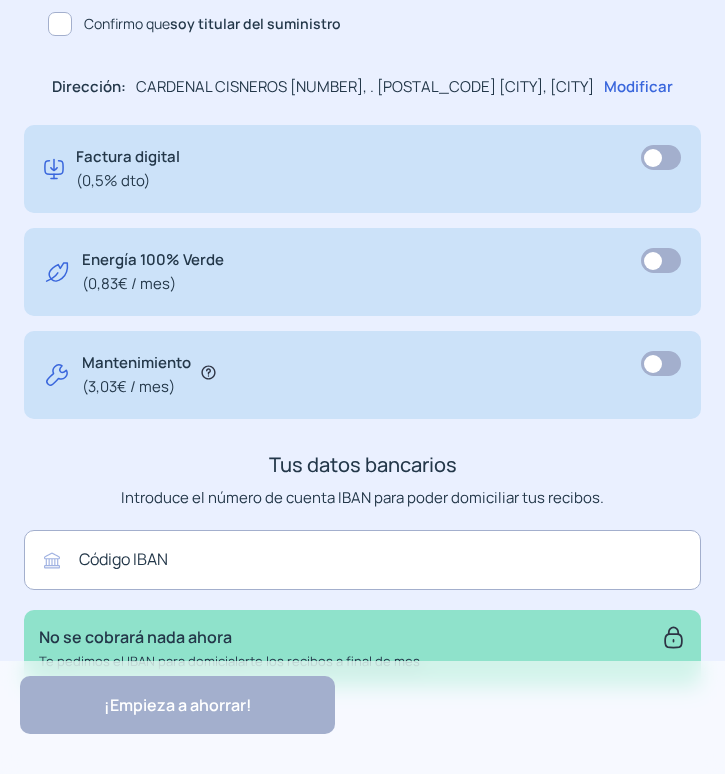 scroll, scrollTop: 1290, scrollLeft: 0, axis: vertical 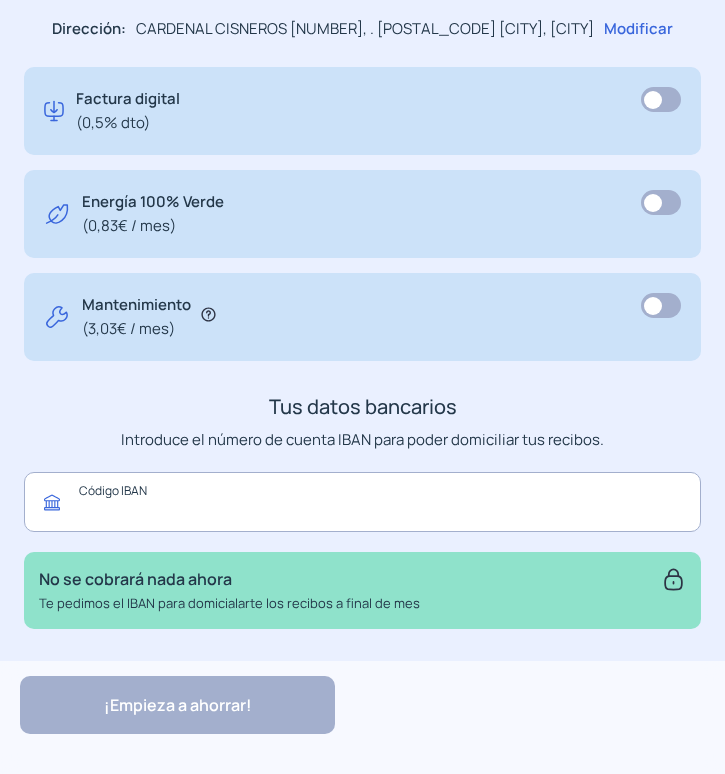click 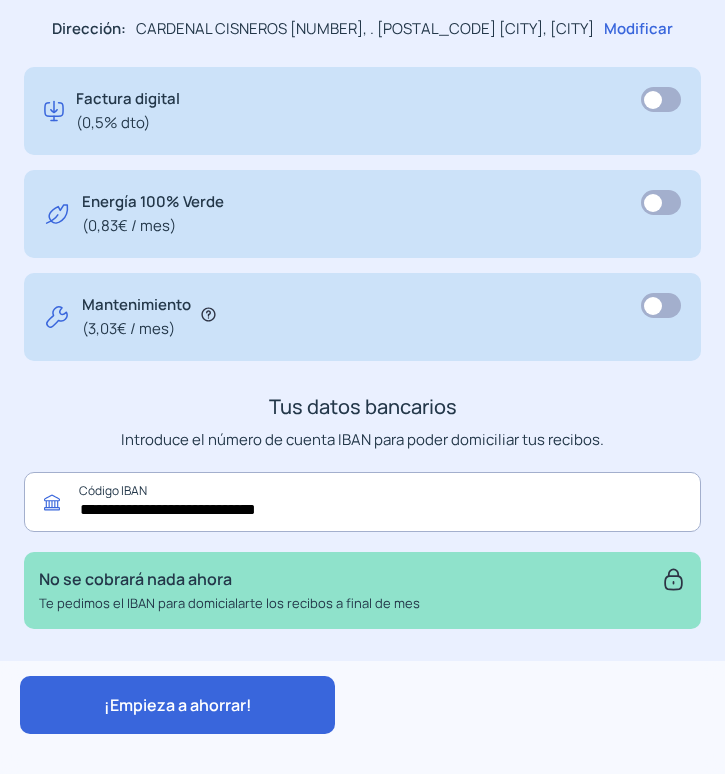type on "**********" 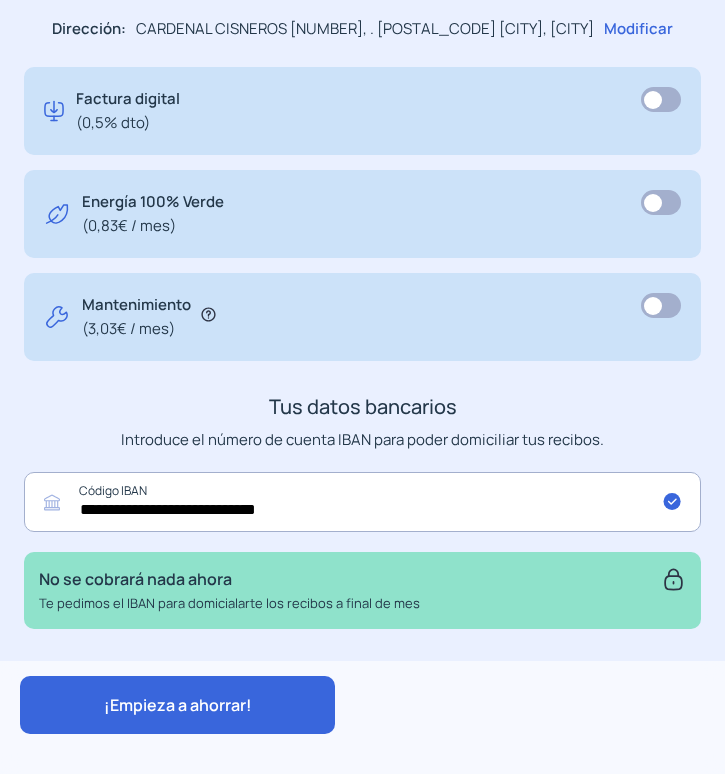 click on "¡Empieza a ahorrar!" 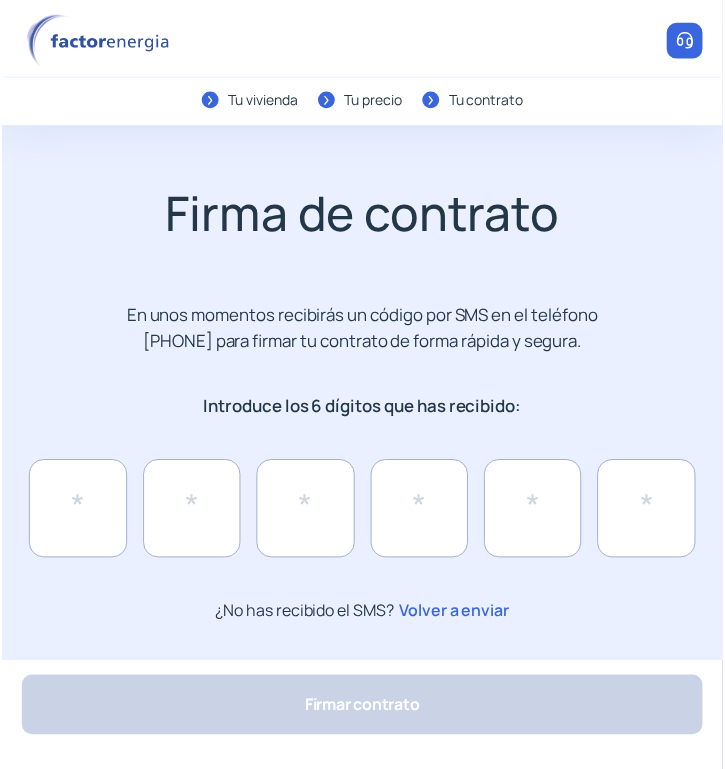 scroll, scrollTop: 0, scrollLeft: 0, axis: both 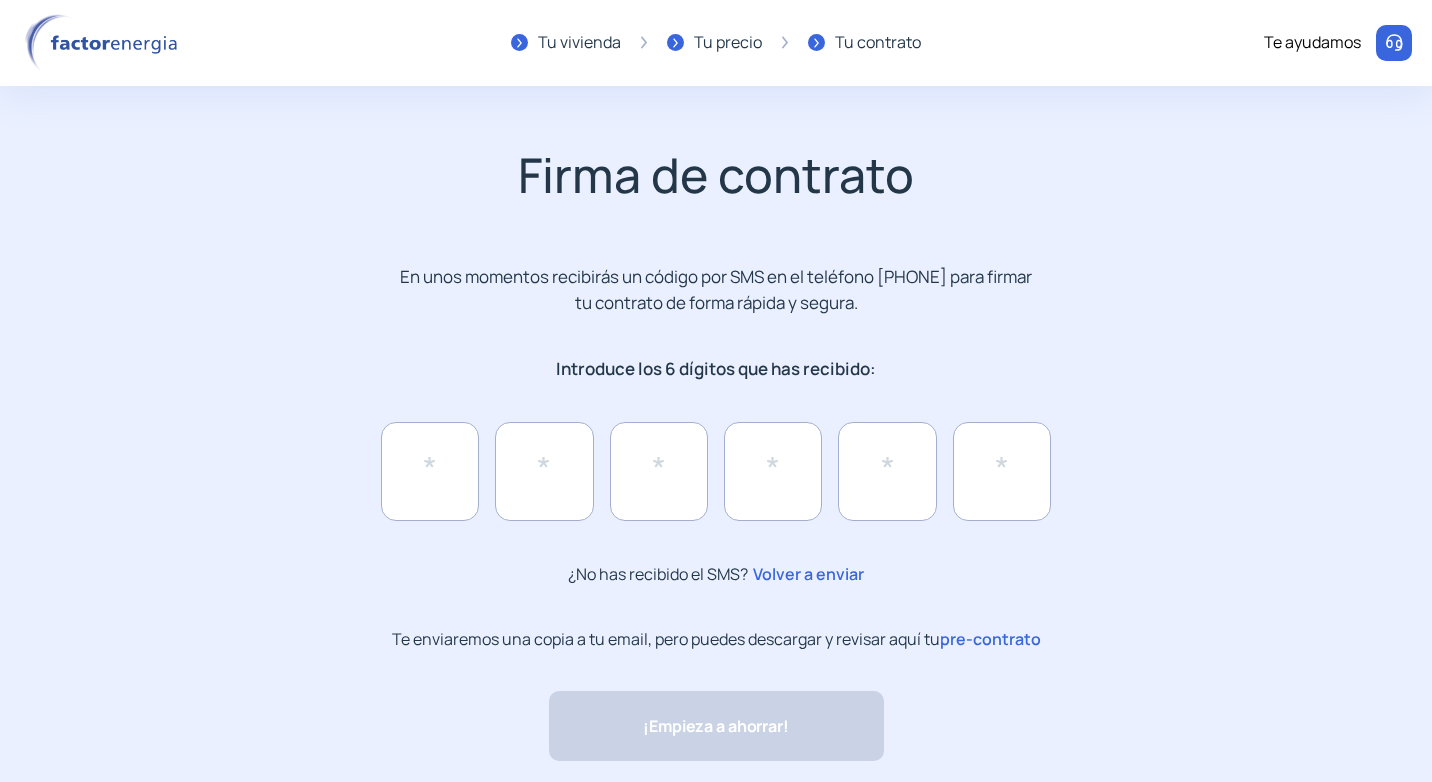 click on "pre-contrato" 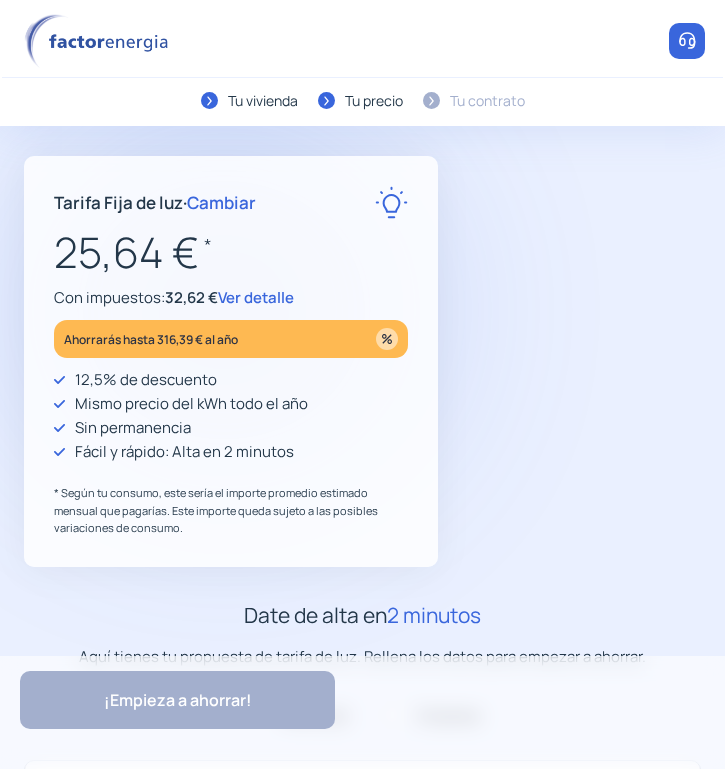 type on "*****" 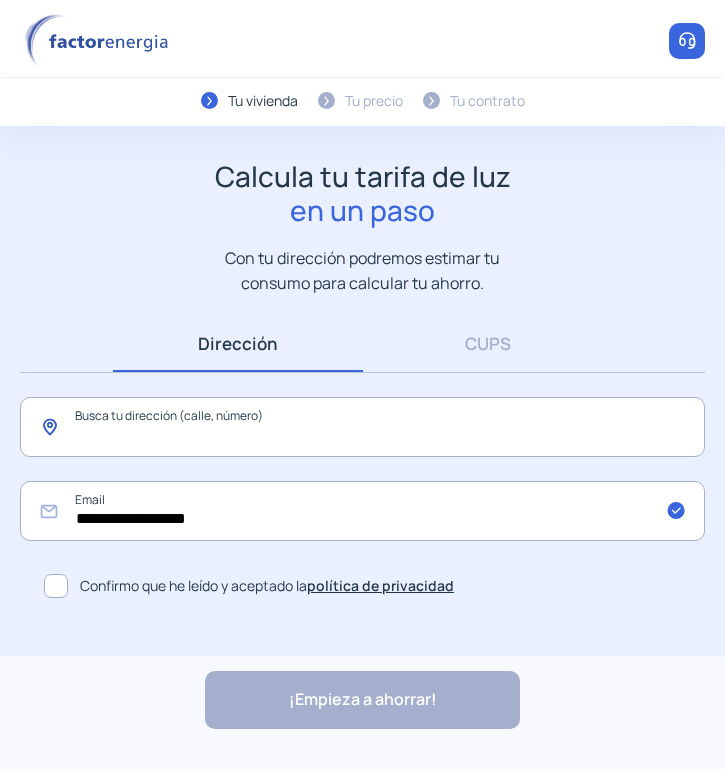 click 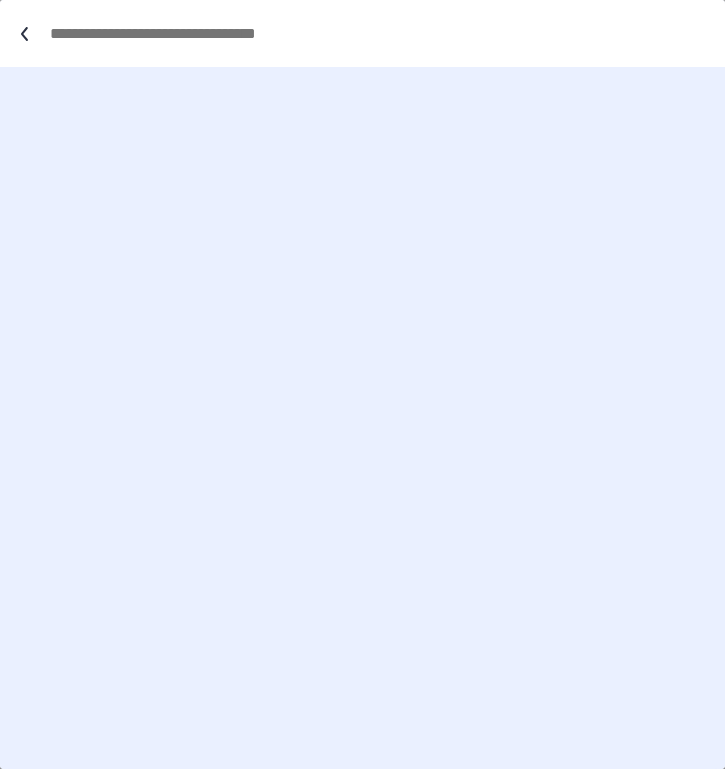 click at bounding box center [372, 33] 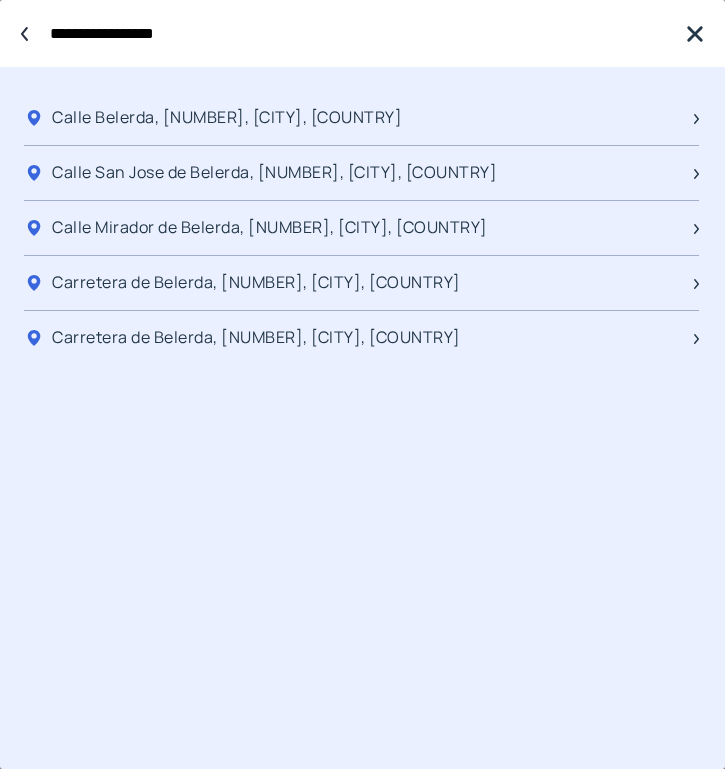 type on "**********" 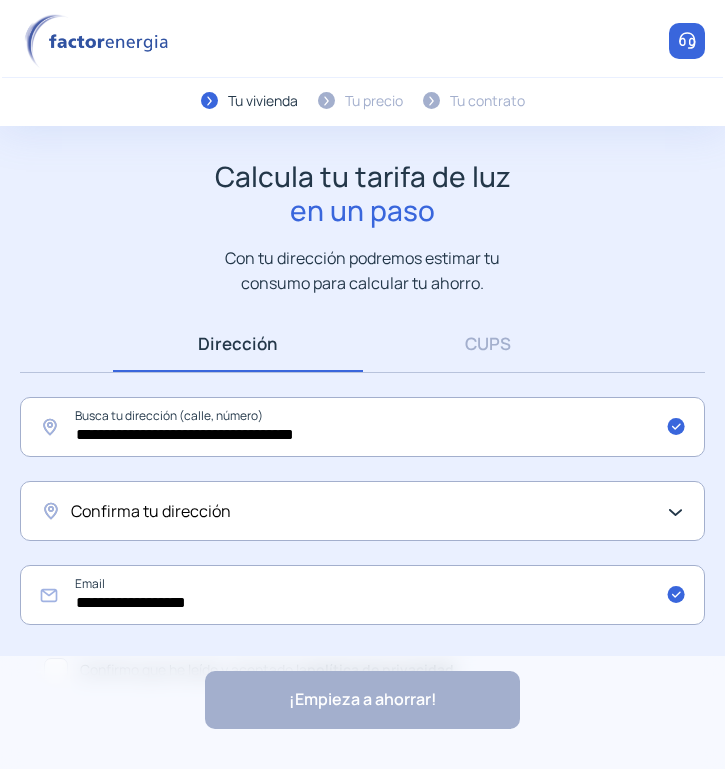 click on "Confirma tu dirección" 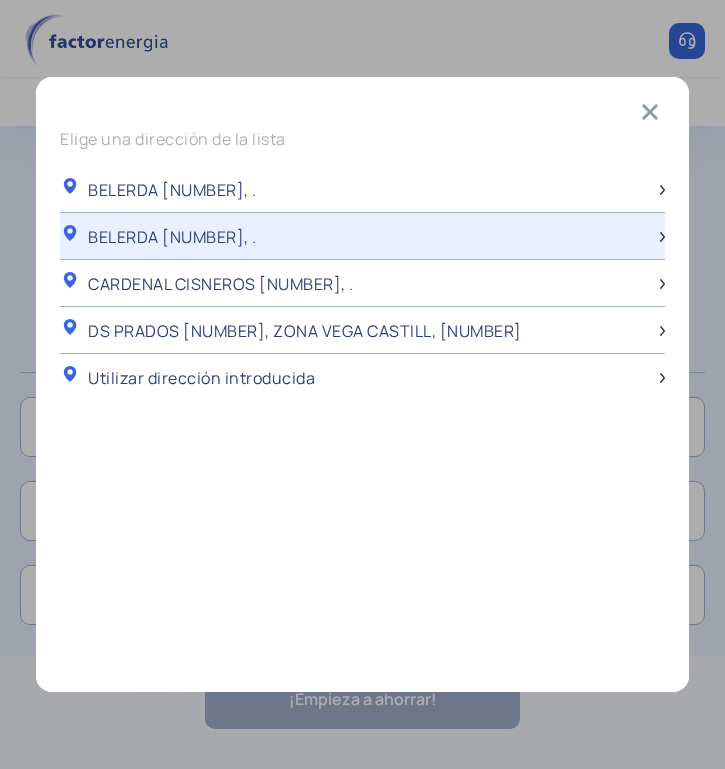 click on "BELERDA [NUMBER], ." at bounding box center (172, 237) 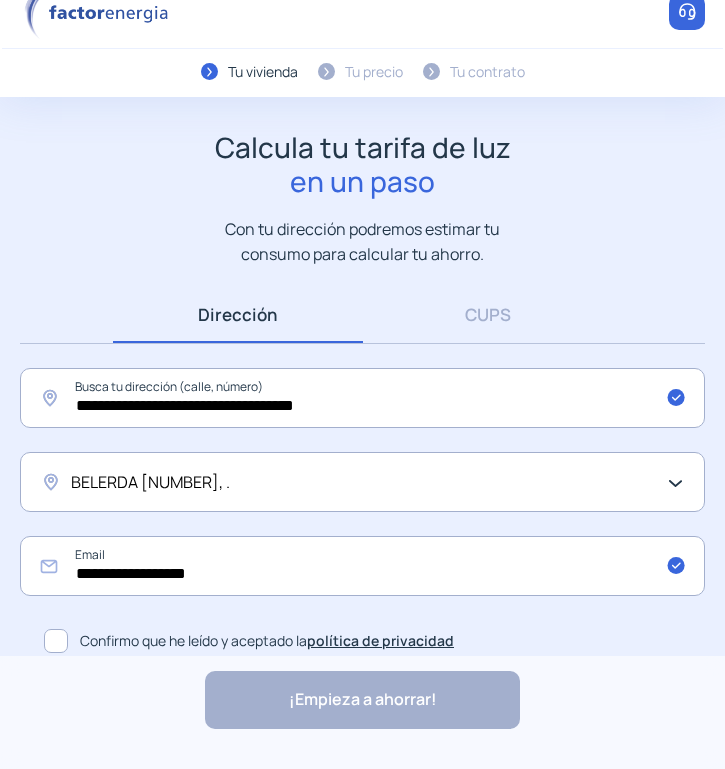 scroll, scrollTop: 43, scrollLeft: 0, axis: vertical 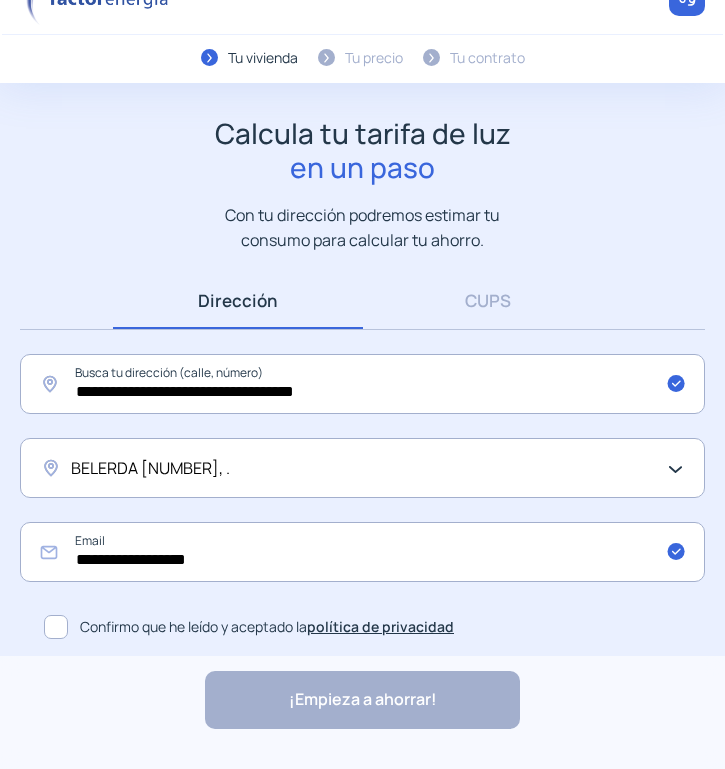 click 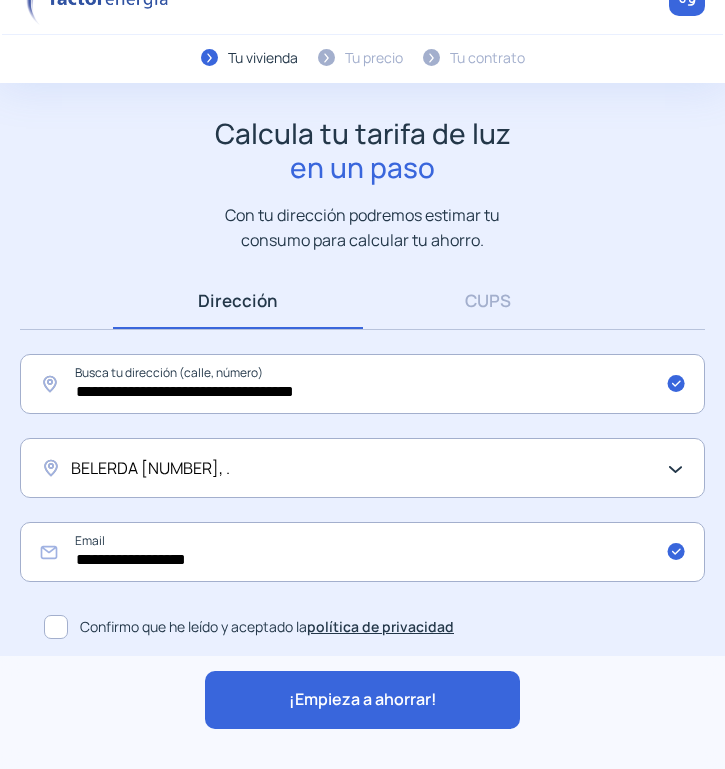 click on "¡Empieza a ahorrar!" 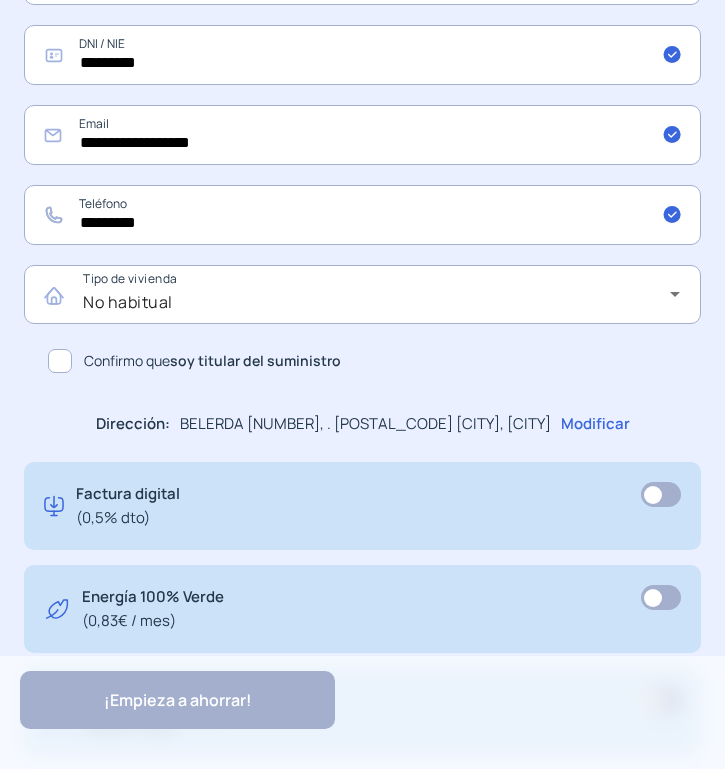scroll, scrollTop: 900, scrollLeft: 0, axis: vertical 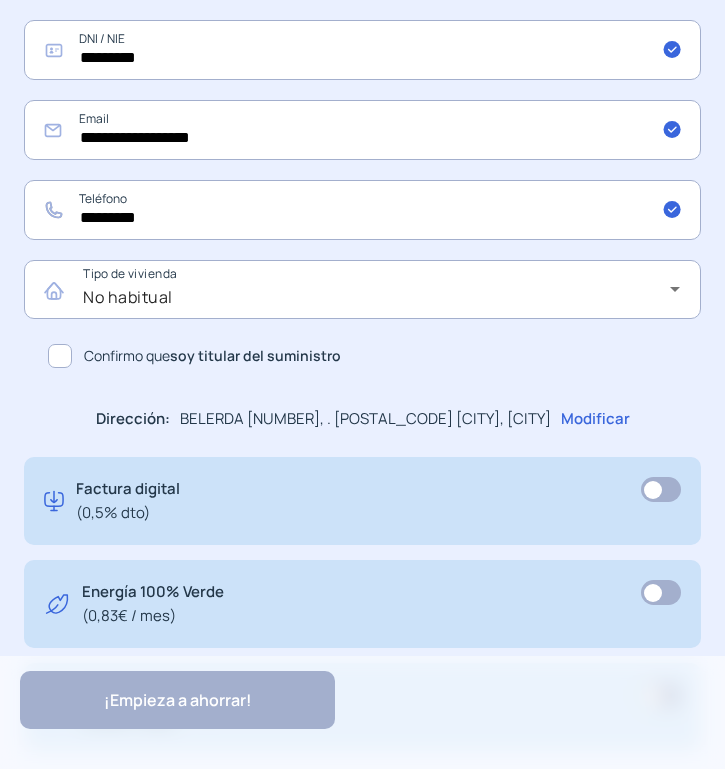 click 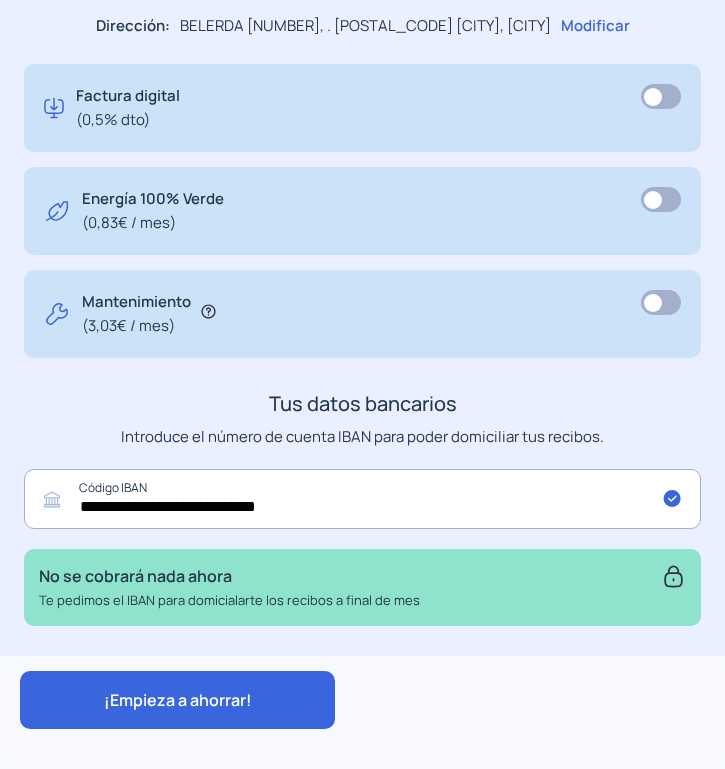 scroll, scrollTop: 1295, scrollLeft: 0, axis: vertical 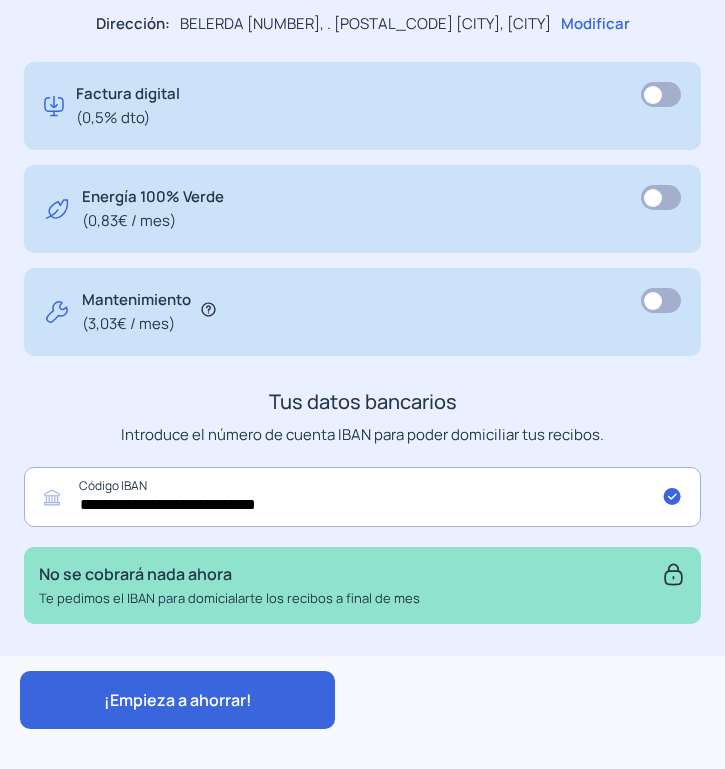 click on "¡Empieza a ahorrar!" 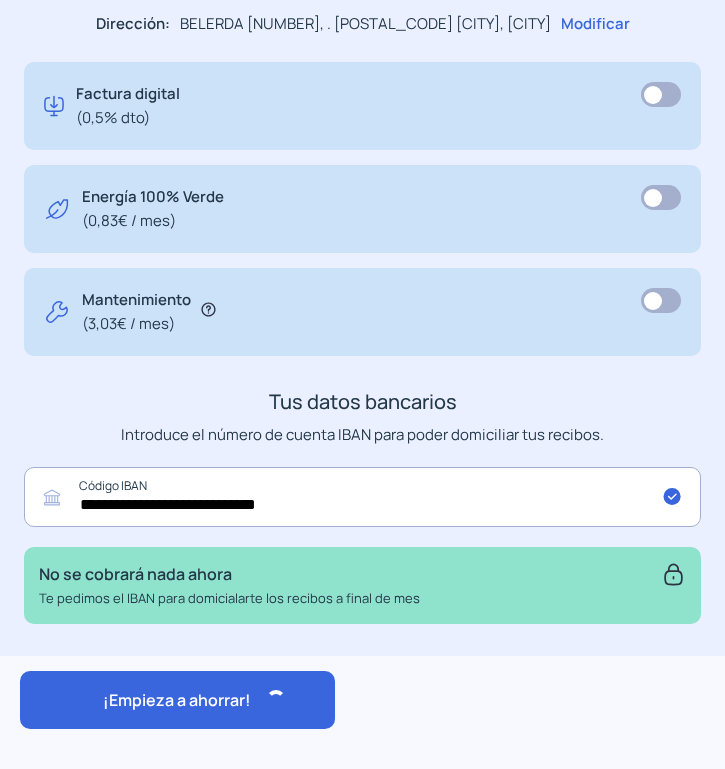 scroll, scrollTop: 0, scrollLeft: 0, axis: both 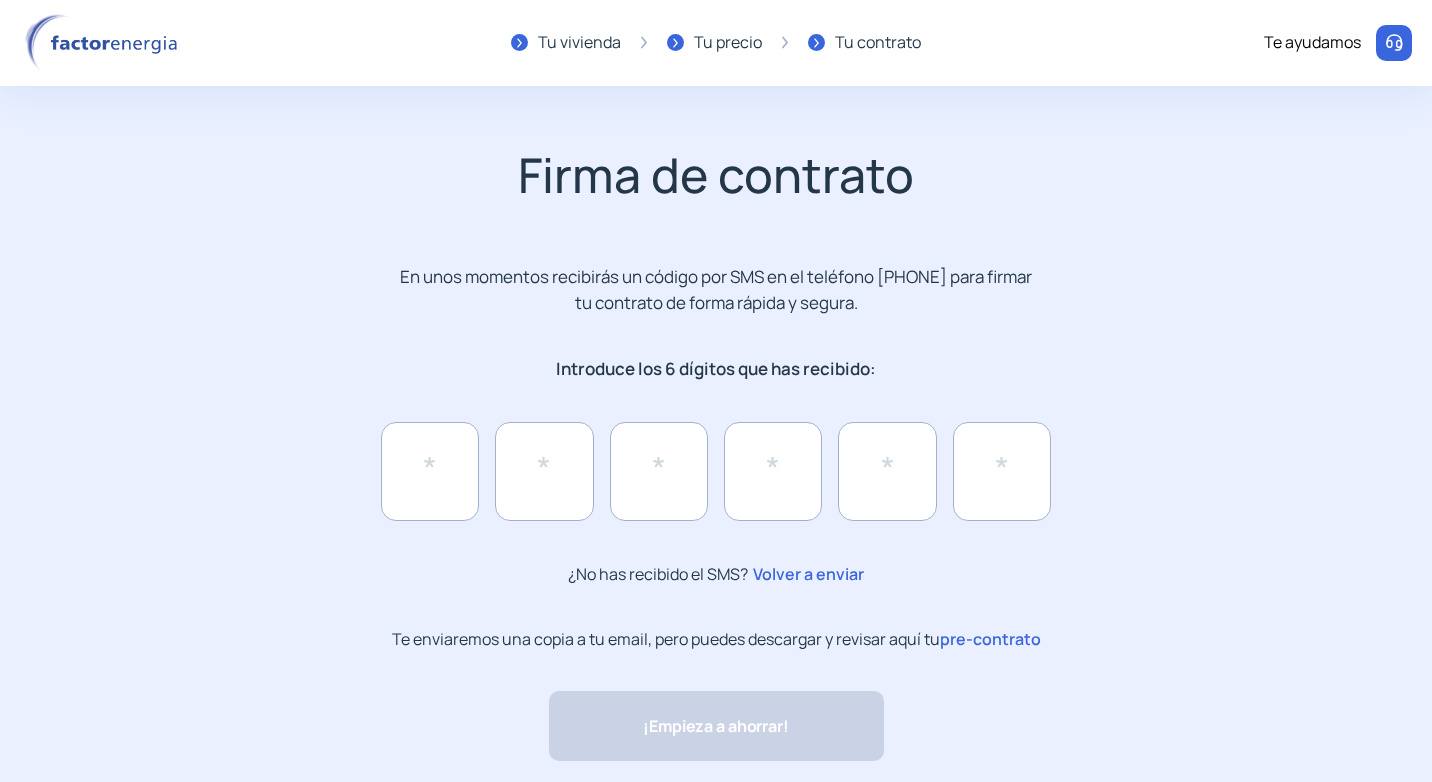 click on "pre-contrato" 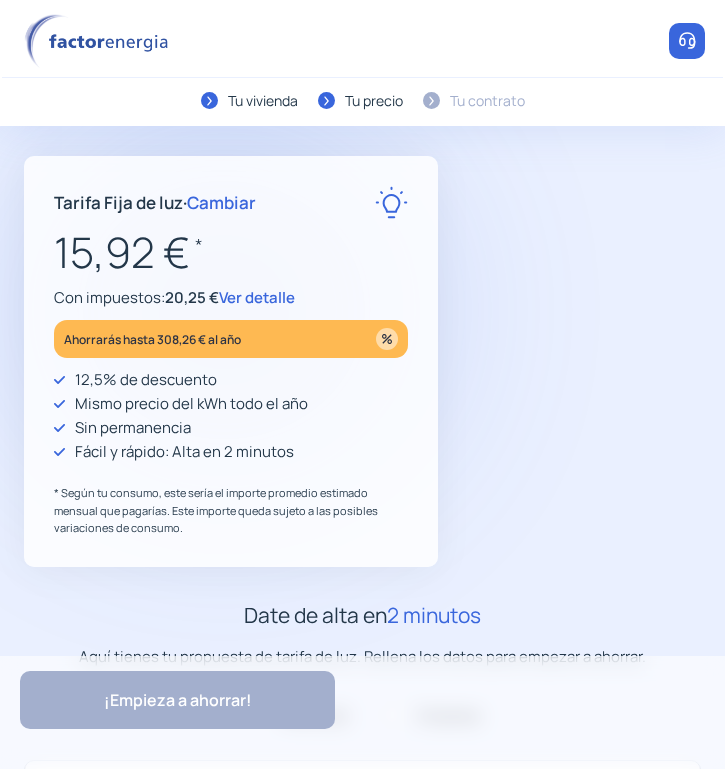 type on "*****" 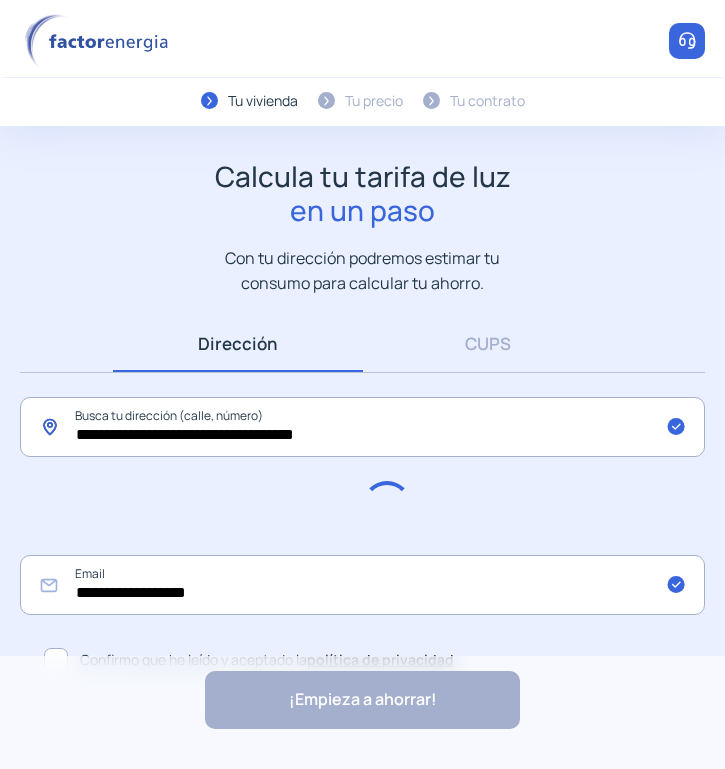 click on "**********" 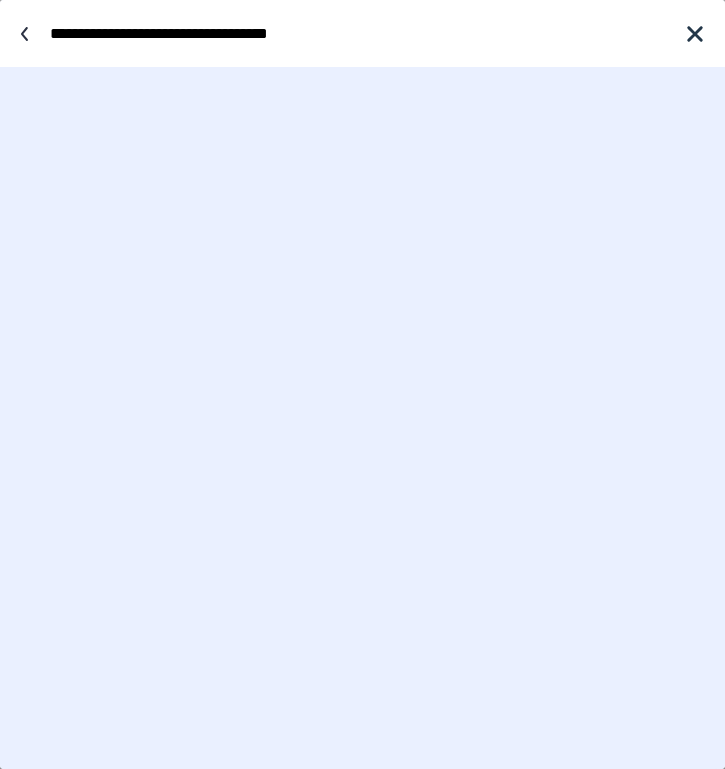 drag, startPoint x: 320, startPoint y: 33, endPoint x: 189, endPoint y: 28, distance: 131.09538 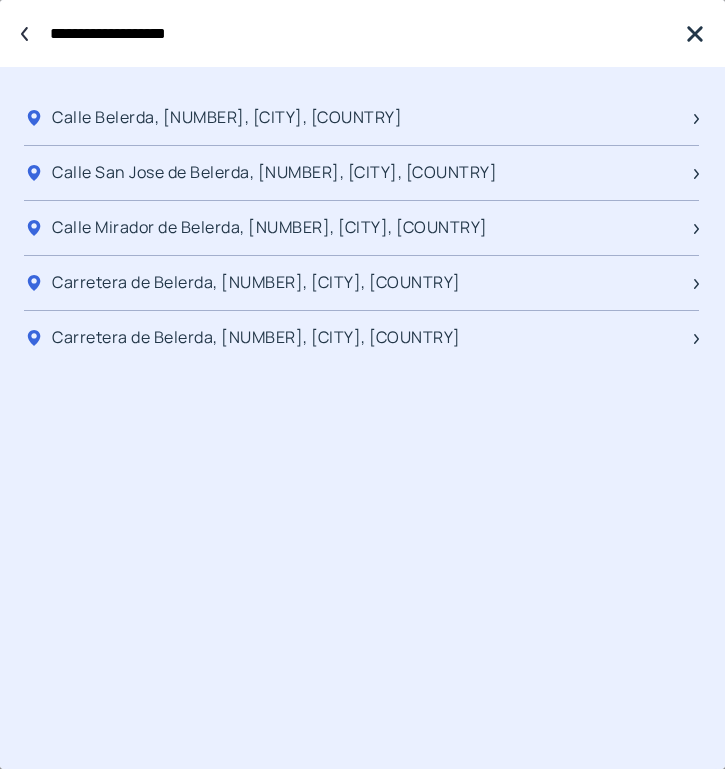 type on "**********" 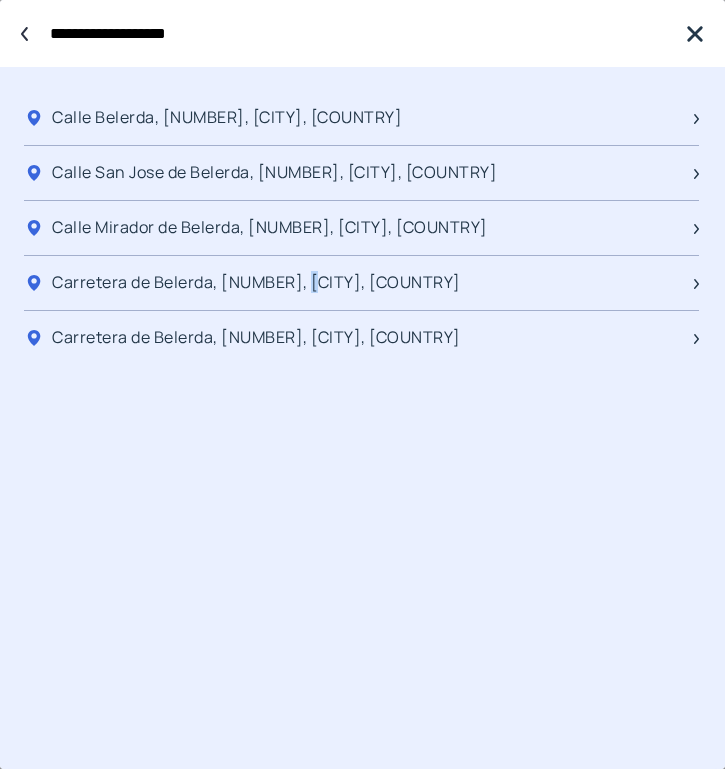 click on "Carretera de Belerda, [NUMBER], [CITY], [COUNTRY]" at bounding box center (256, 282) 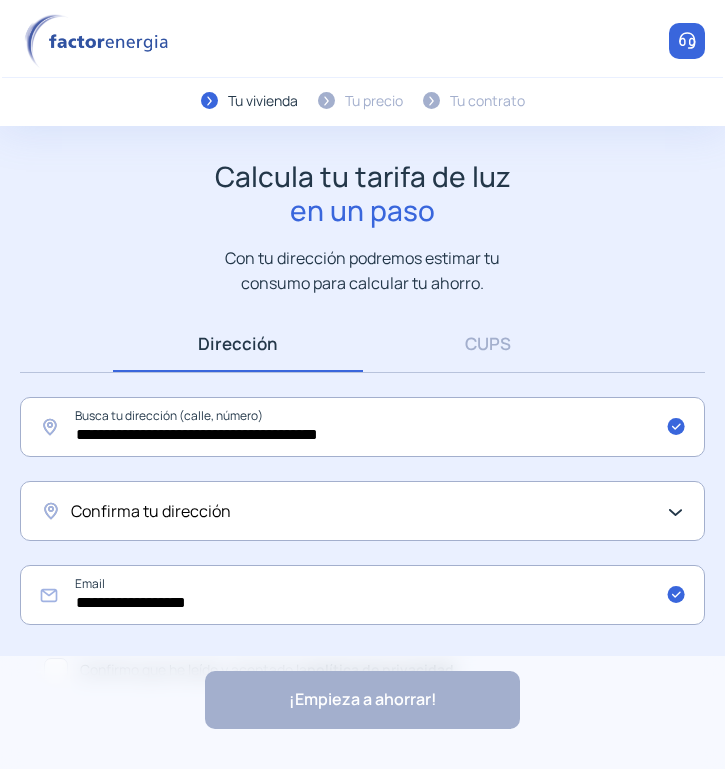 click on "Confirma tu dirección" 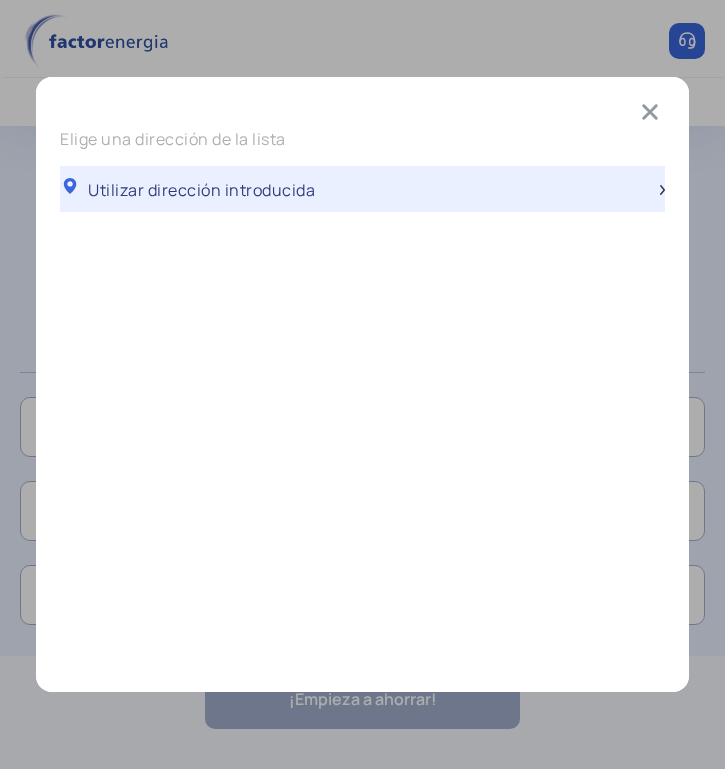 click on "Utilizar dirección introducida" at bounding box center (201, 190) 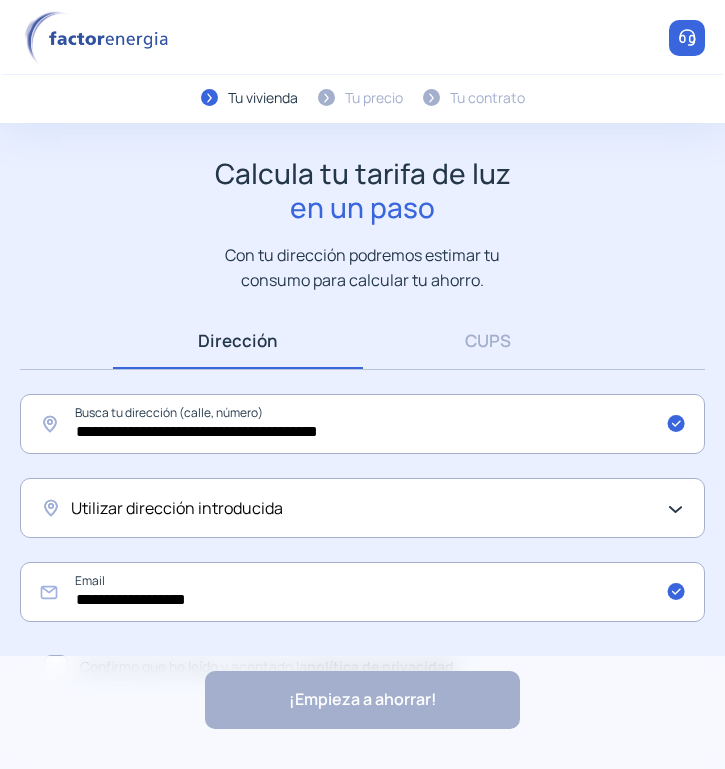 scroll, scrollTop: 43, scrollLeft: 0, axis: vertical 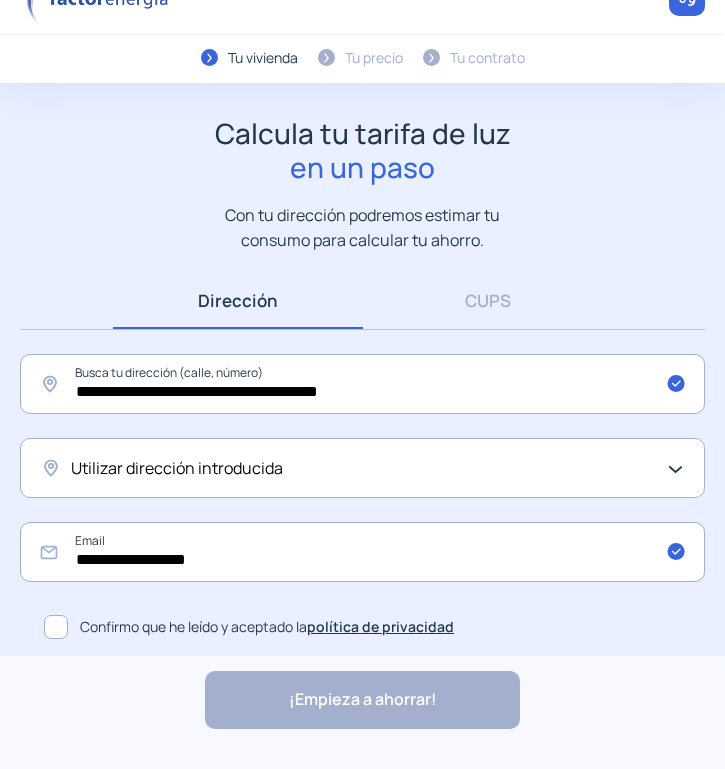 click 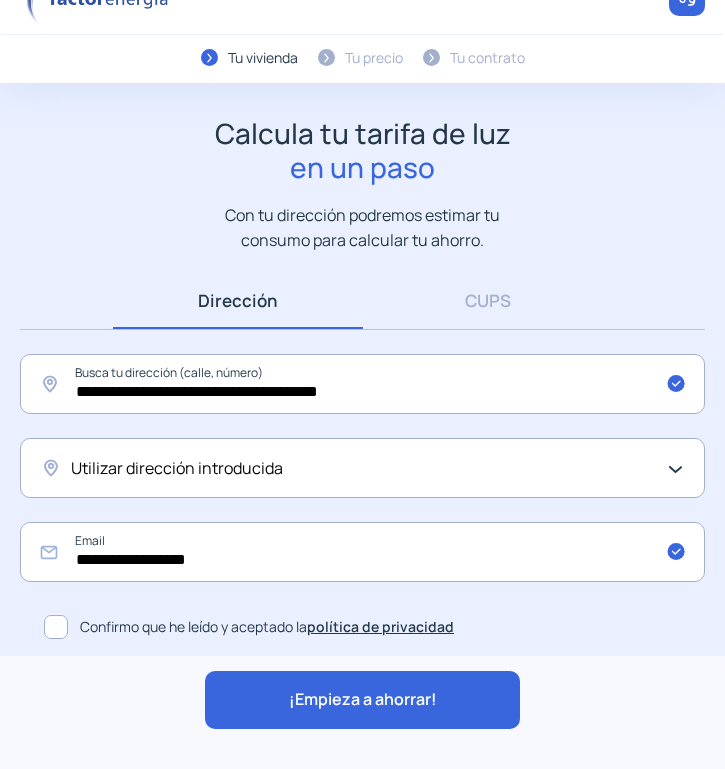click on "¡Empieza a ahorrar!" 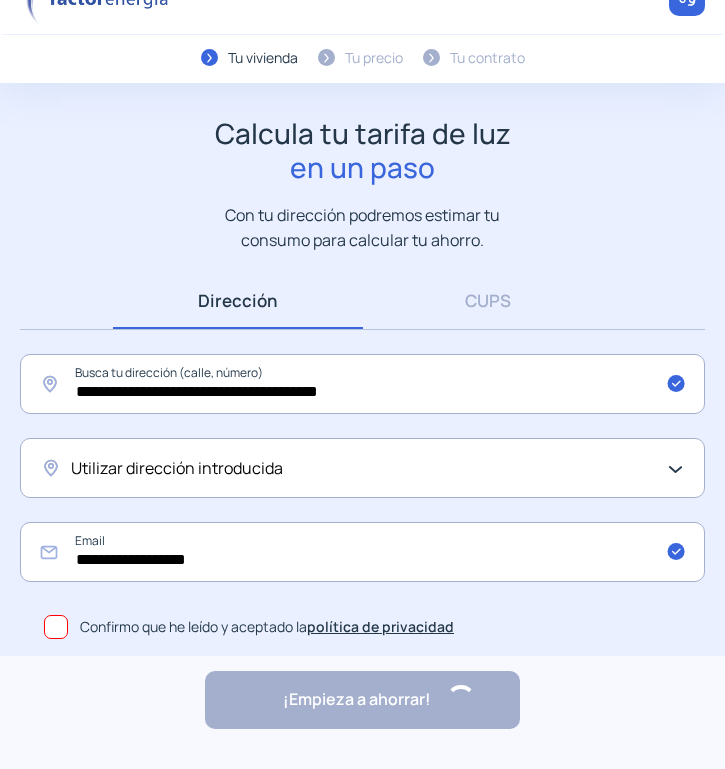 scroll, scrollTop: 0, scrollLeft: 0, axis: both 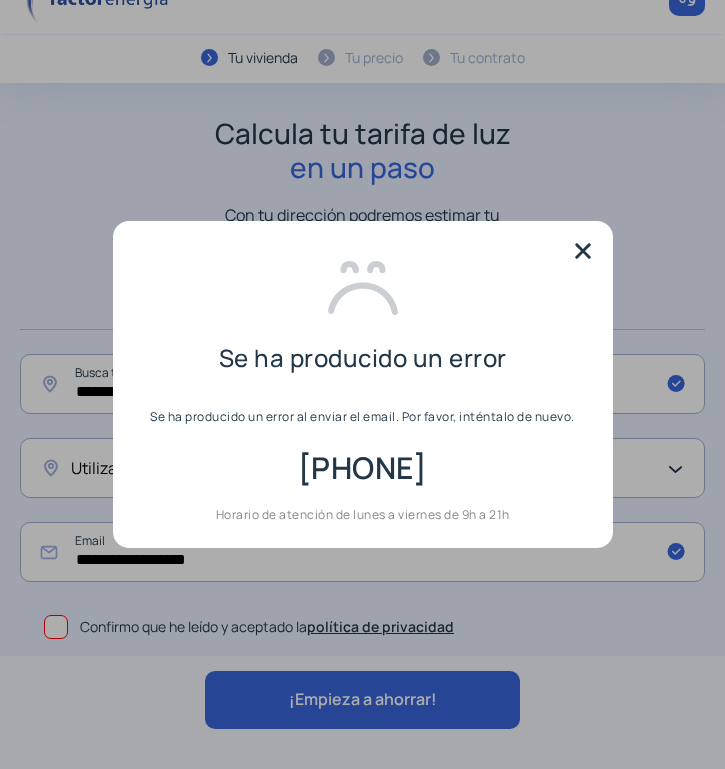 click at bounding box center [583, 251] 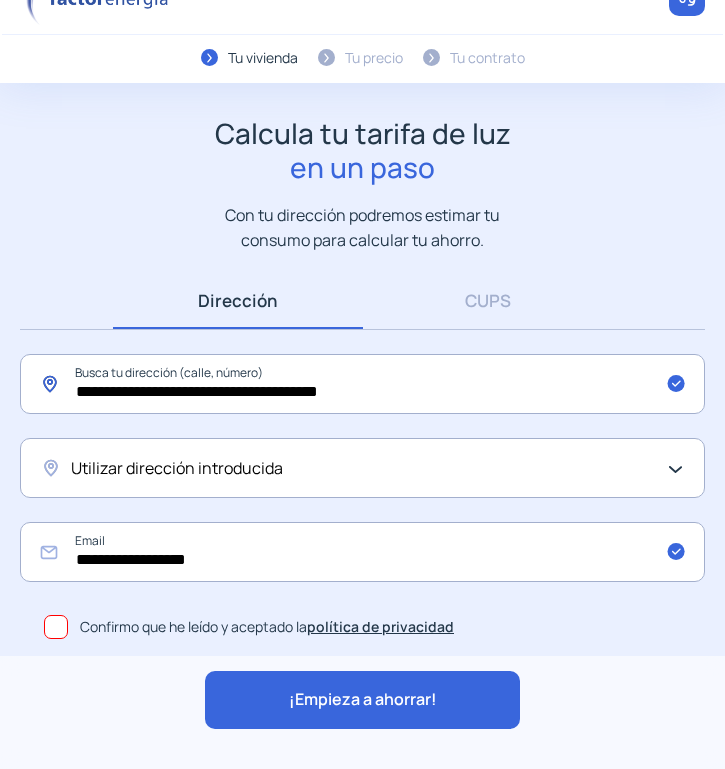 click on "**********" 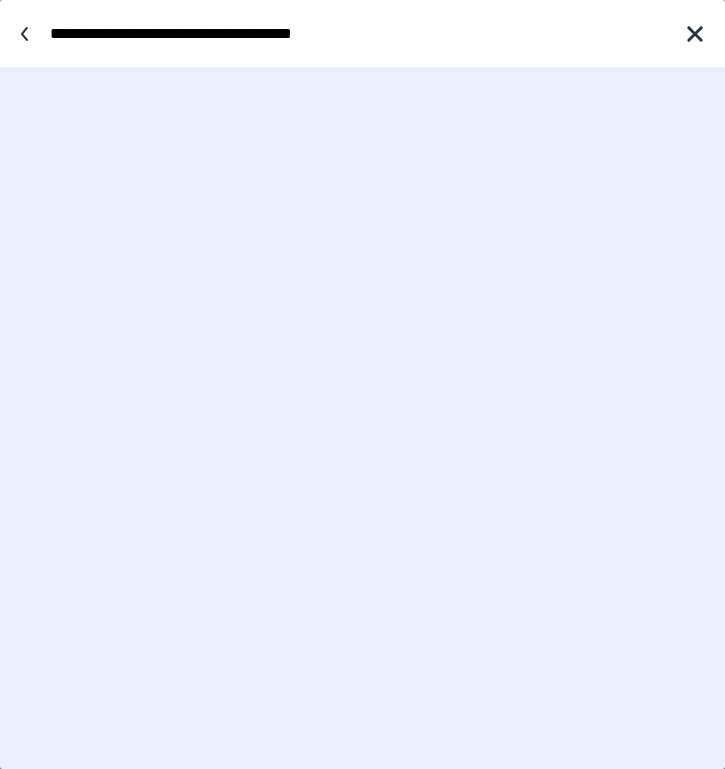 drag, startPoint x: 370, startPoint y: 34, endPoint x: 232, endPoint y: 23, distance: 138.43771 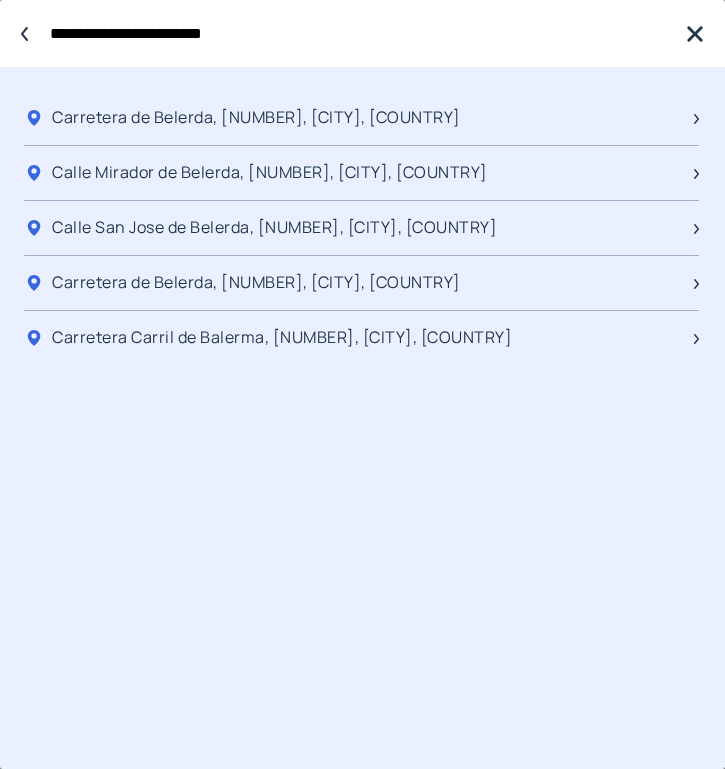 type on "**********" 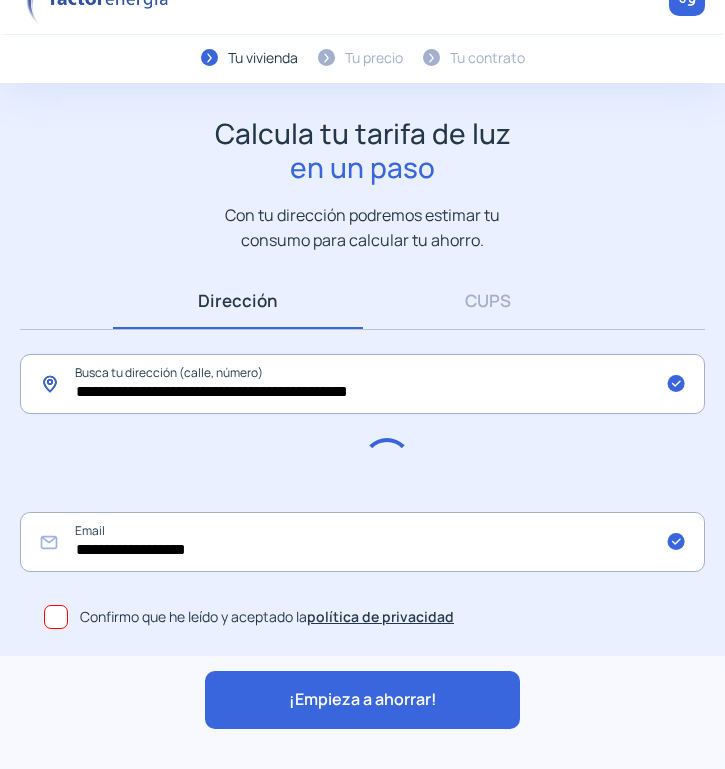 scroll, scrollTop: 33, scrollLeft: 0, axis: vertical 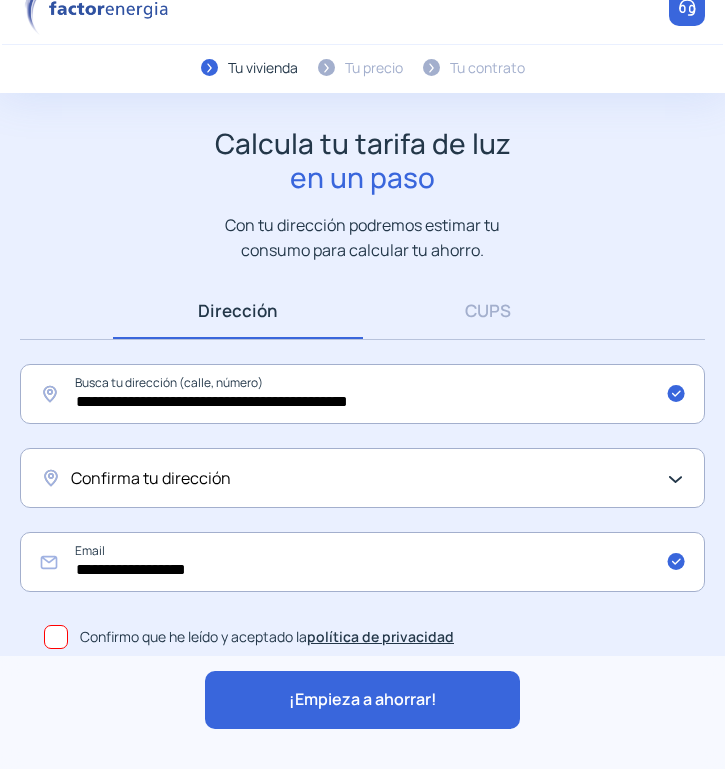 click on "¡Empieza a ahorrar!" 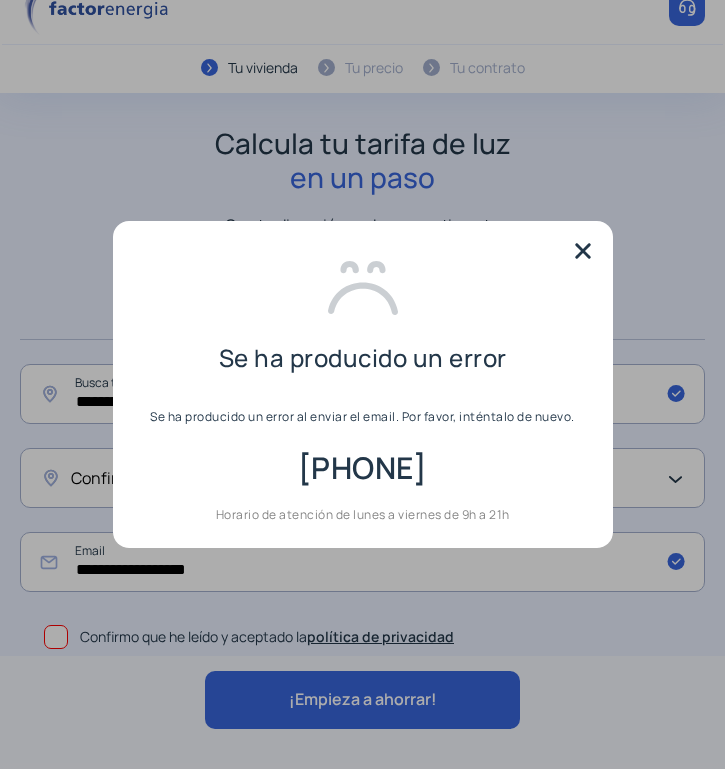 scroll, scrollTop: 0, scrollLeft: 0, axis: both 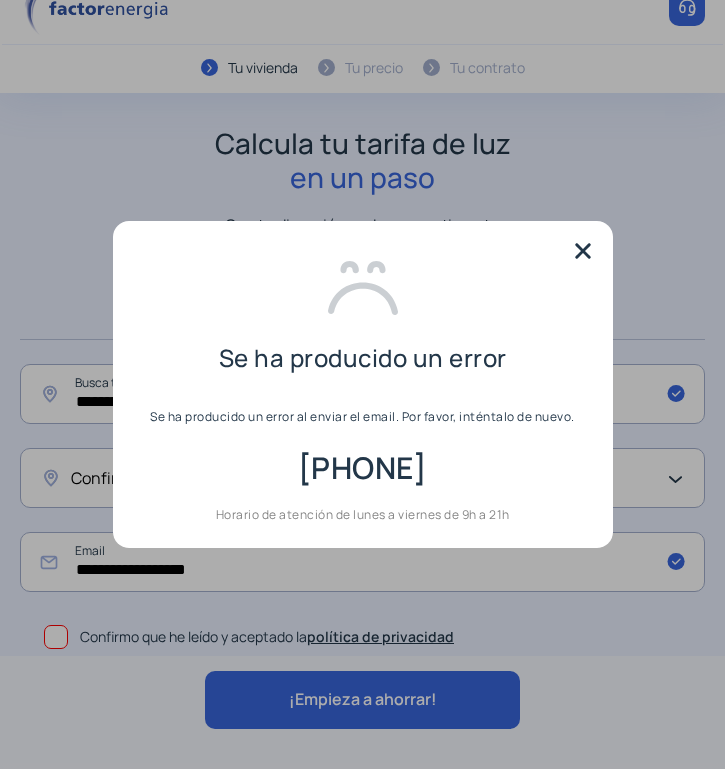 click at bounding box center [583, 251] 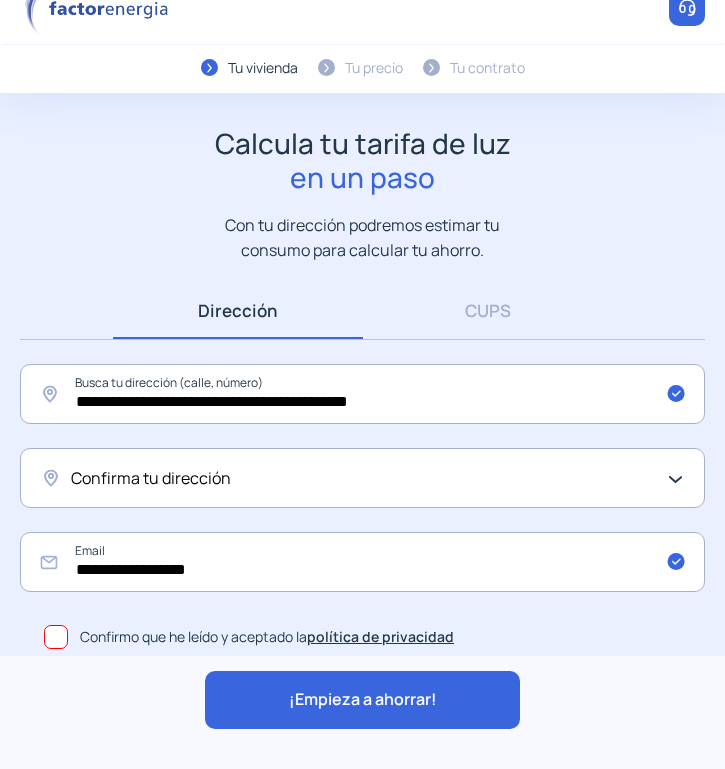 scroll, scrollTop: 33, scrollLeft: 0, axis: vertical 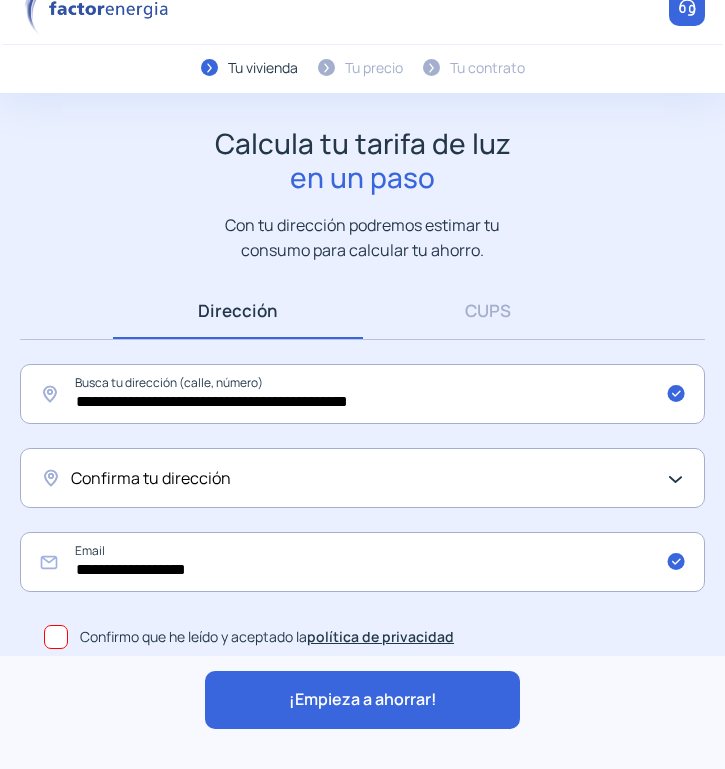 click on "Confirma tu dirección" 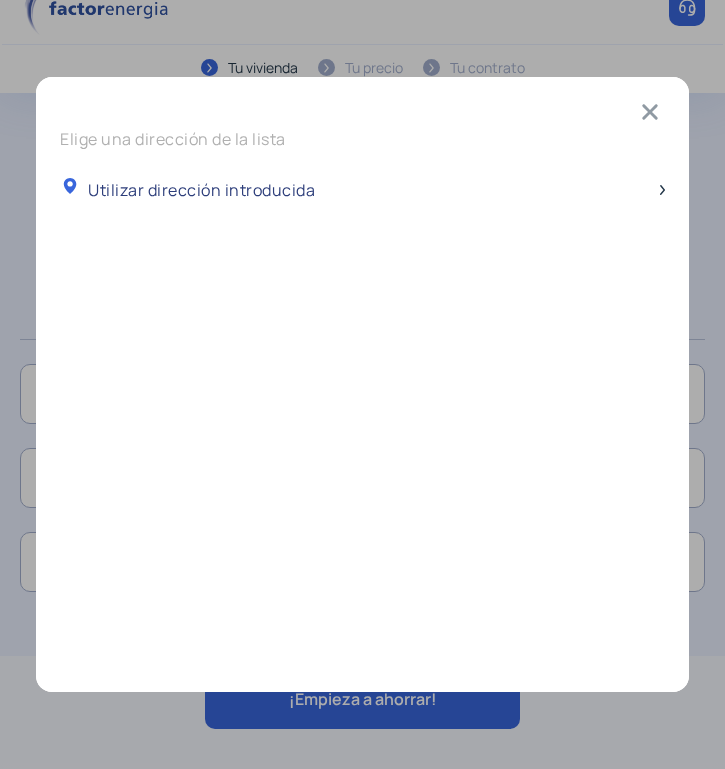 scroll, scrollTop: 0, scrollLeft: 0, axis: both 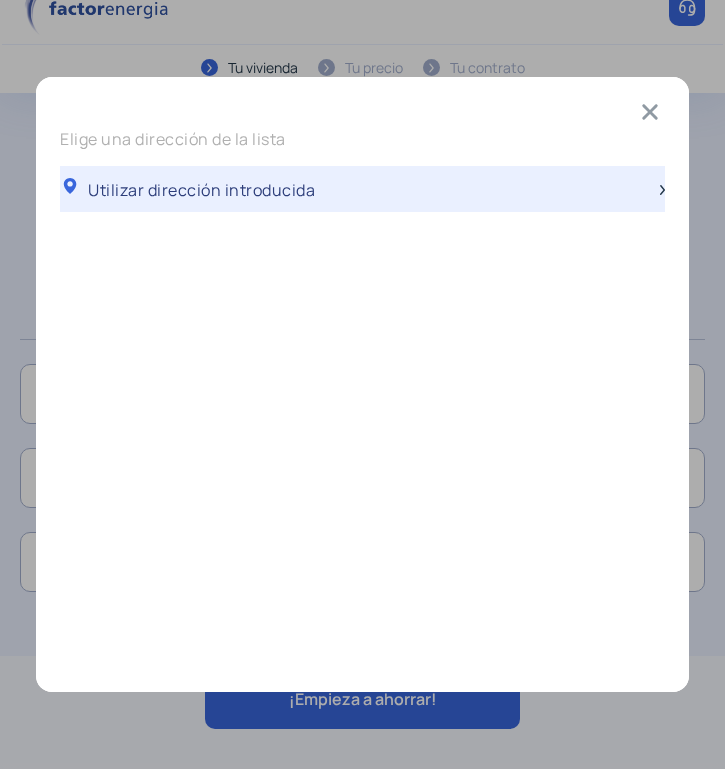 click on "Utilizar dirección introducida" at bounding box center [201, 190] 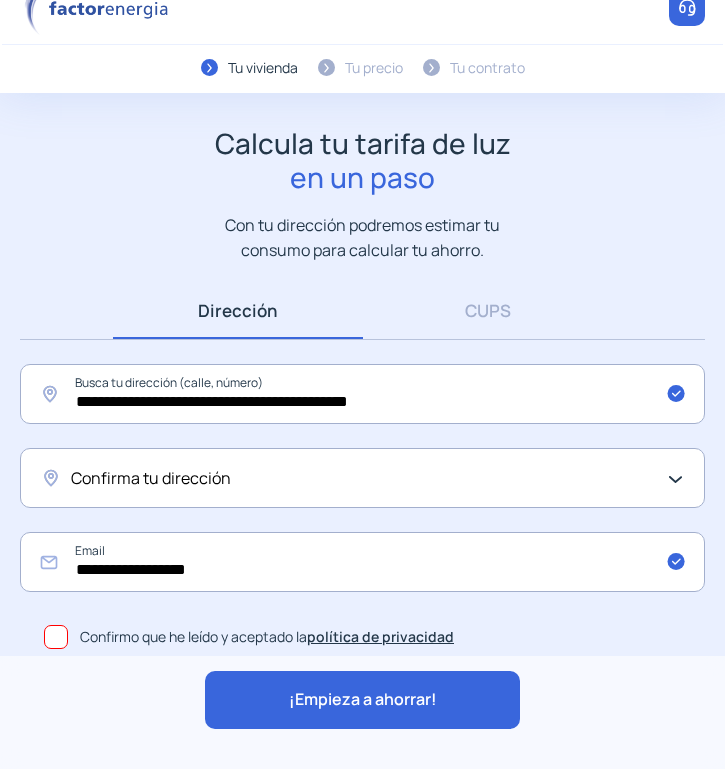 scroll, scrollTop: 33, scrollLeft: 0, axis: vertical 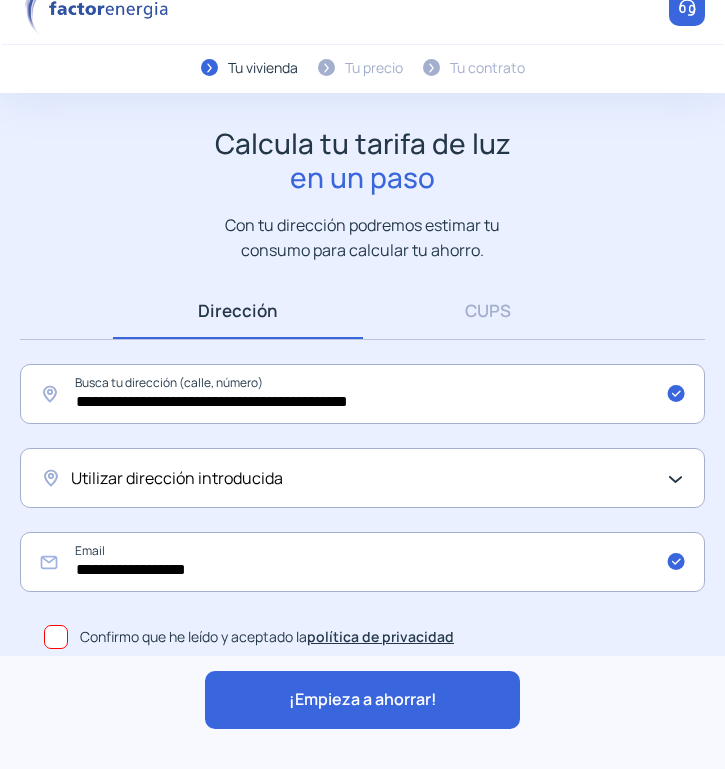 click on "Utilizar dirección introducida" 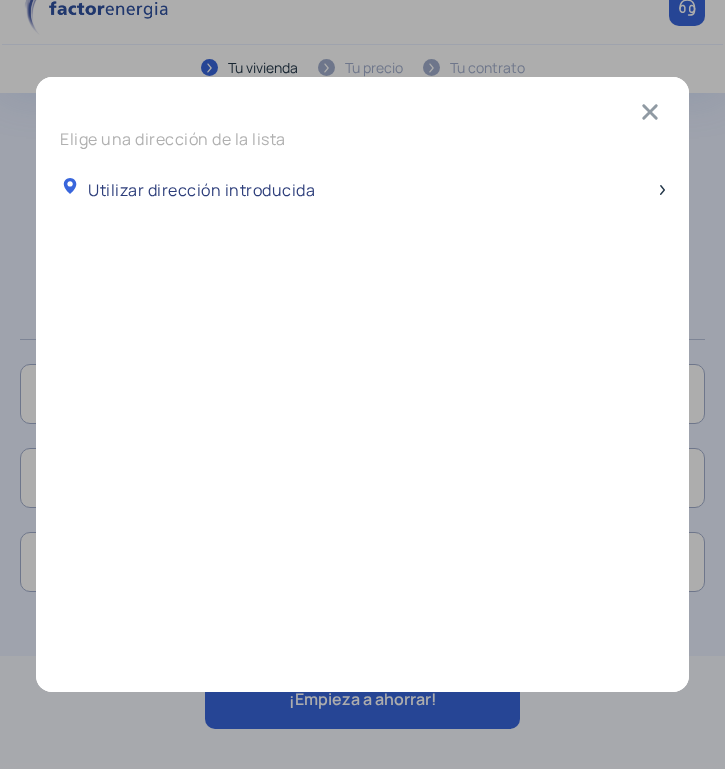 click at bounding box center [650, 112] 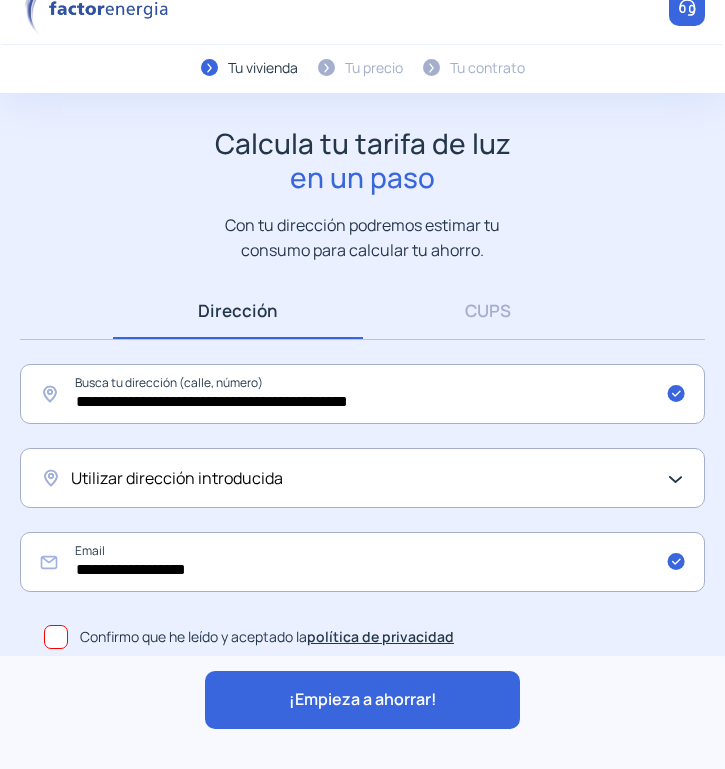 scroll, scrollTop: 33, scrollLeft: 0, axis: vertical 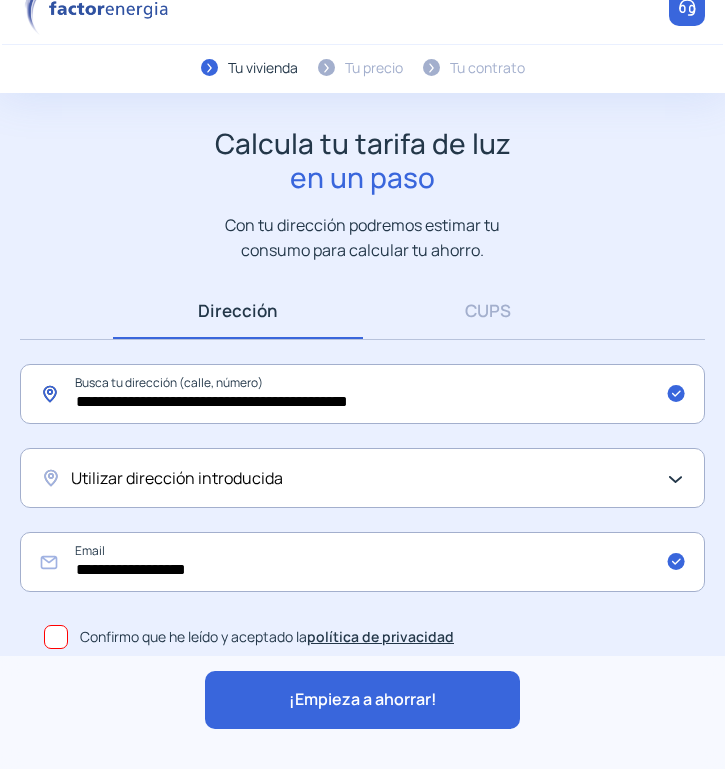 click on "**********" 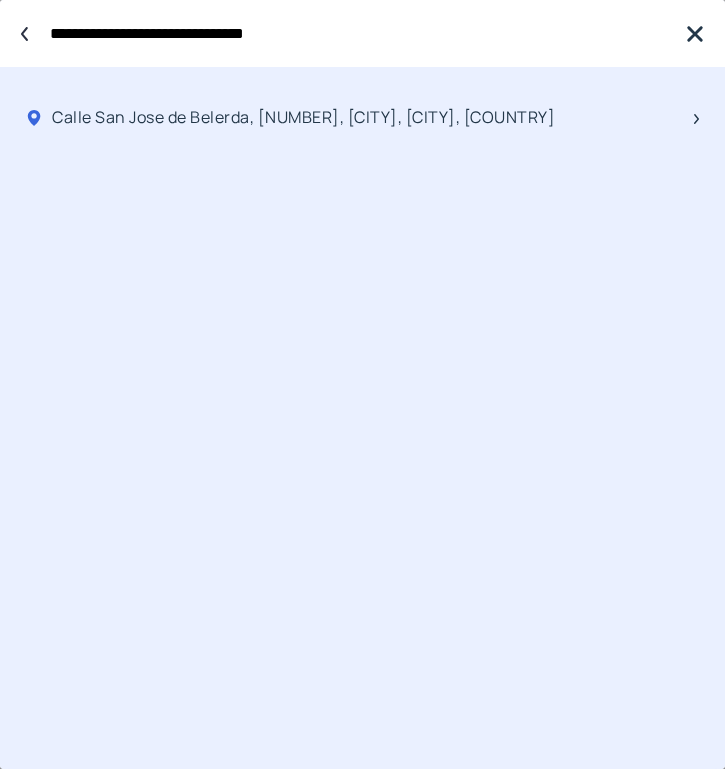 drag, startPoint x: 178, startPoint y: 37, endPoint x: 92, endPoint y: 43, distance: 86.209045 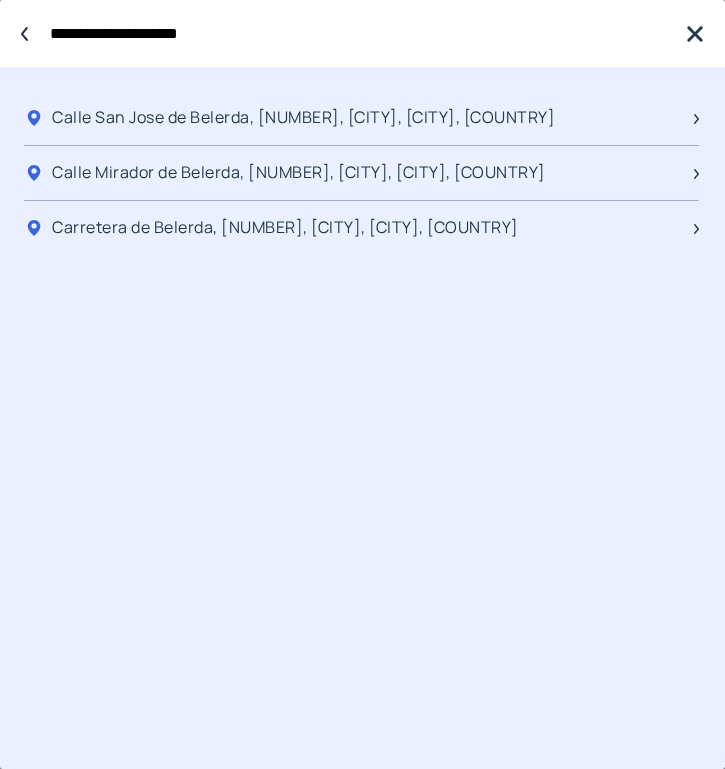 click on "**********" at bounding box center [357, 33] 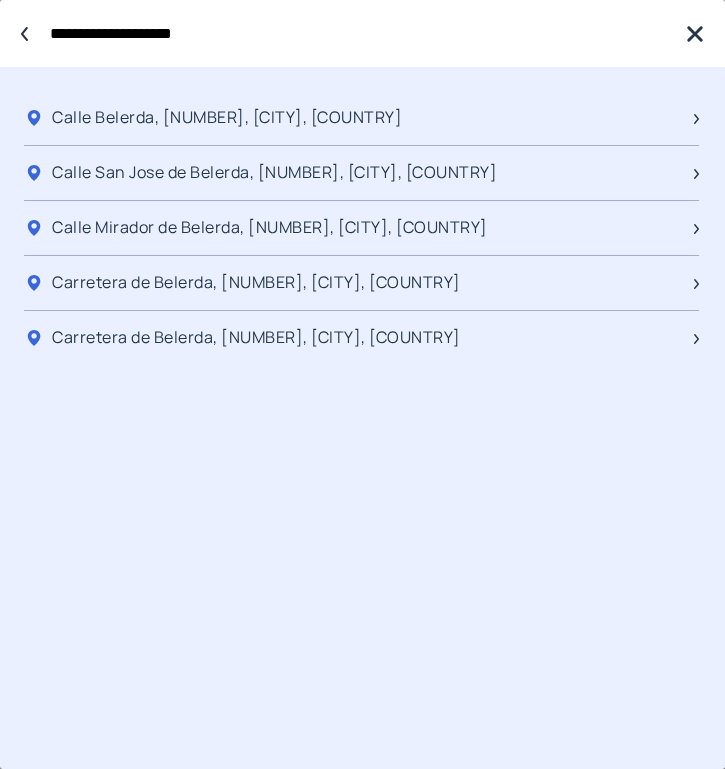 type on "**********" 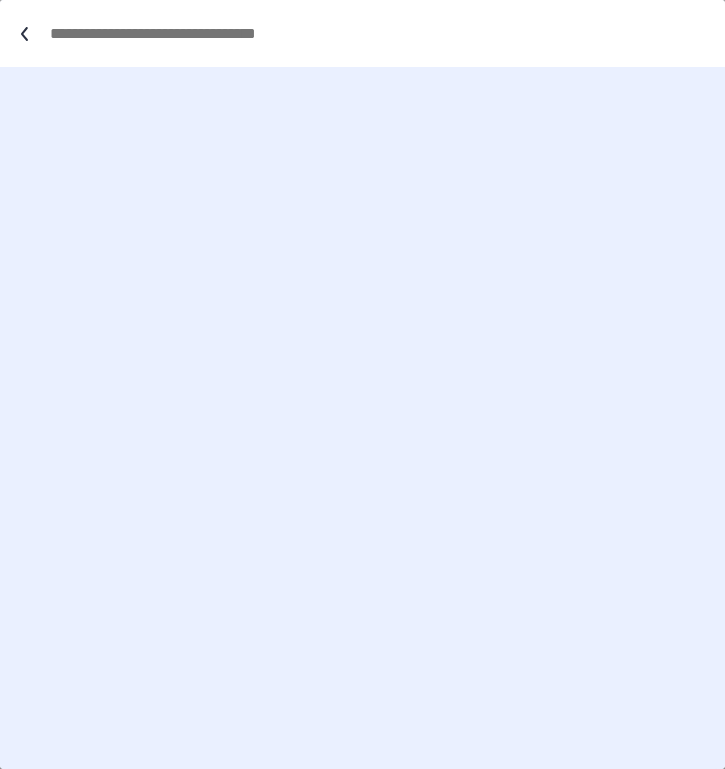 click 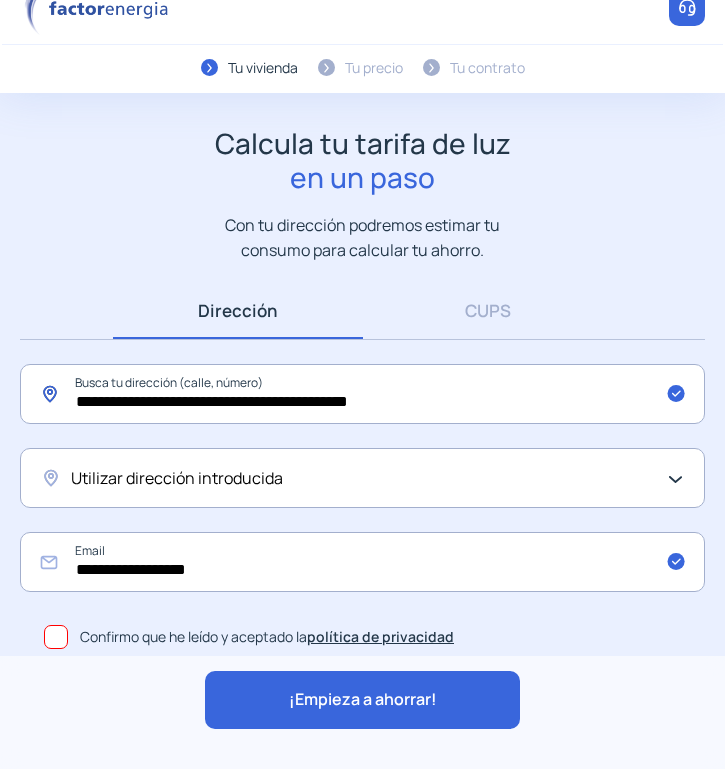 scroll, scrollTop: 33, scrollLeft: 0, axis: vertical 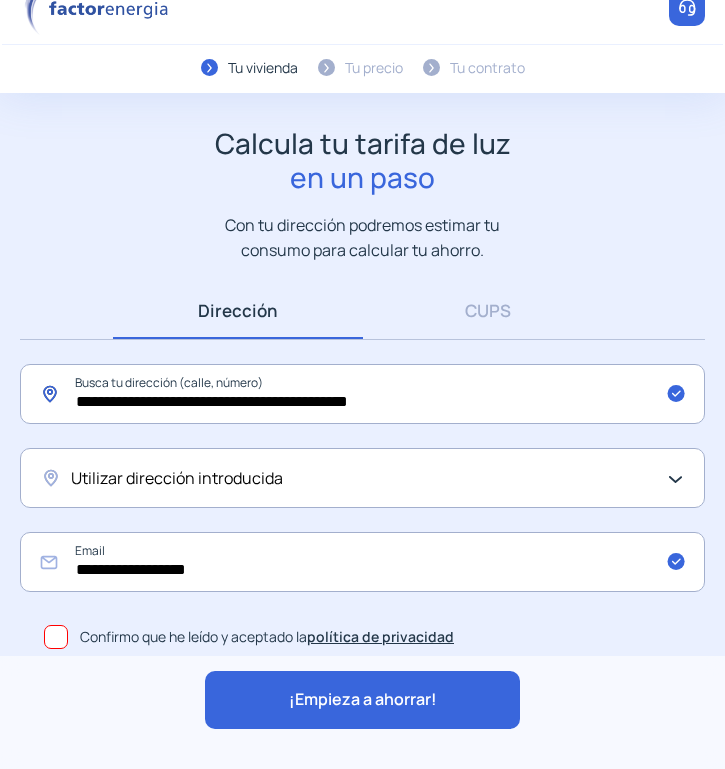 drag, startPoint x: 184, startPoint y: 410, endPoint x: 41, endPoint y: 410, distance: 143 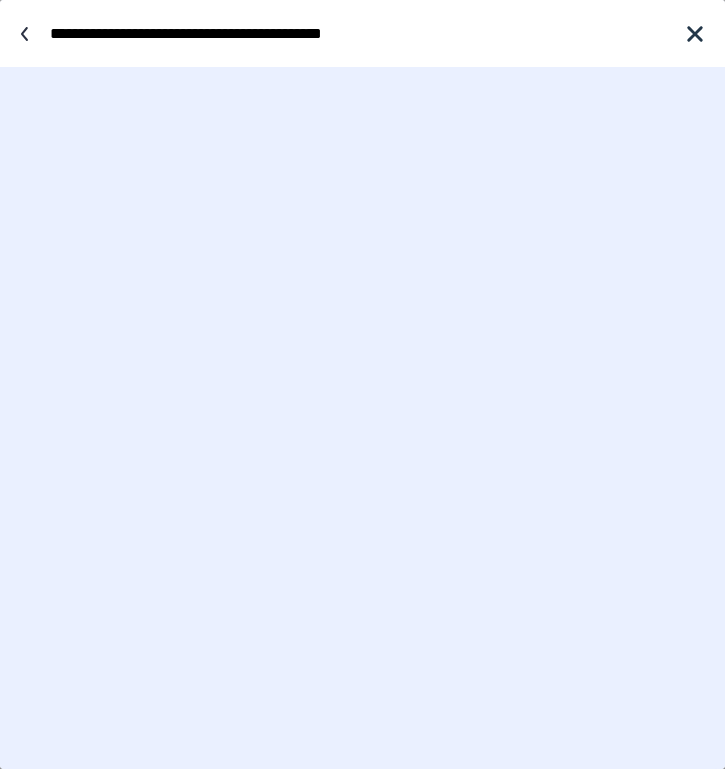 click on "**********" at bounding box center [362, 384] 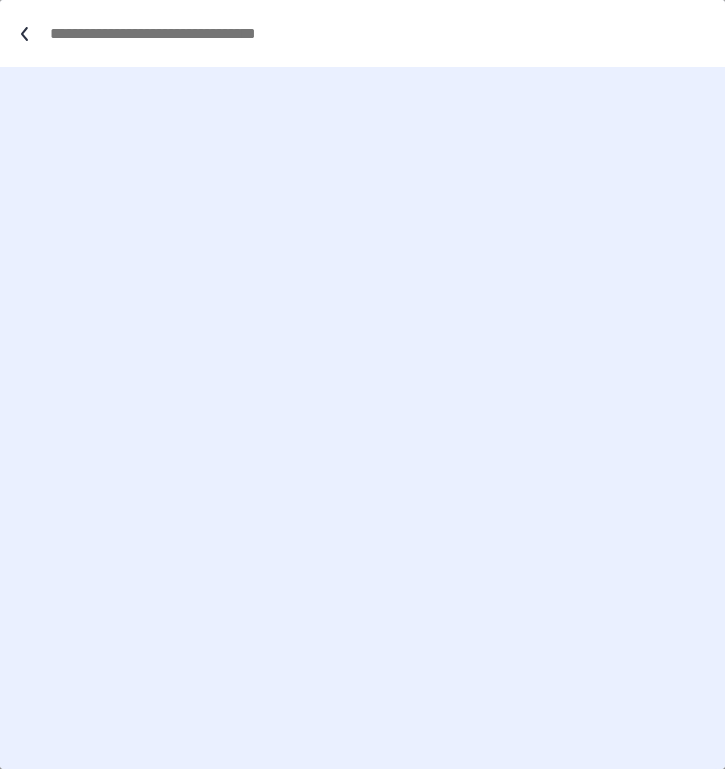 click at bounding box center (372, 33) 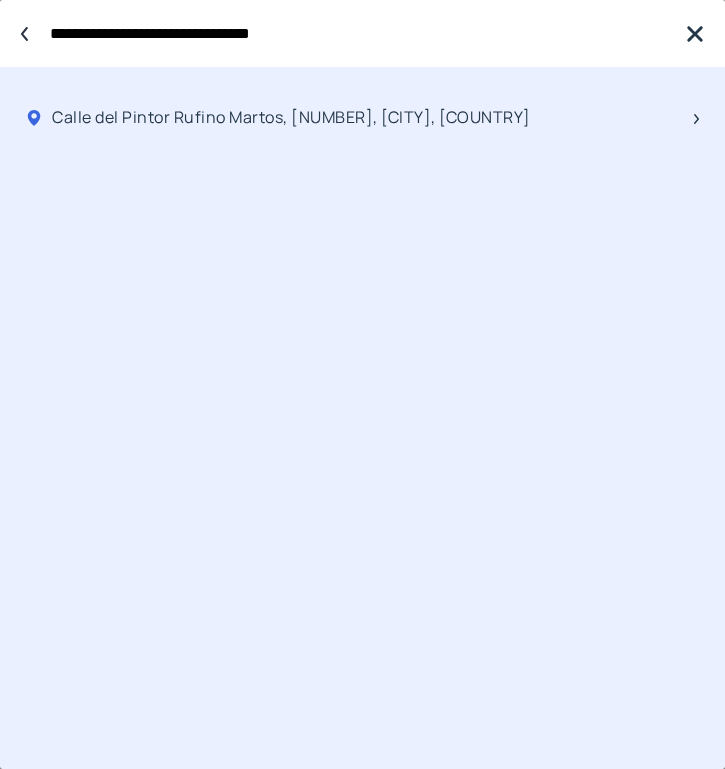 type on "**********" 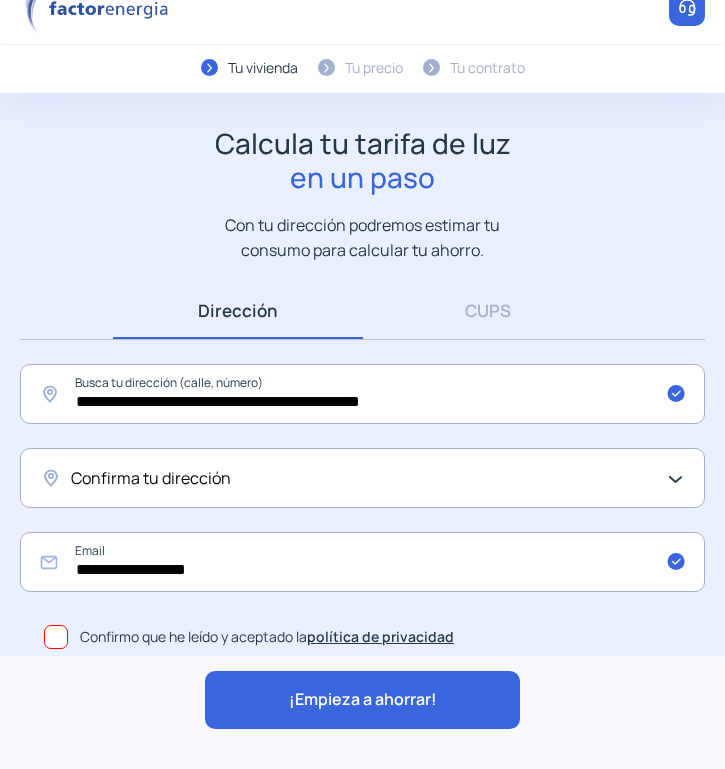 click on "Confirma tu dirección" 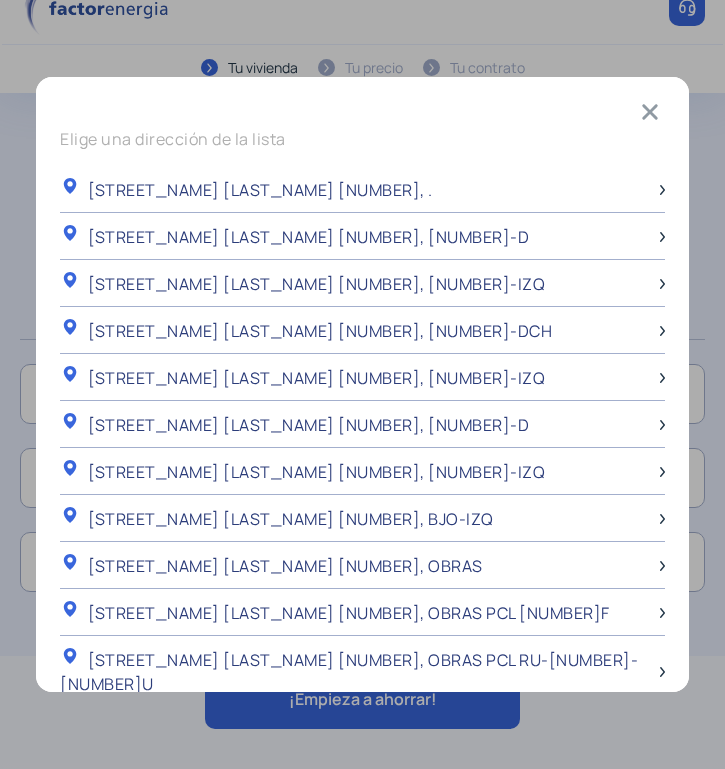 scroll, scrollTop: 0, scrollLeft: 0, axis: both 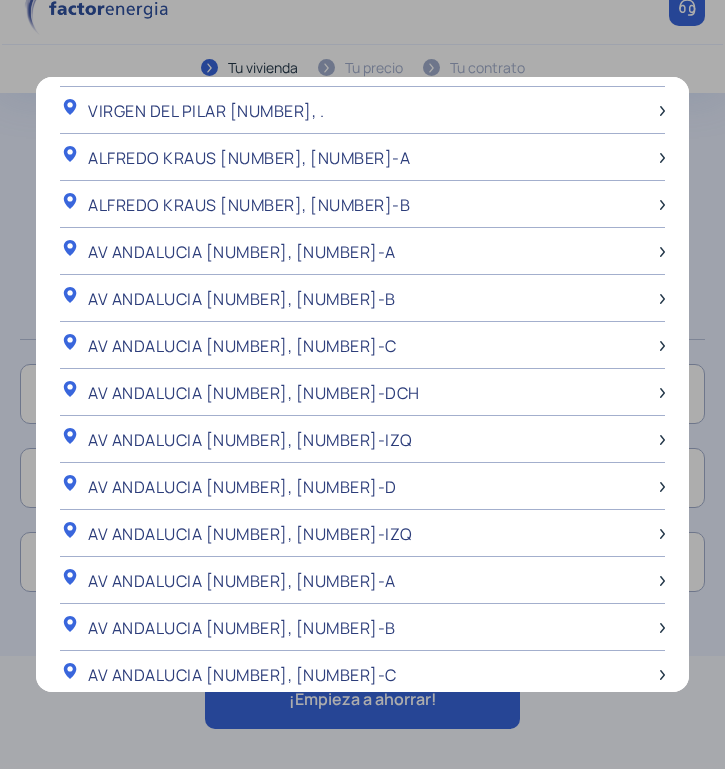 click on "Utilizar dirección introducida" at bounding box center (201, 910) 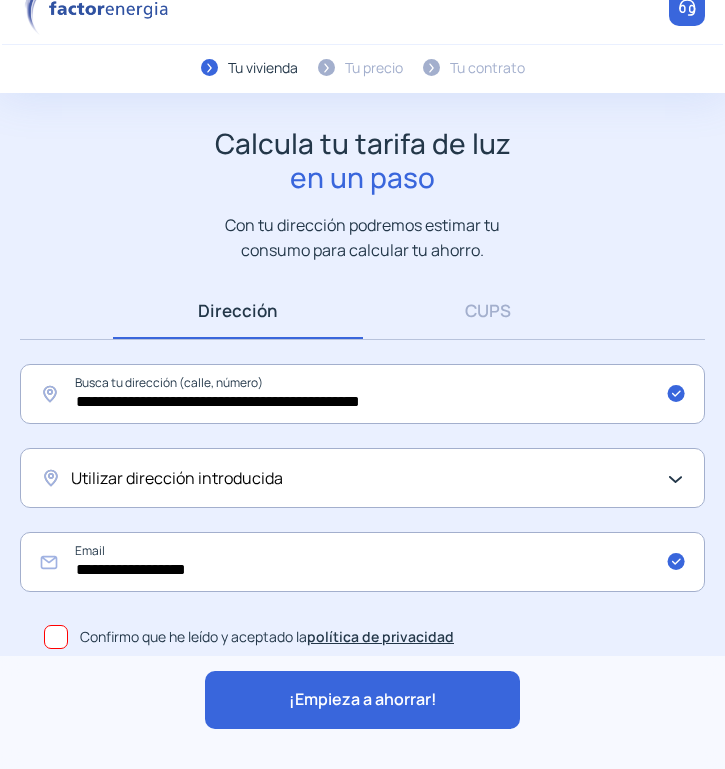 scroll, scrollTop: 43, scrollLeft: 0, axis: vertical 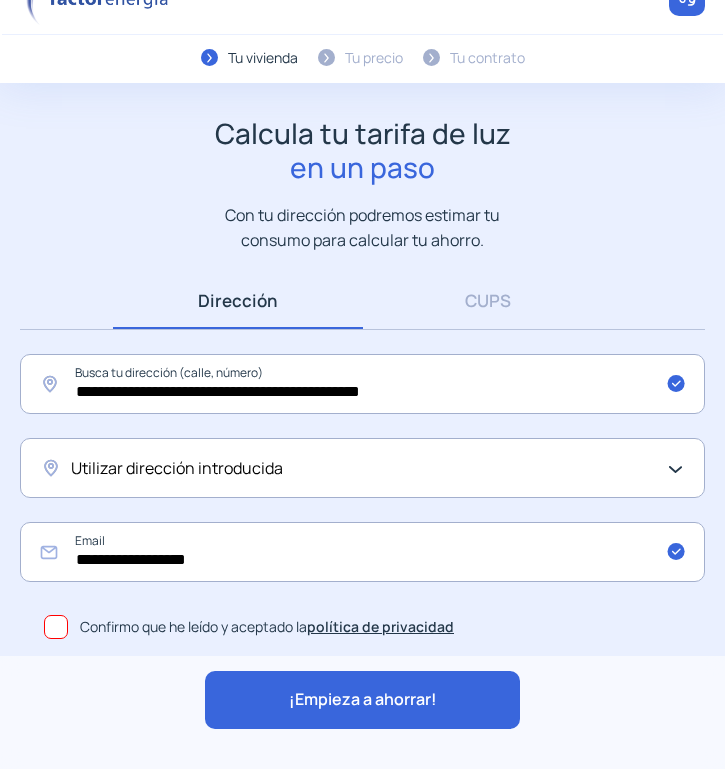 click on "¡Empieza a ahorrar!" 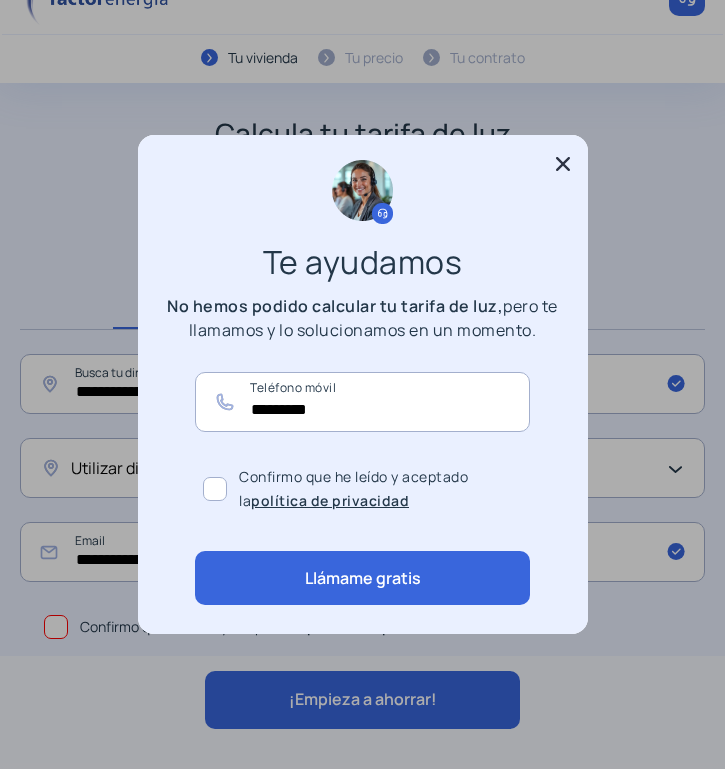 scroll, scrollTop: 0, scrollLeft: 0, axis: both 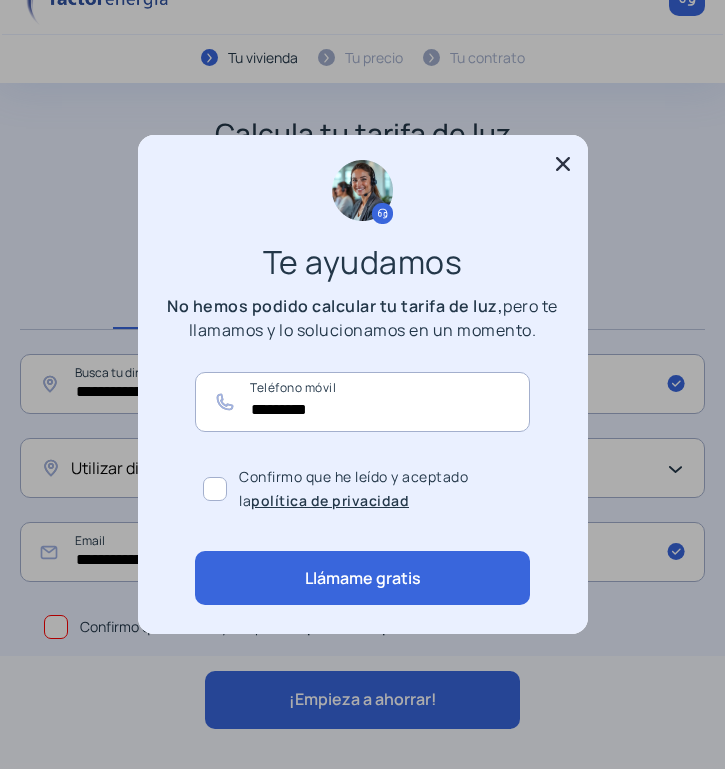 click 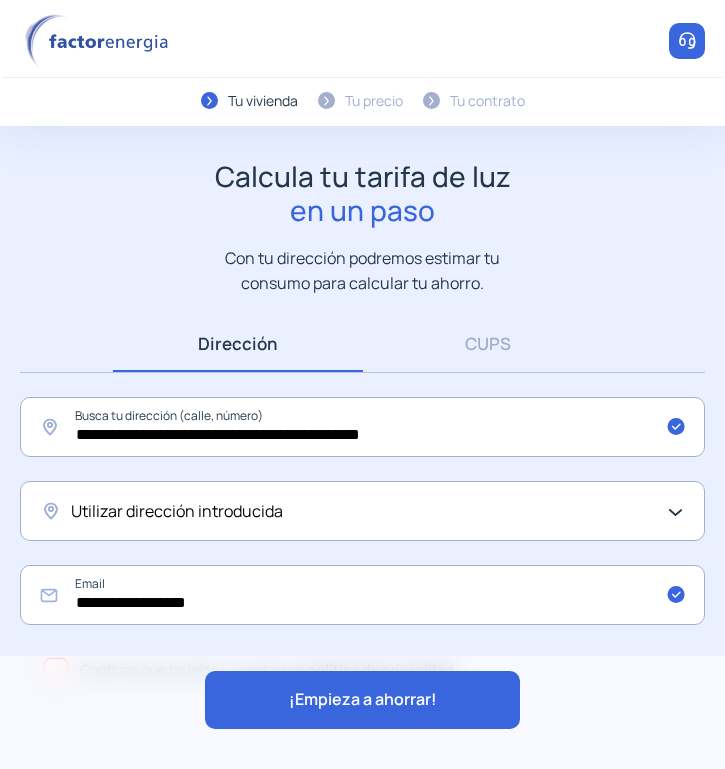 scroll, scrollTop: 43, scrollLeft: 0, axis: vertical 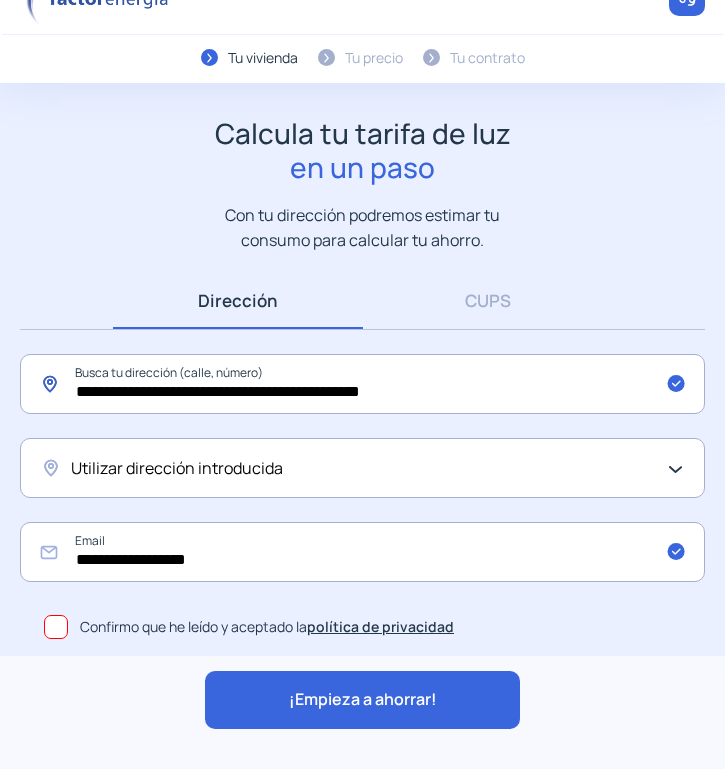 click on "**********" 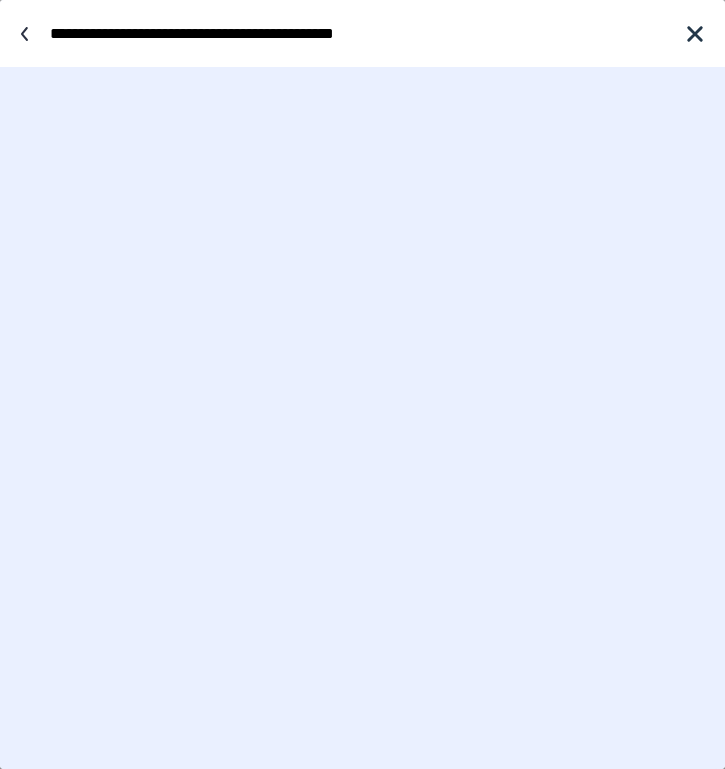 drag, startPoint x: 471, startPoint y: 38, endPoint x: 291, endPoint y: 35, distance: 180.025 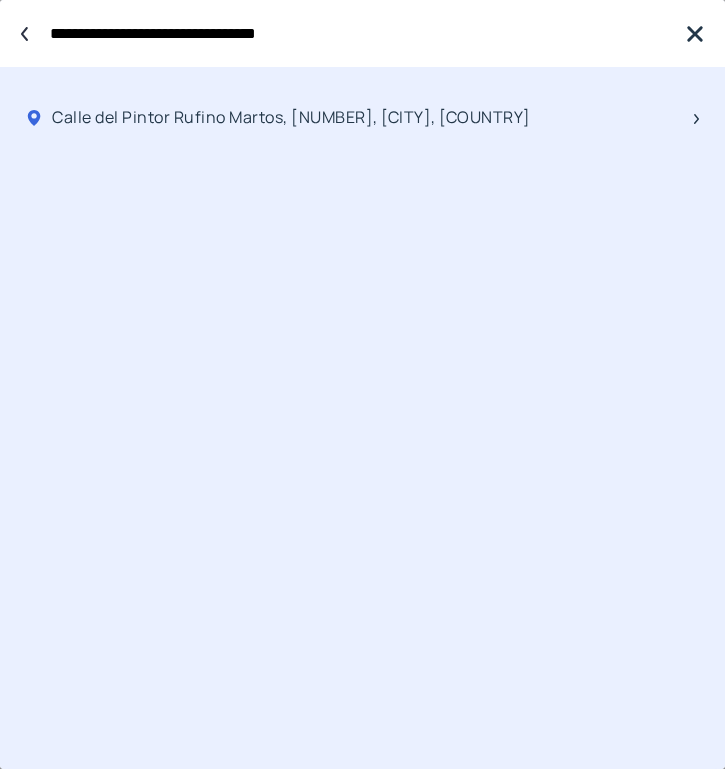 type on "**********" 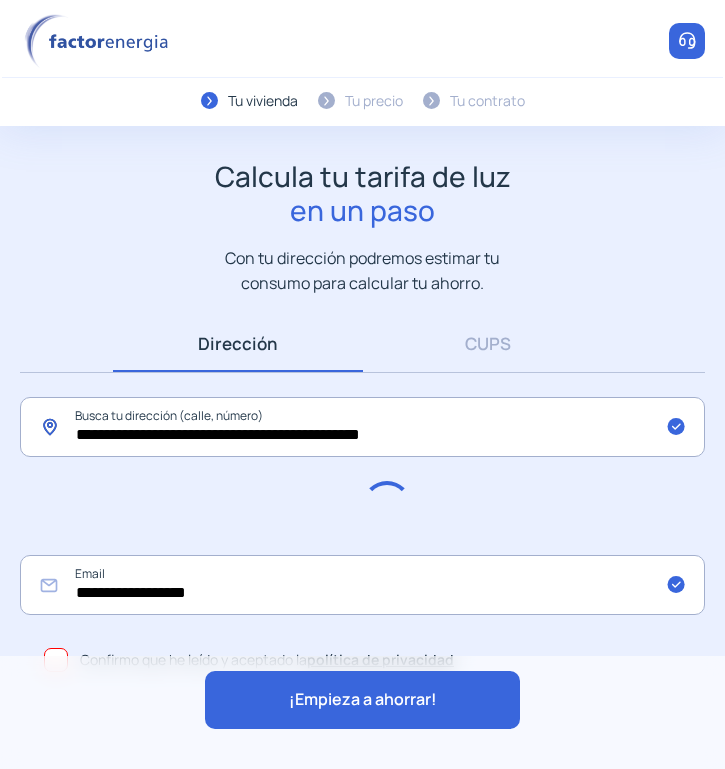 scroll, scrollTop: 33, scrollLeft: 0, axis: vertical 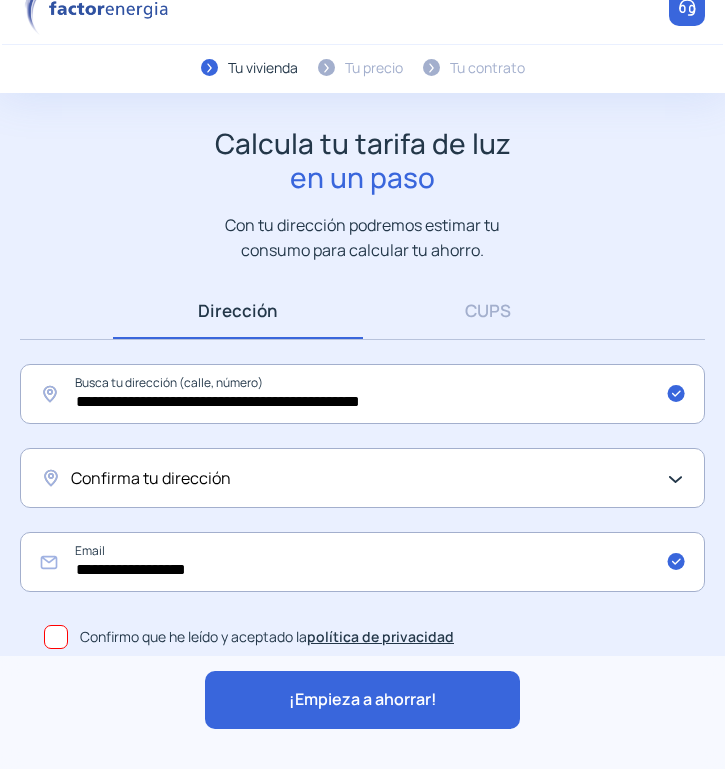 click on "Confirma tu dirección" 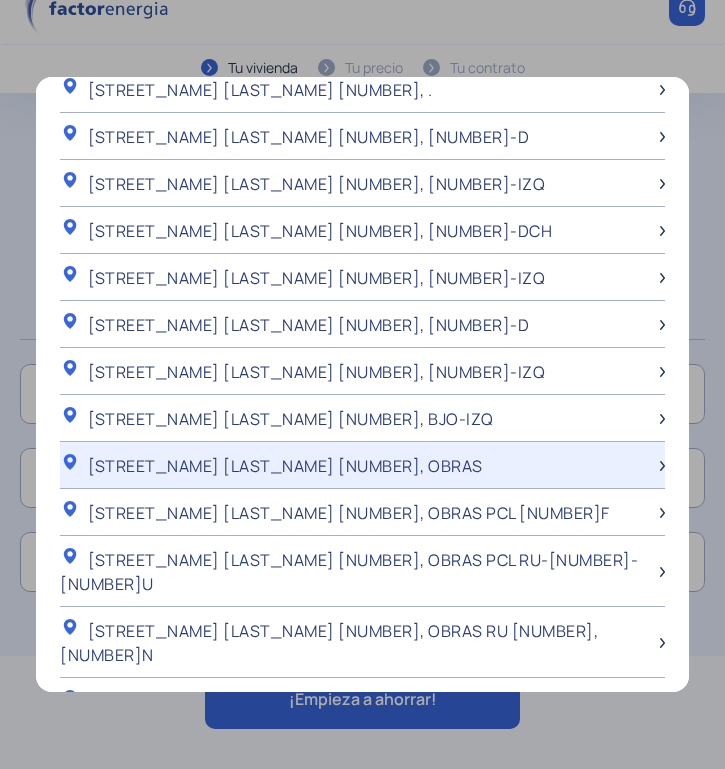 scroll, scrollTop: 0, scrollLeft: 0, axis: both 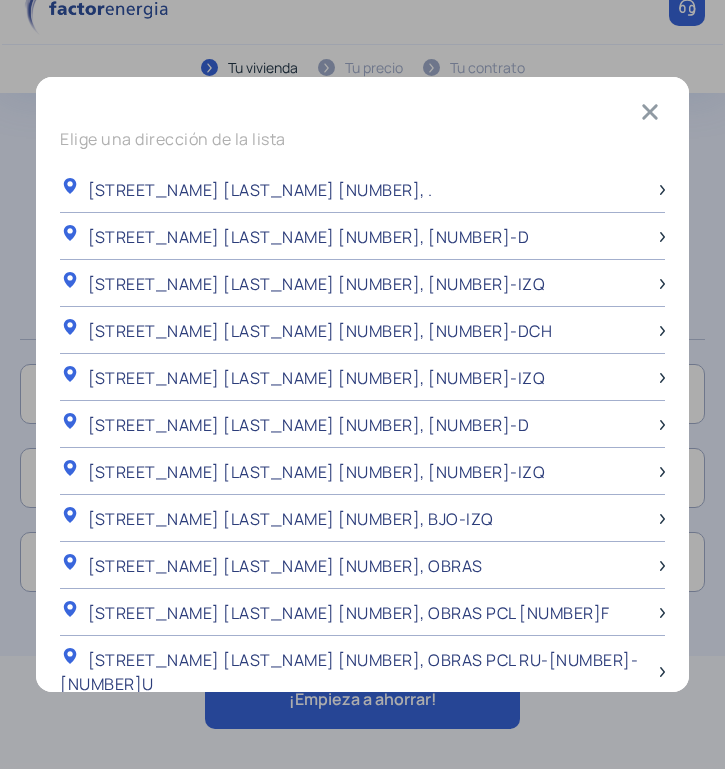 click at bounding box center (362, 384) 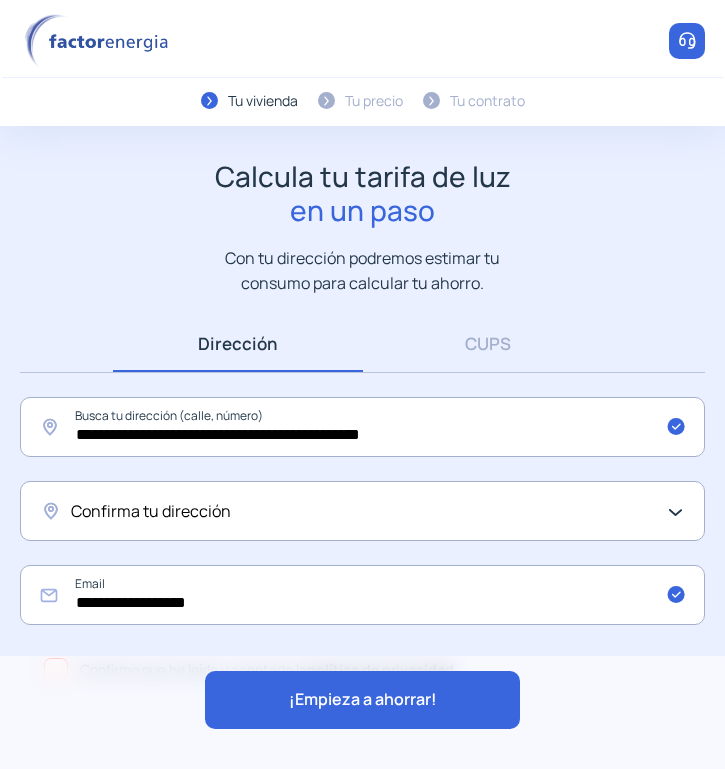 scroll, scrollTop: 43, scrollLeft: 0, axis: vertical 